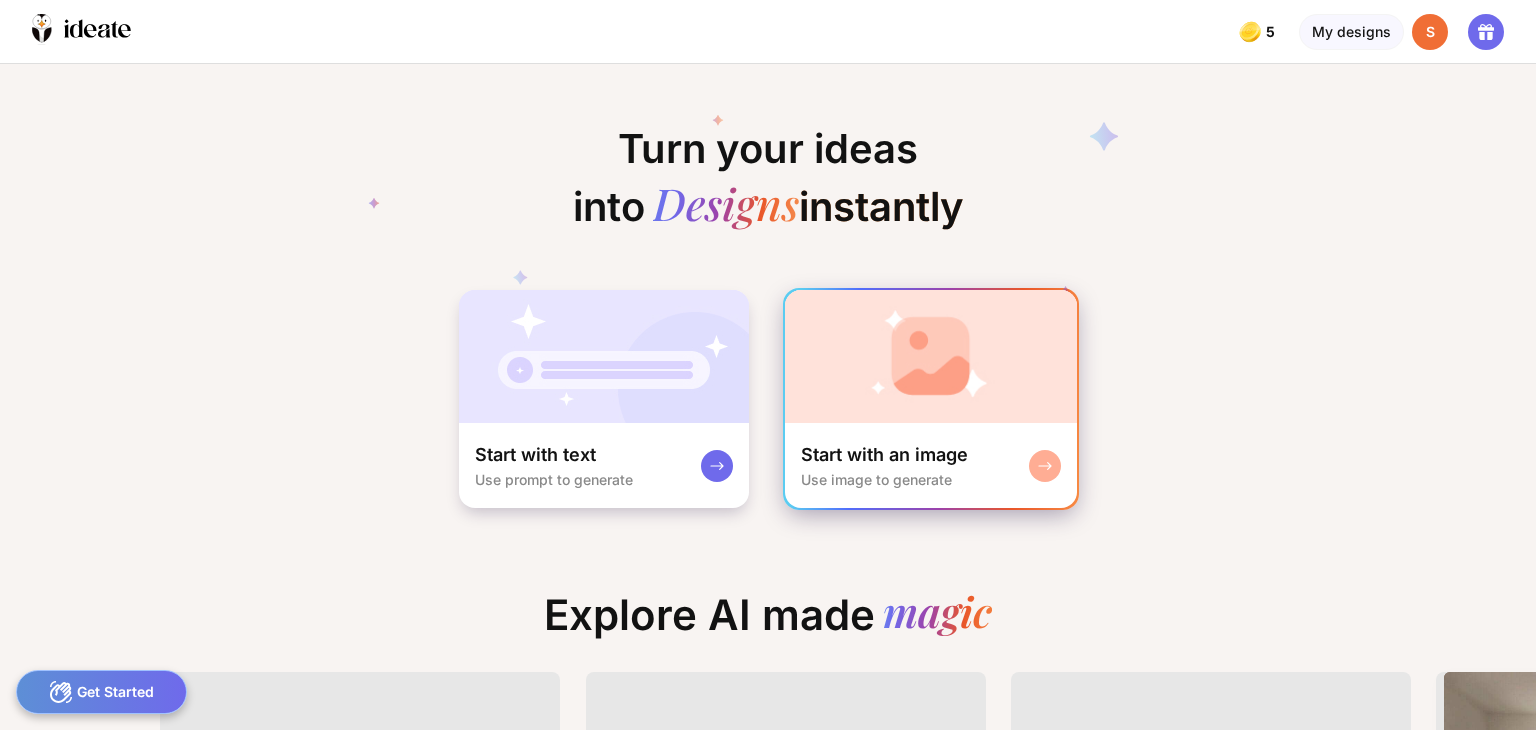 scroll, scrollTop: 0, scrollLeft: 0, axis: both 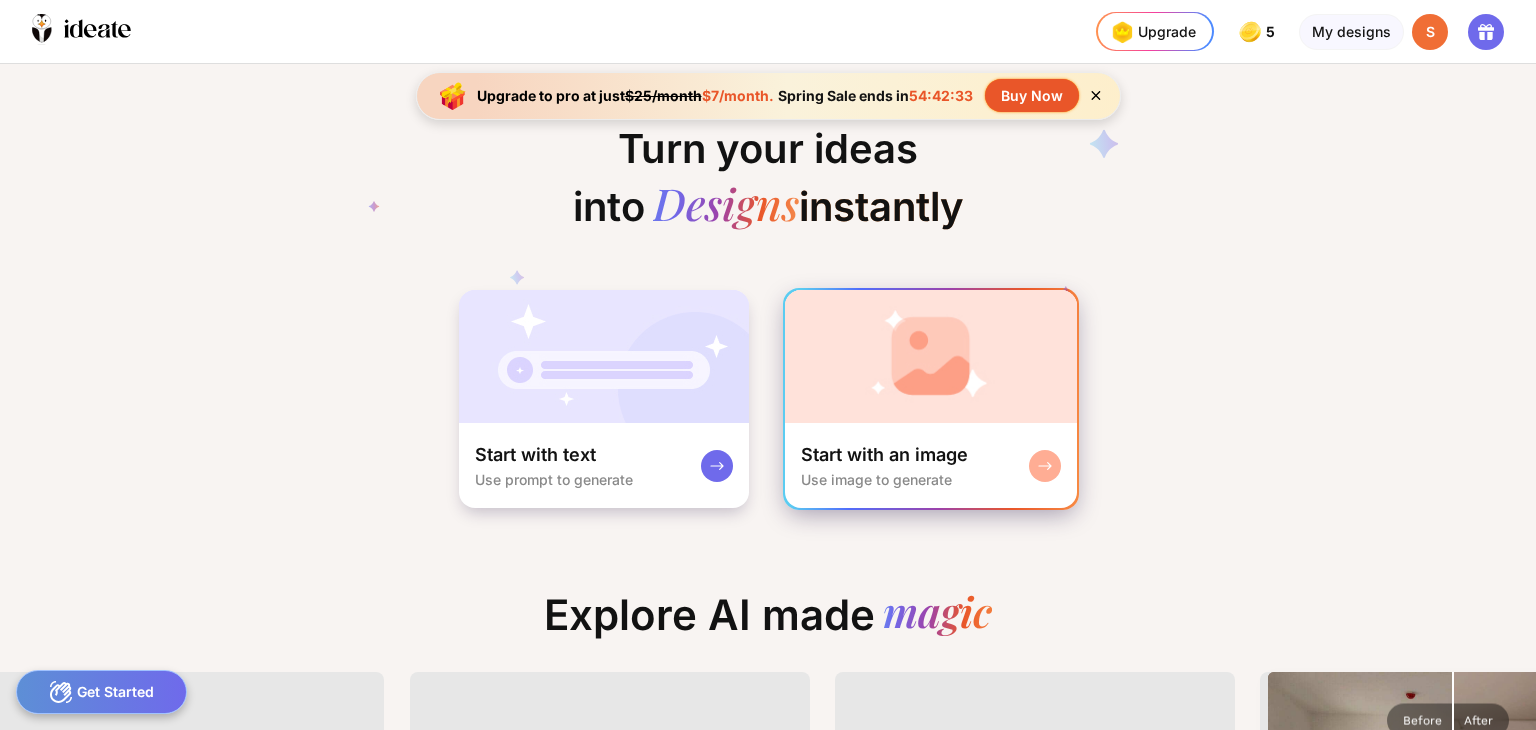 click on "Use image to generate" at bounding box center [876, 479] 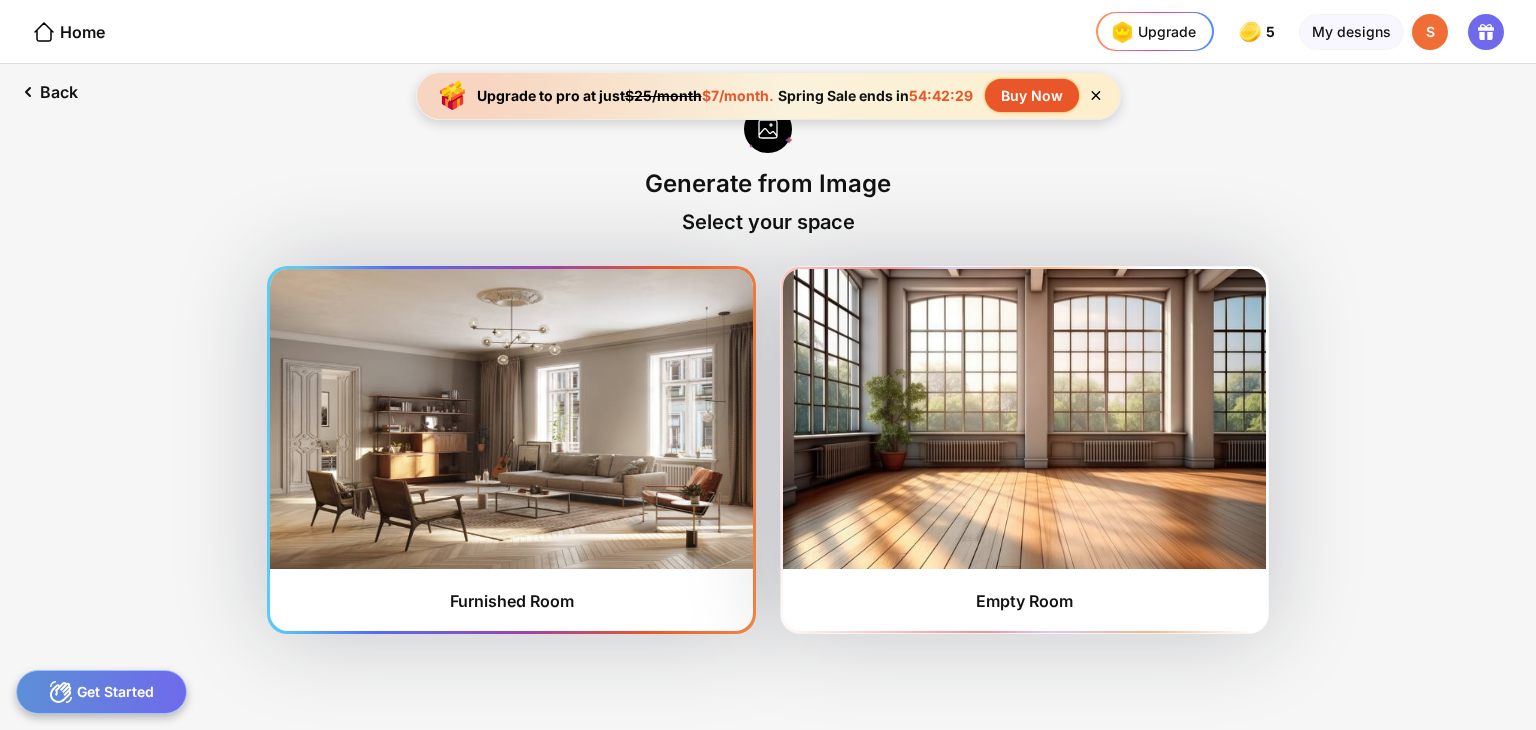 click at bounding box center (511, 419) 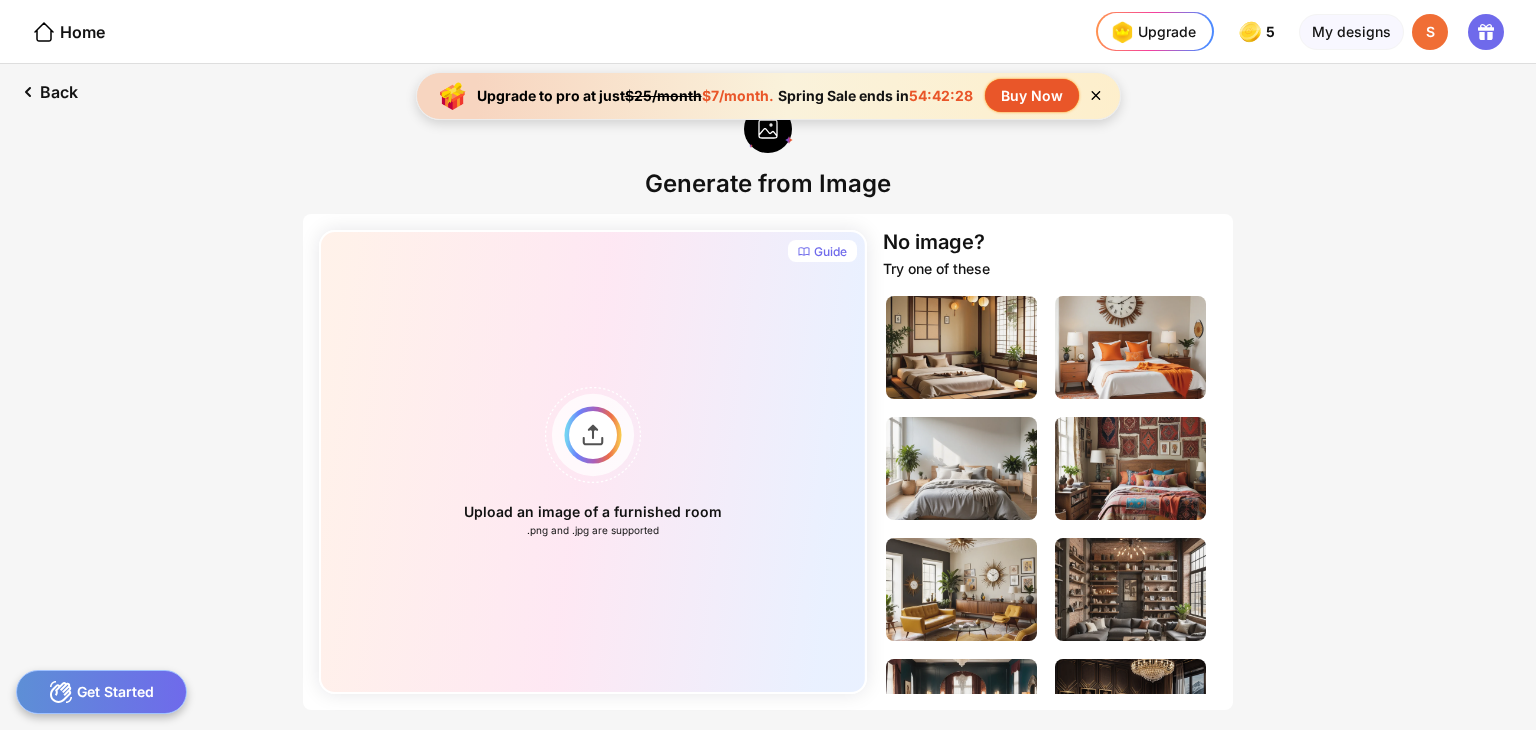 click on "Upgrade to pro at just  $25/month $7/month. Spring Sale ends in  54:42:28  Buy Now" at bounding box center (768, 96) 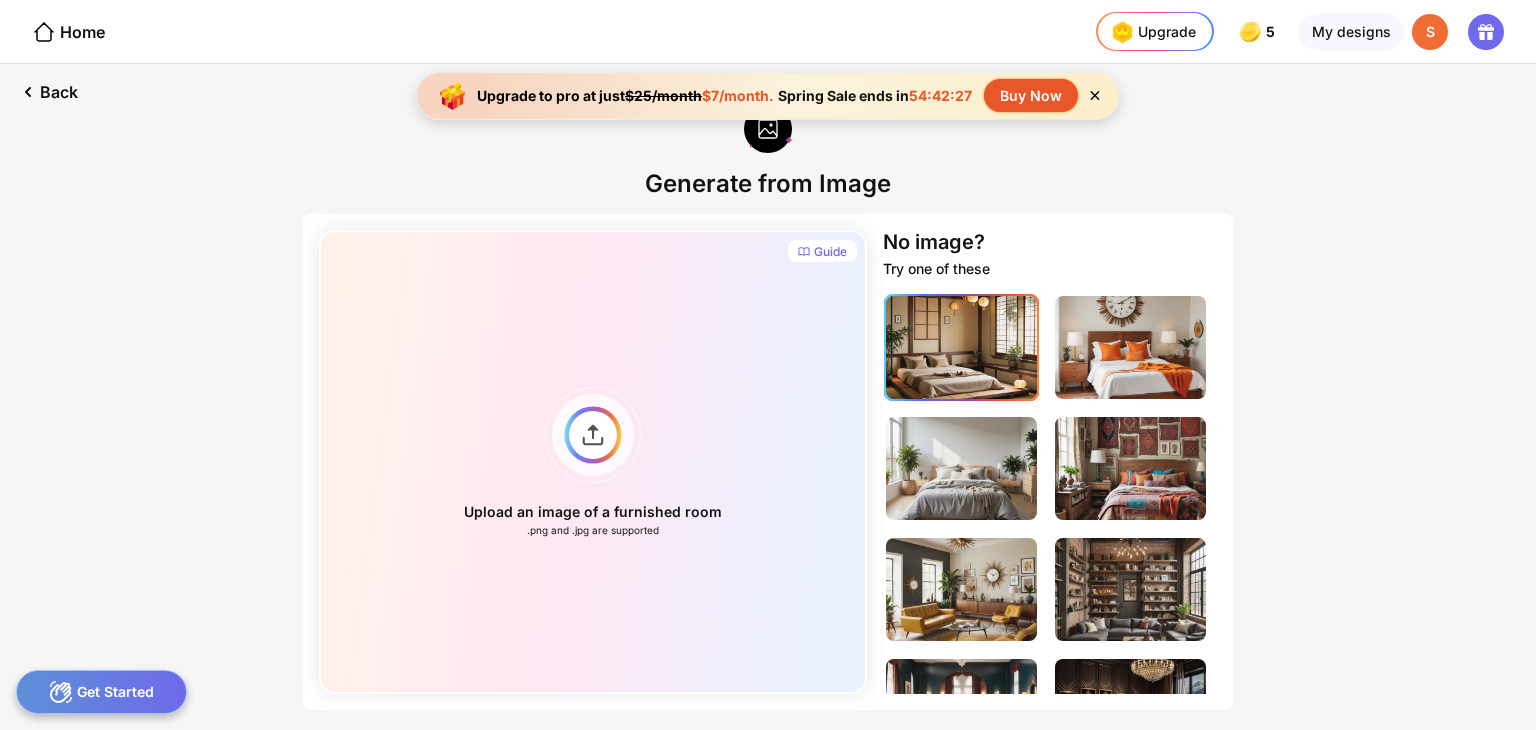 click at bounding box center [961, 347] 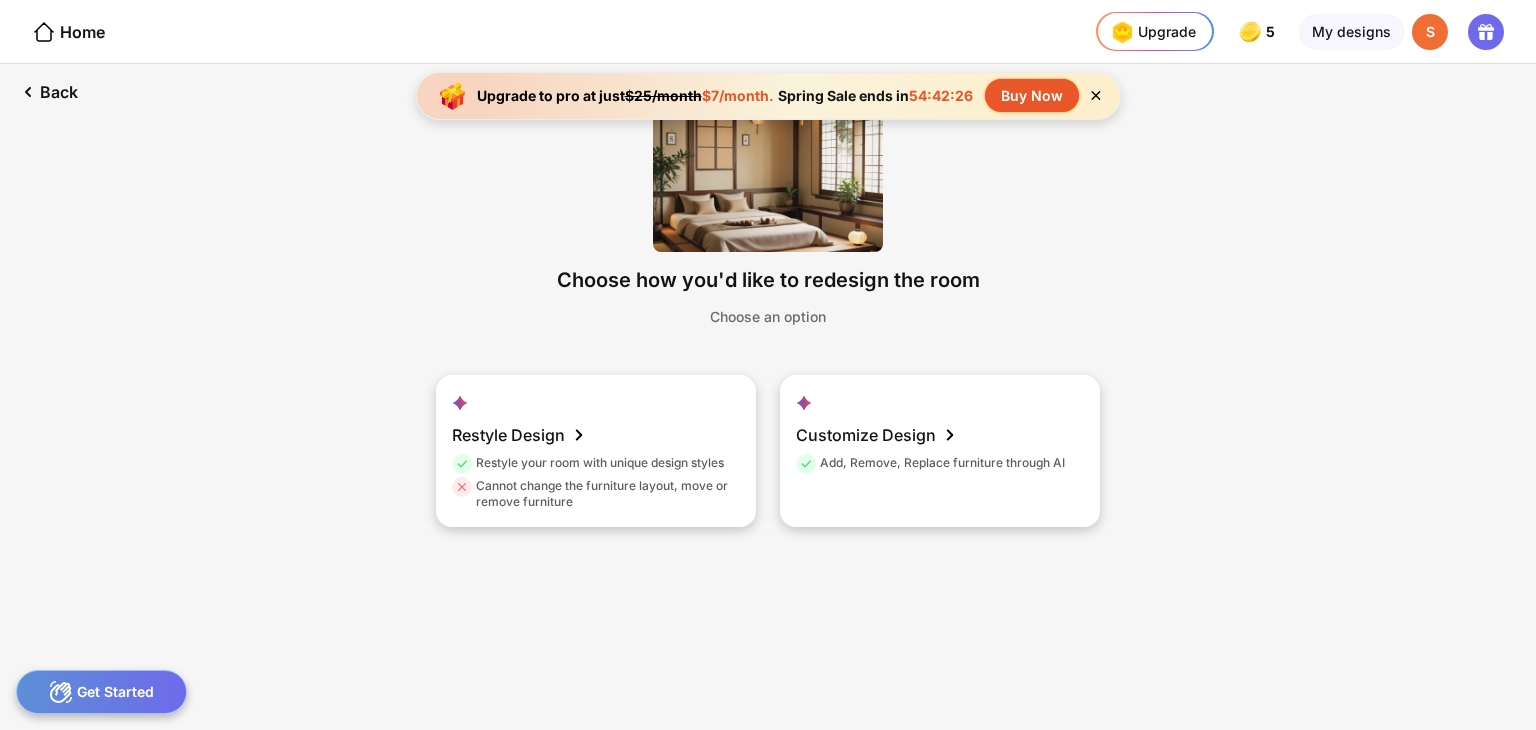 click 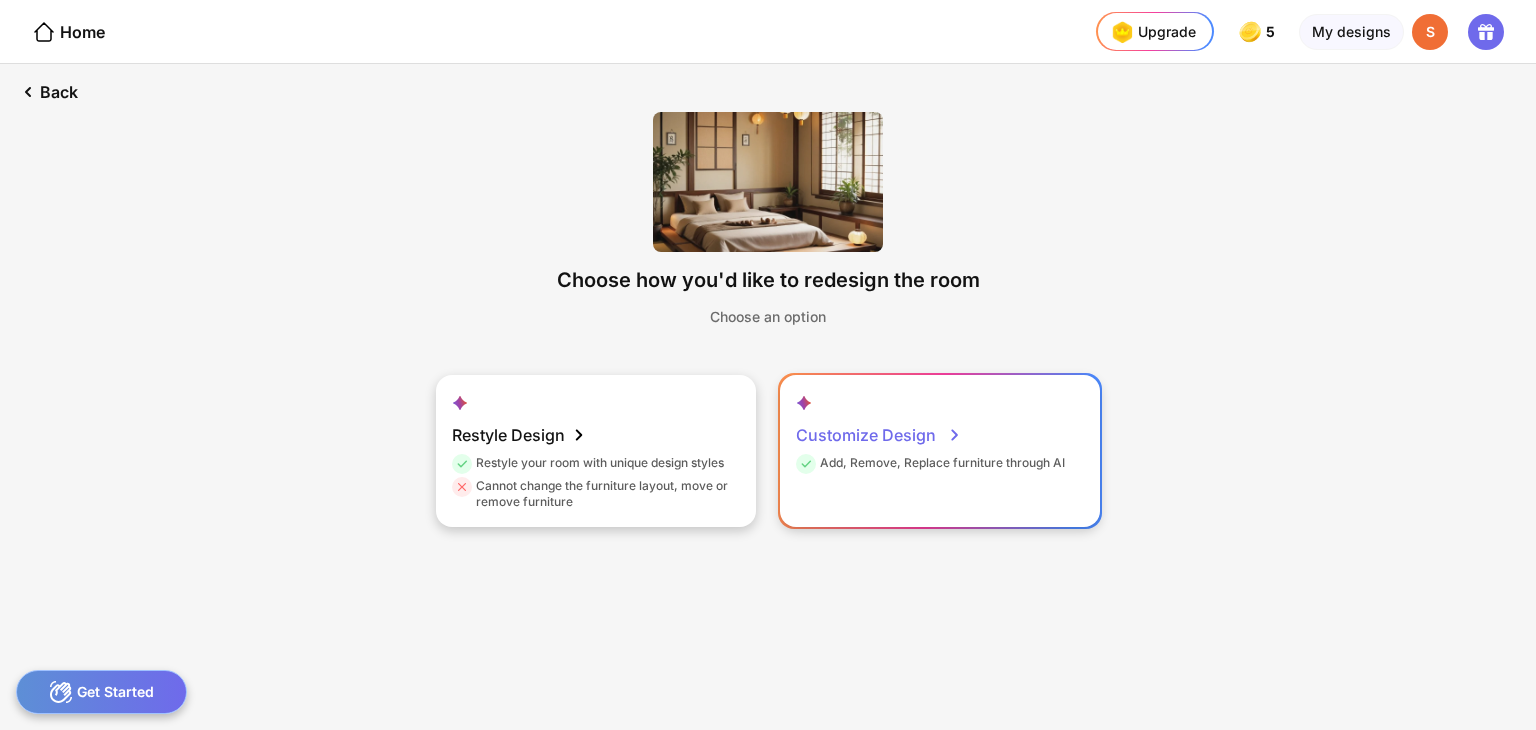 click on "Customize Design   Add, Remove, Replace furniture through AI" at bounding box center [940, 451] 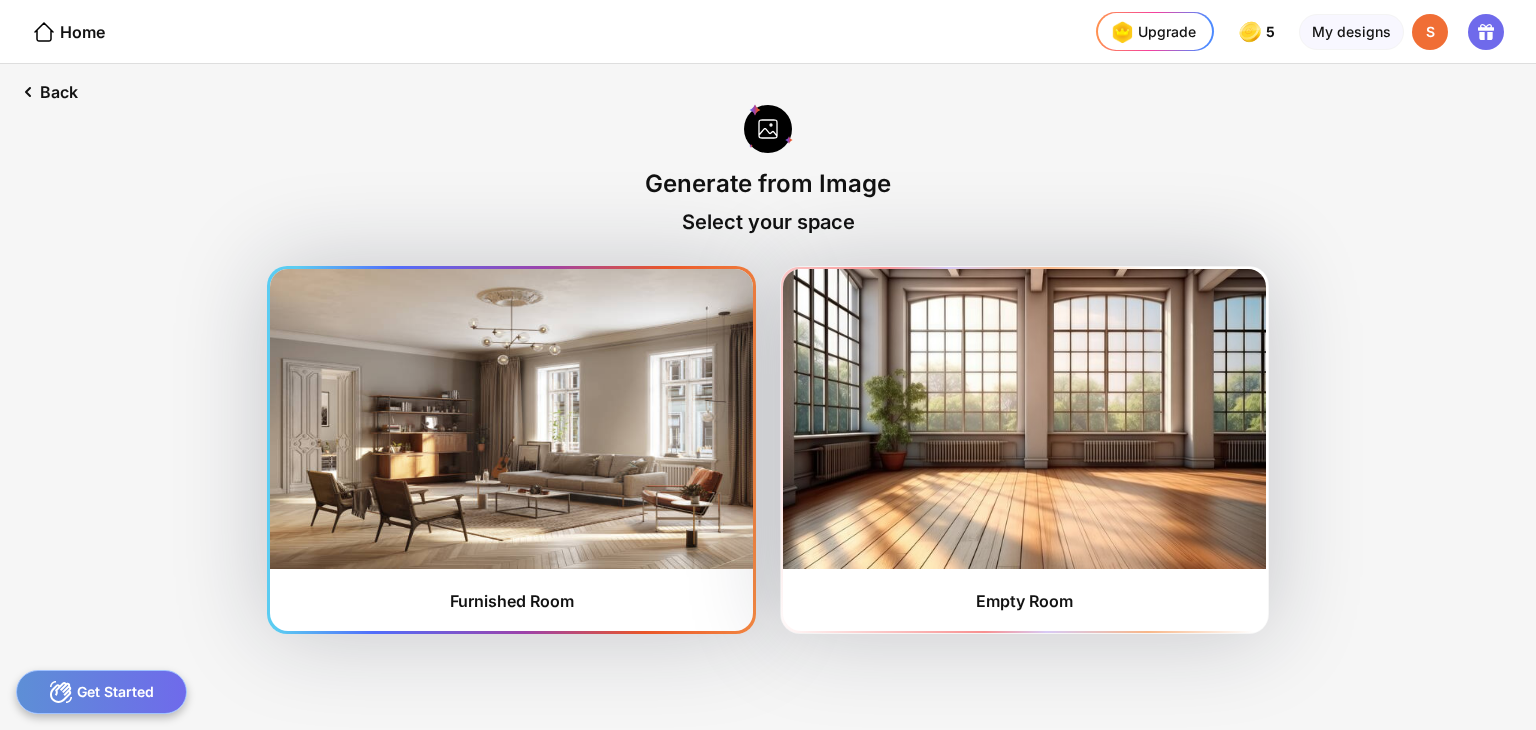 click at bounding box center [511, 419] 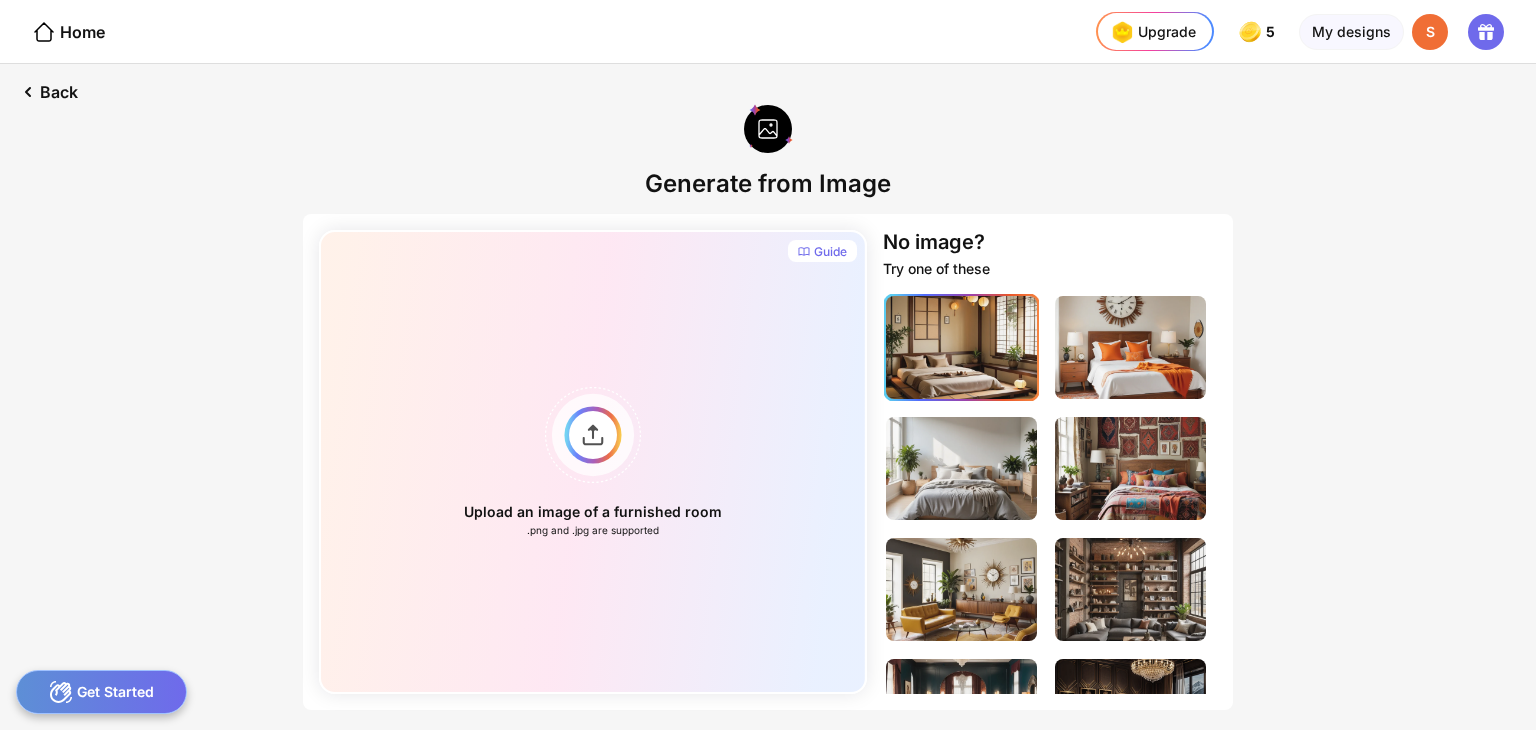 click at bounding box center [961, 347] 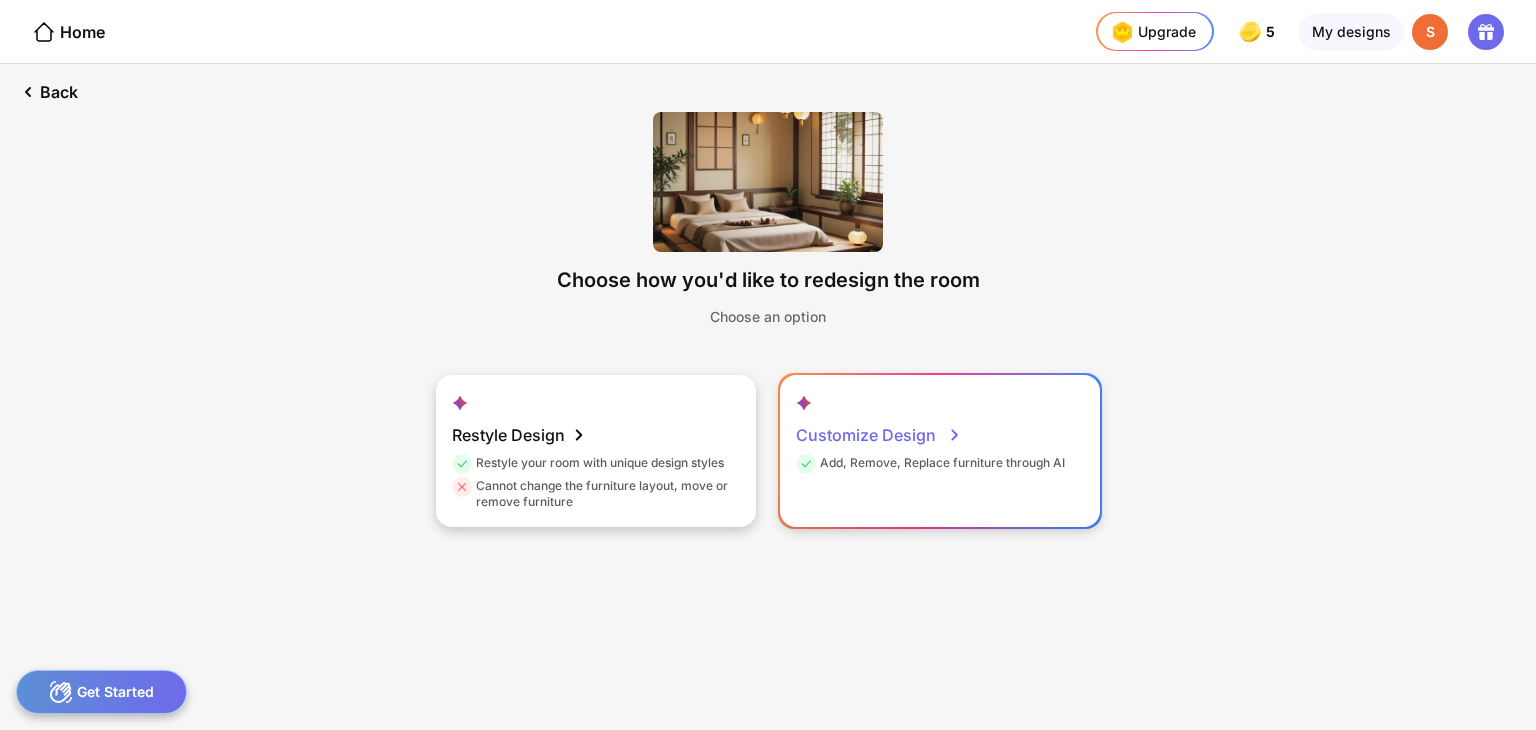 click on "Add, Remove, Replace furniture through AI" at bounding box center (930, 466) 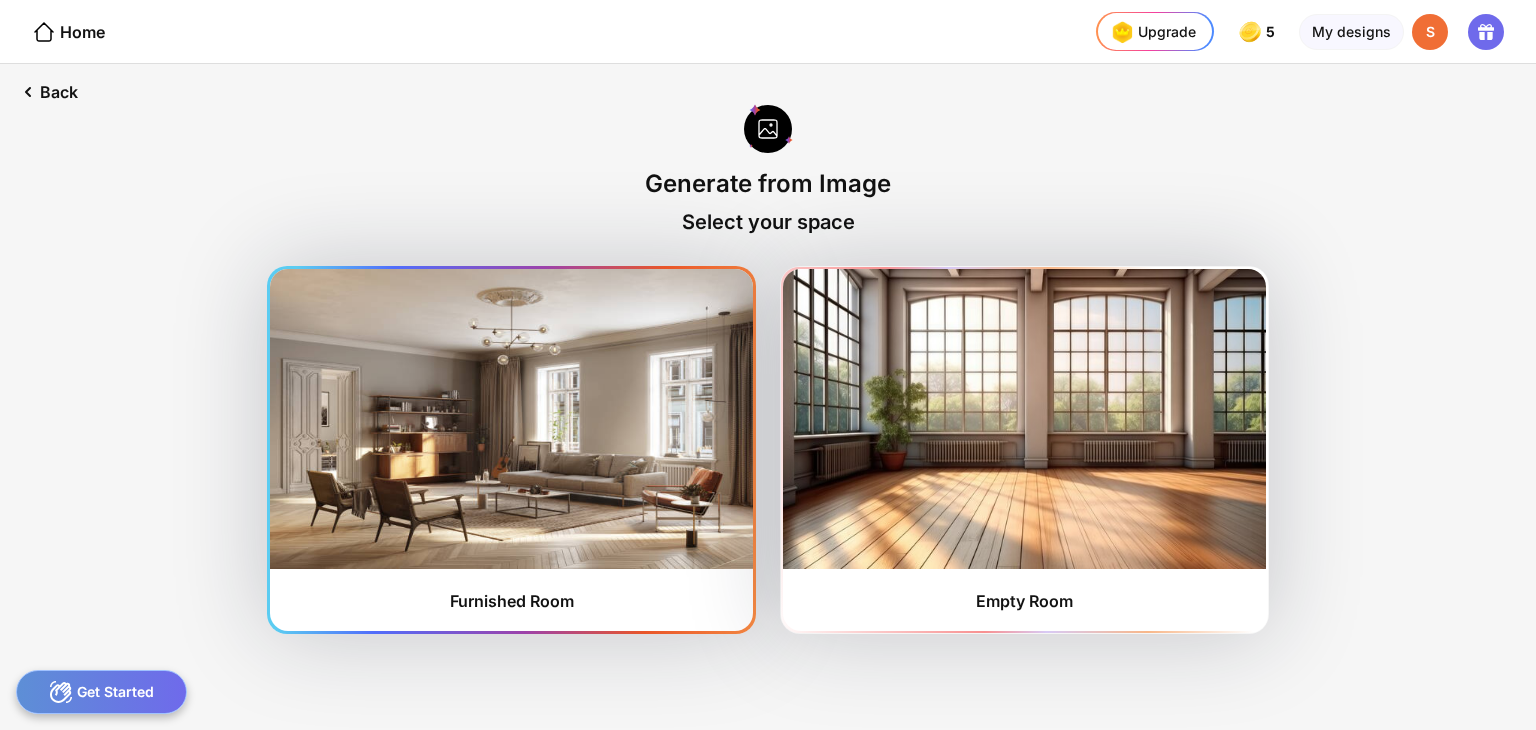 click at bounding box center (511, 419) 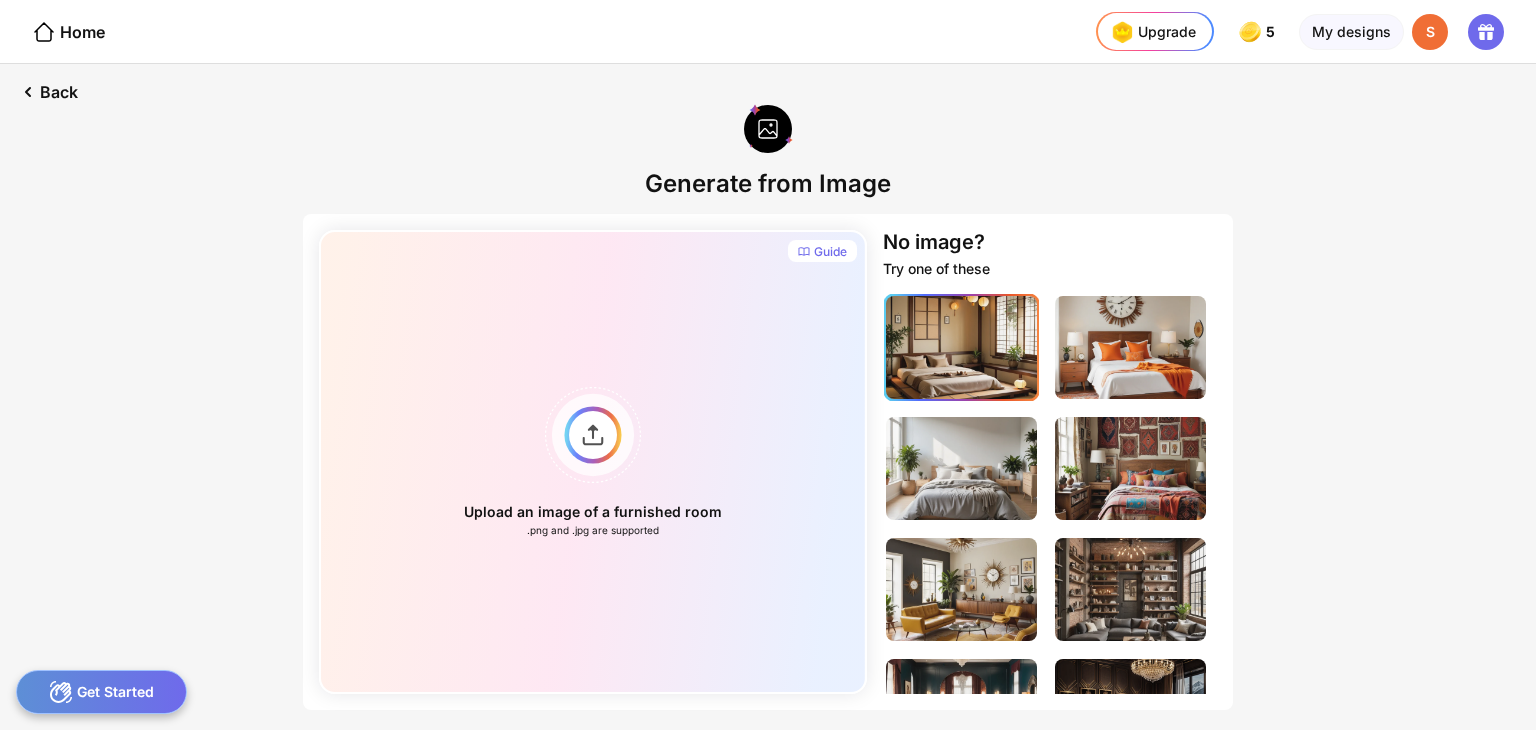 click at bounding box center [961, 347] 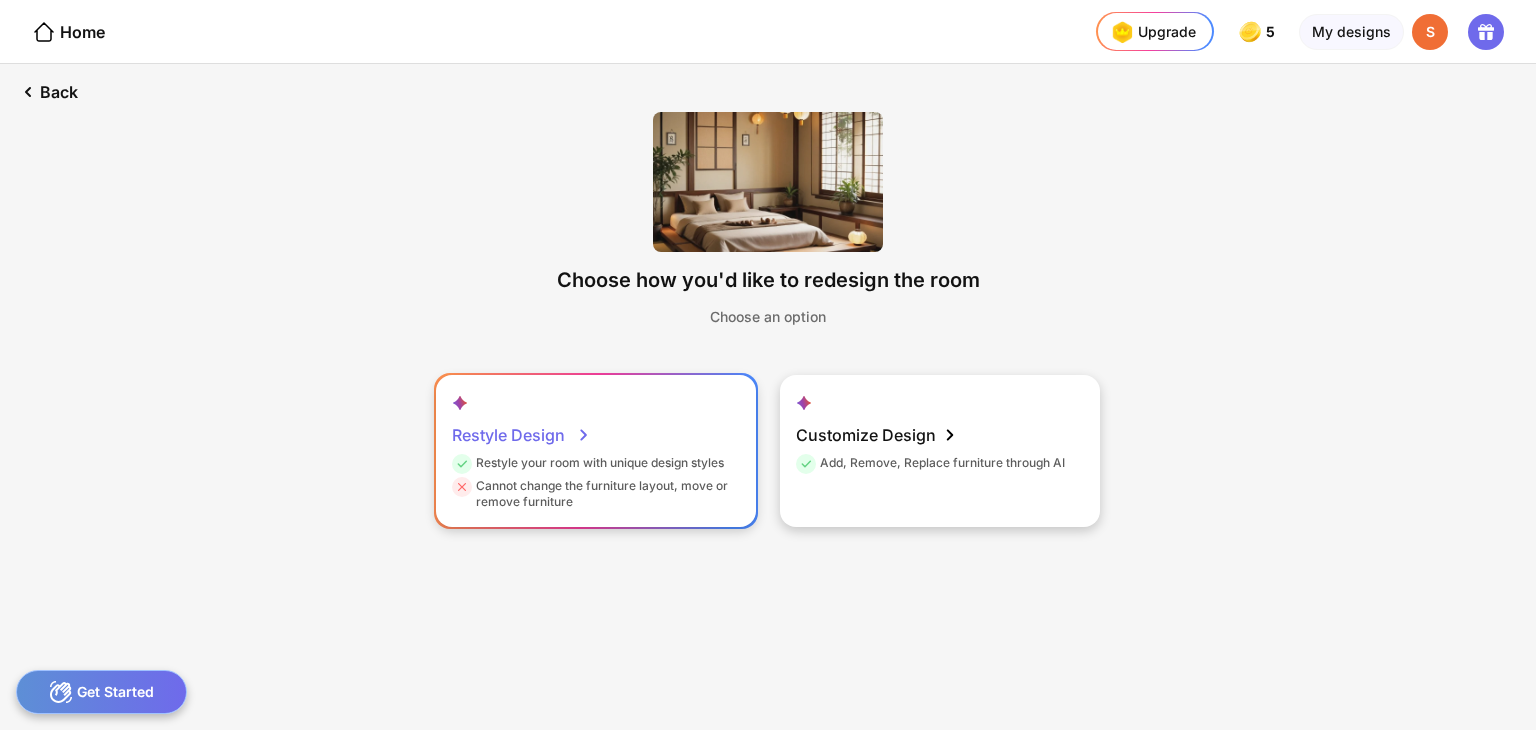 click on "Cannot change the furniture layout, move or remove furniture" at bounding box center (593, 494) 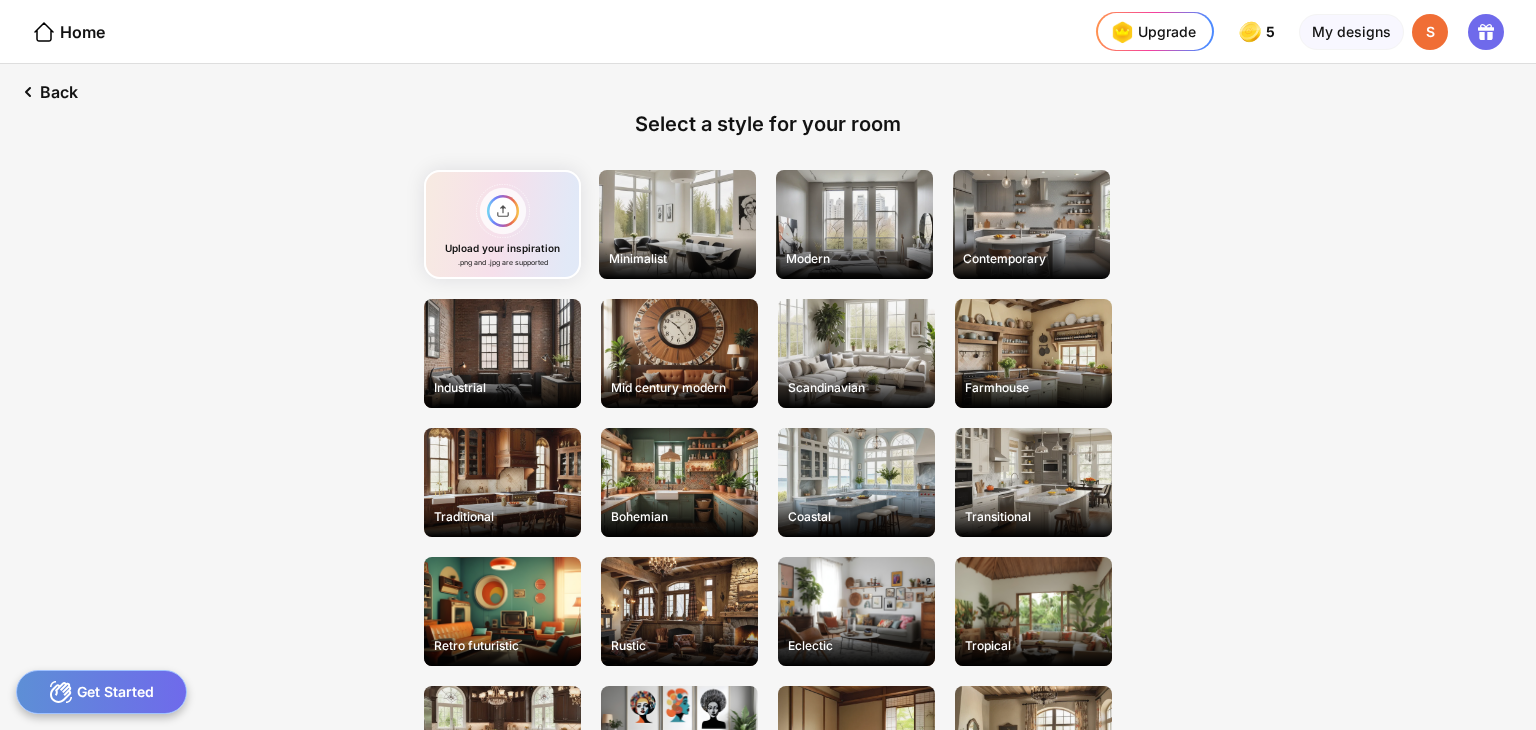 click on "Bohemian" at bounding box center (679, 482) 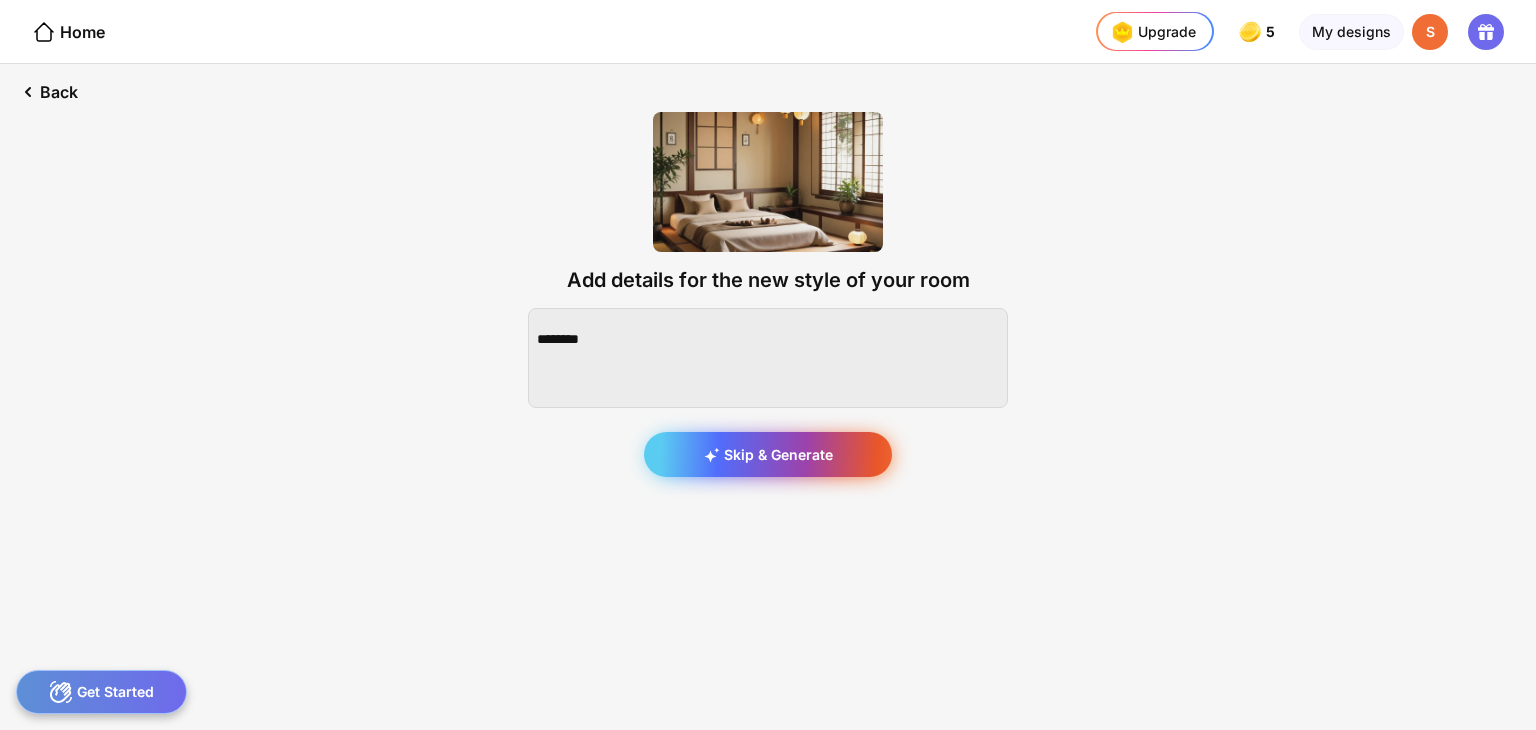 click on "Skip & Generate" at bounding box center (768, 454) 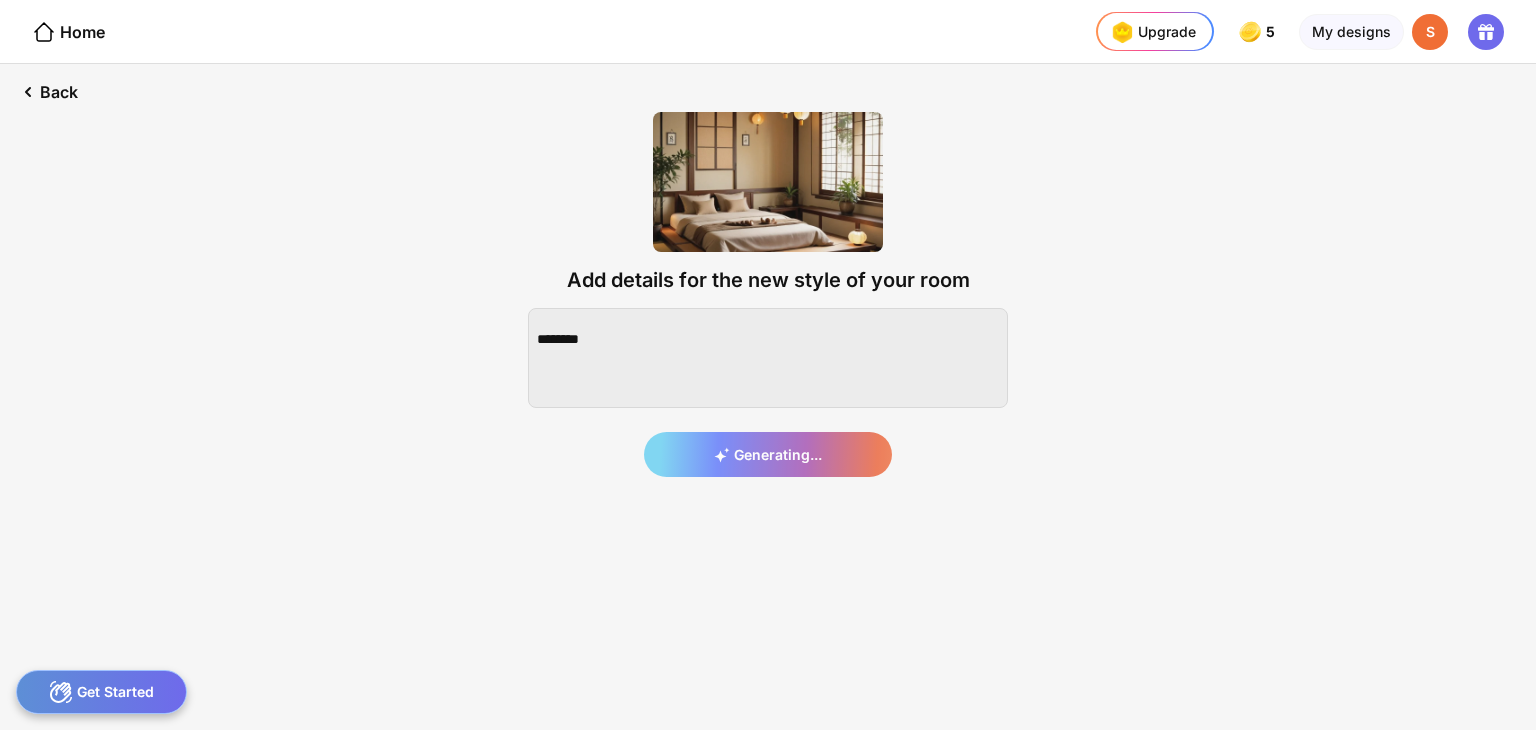 click on "Generating..." at bounding box center [768, 392] 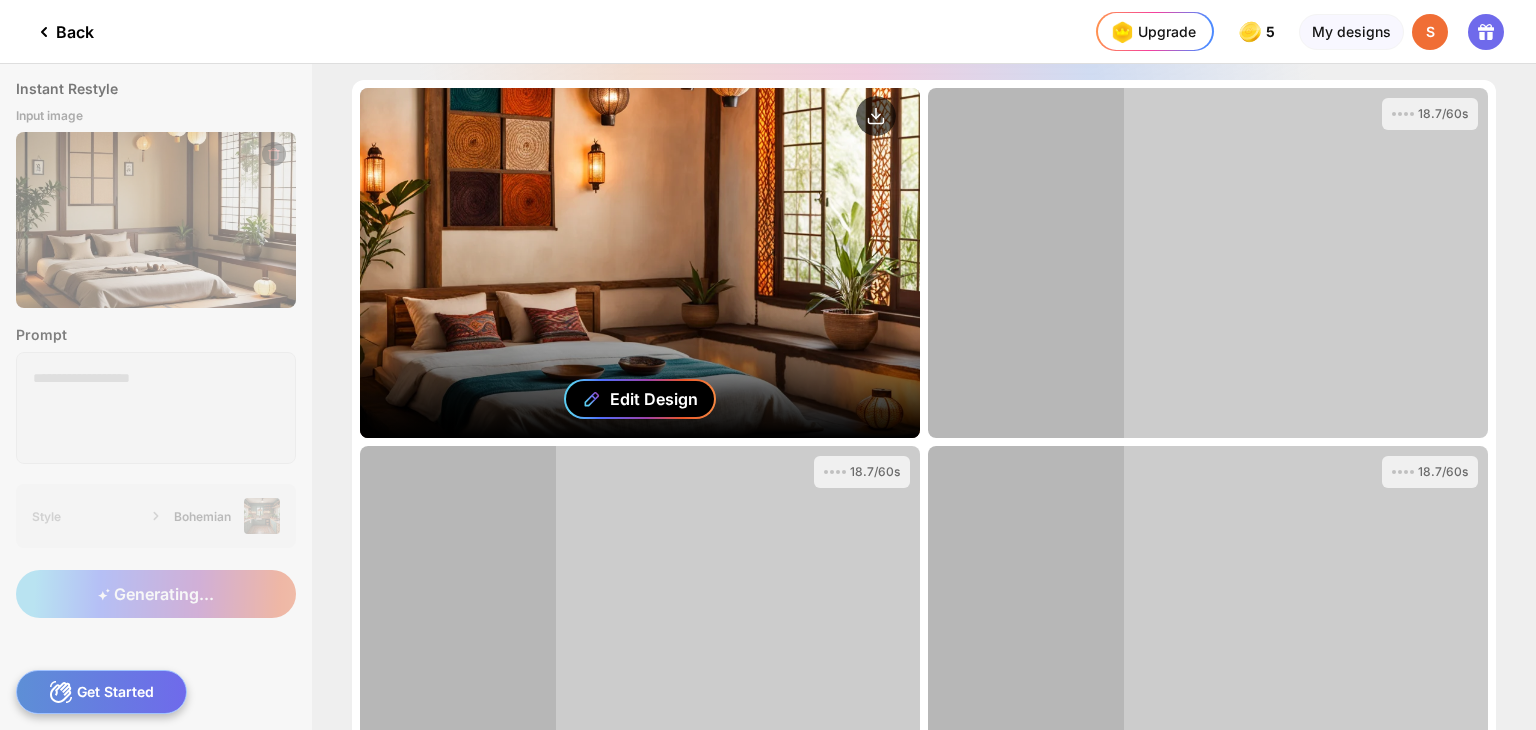 click on "Edit Design" at bounding box center [654, 399] 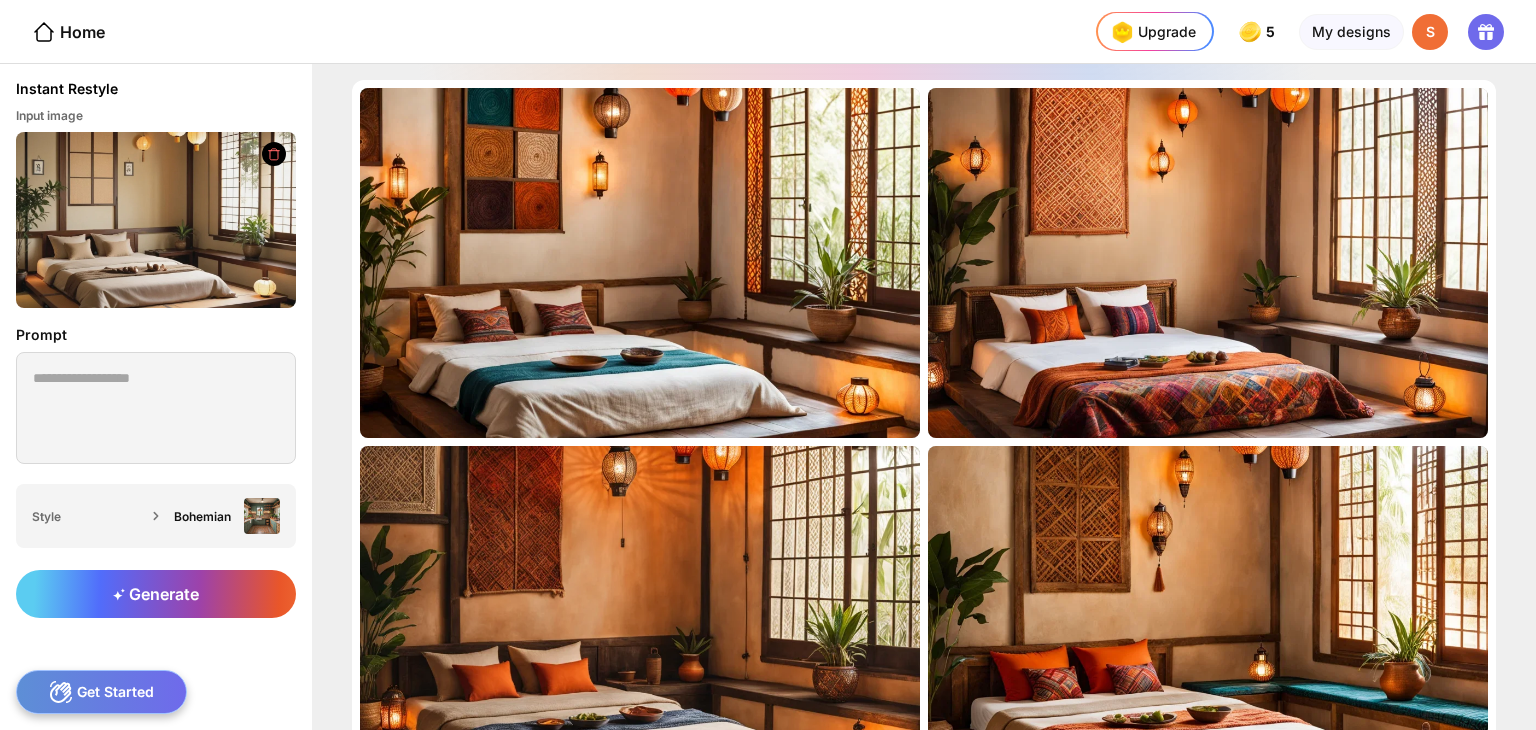 click on "Almost there... Edit Design Almost there... Edit Design Almost there... Edit Design Almost there... Edit Design Generate More" 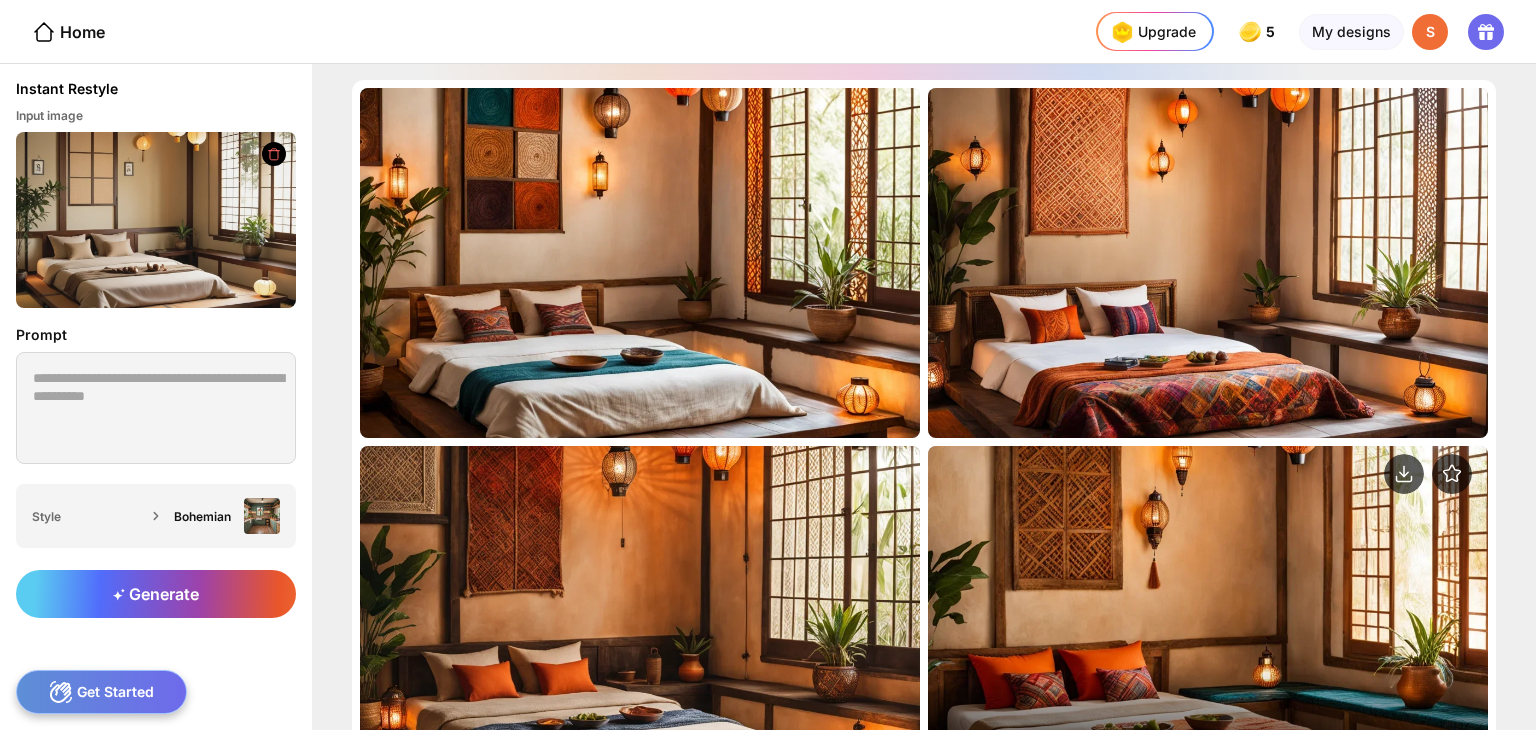 scroll, scrollTop: 172, scrollLeft: 0, axis: vertical 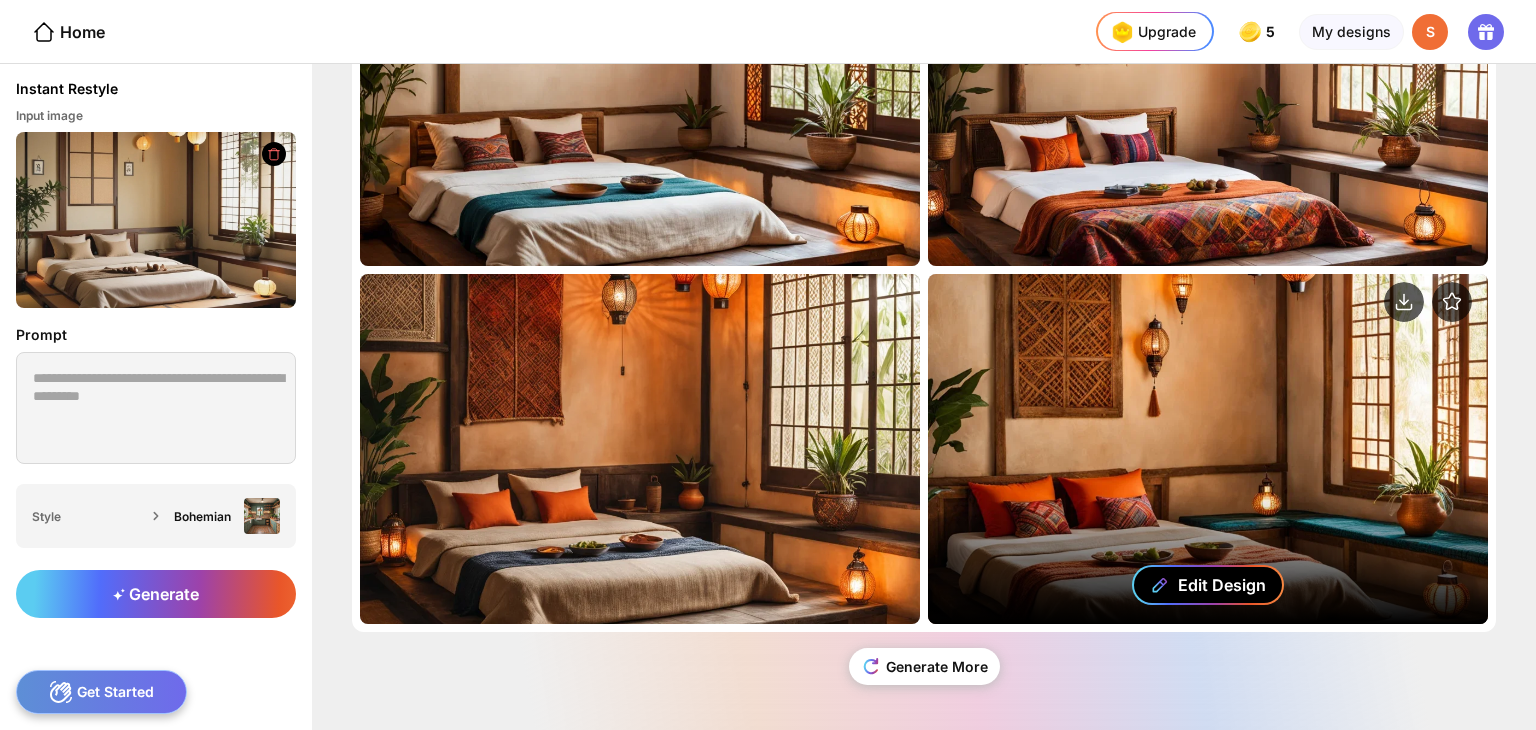 click on "Edit Design" at bounding box center (1222, 585) 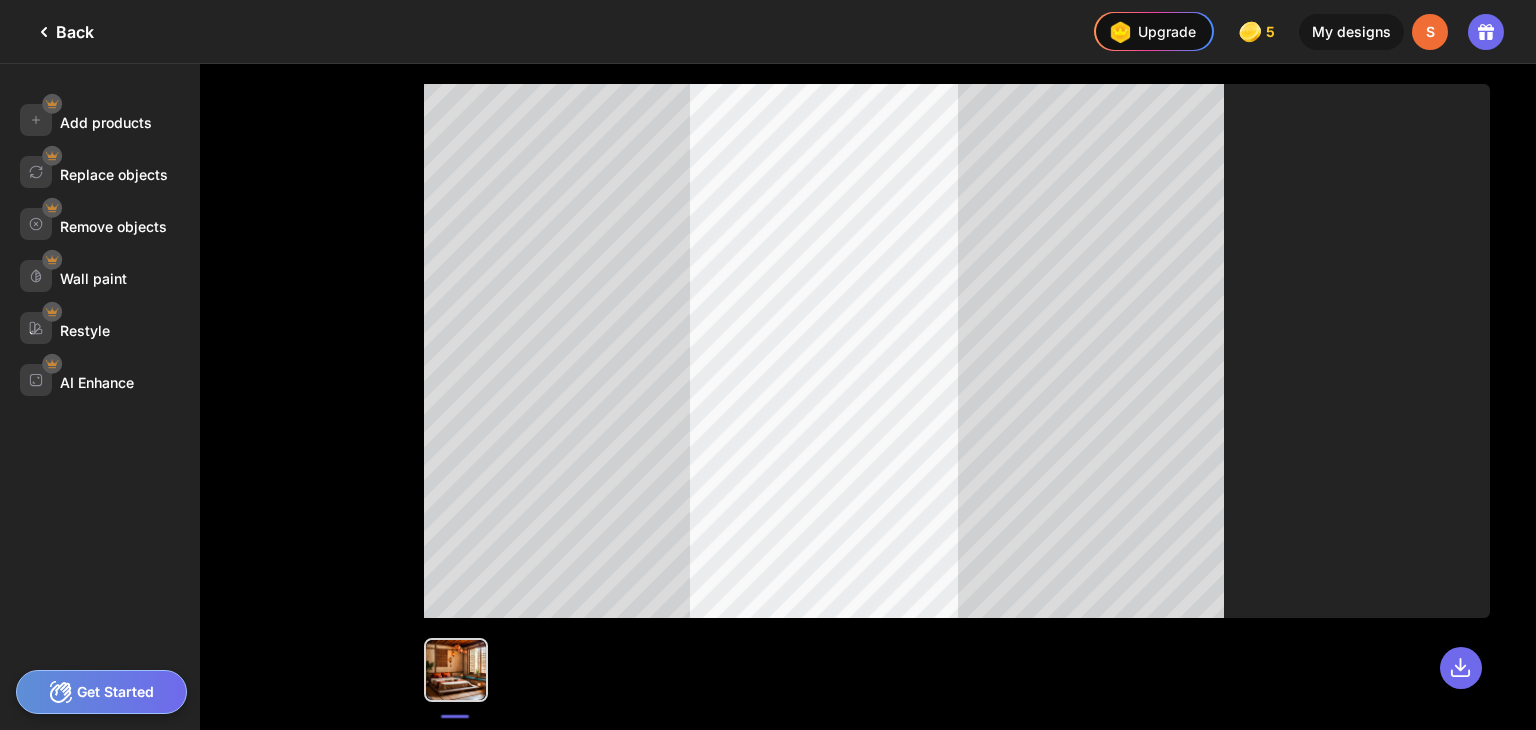 click at bounding box center (957, 397) 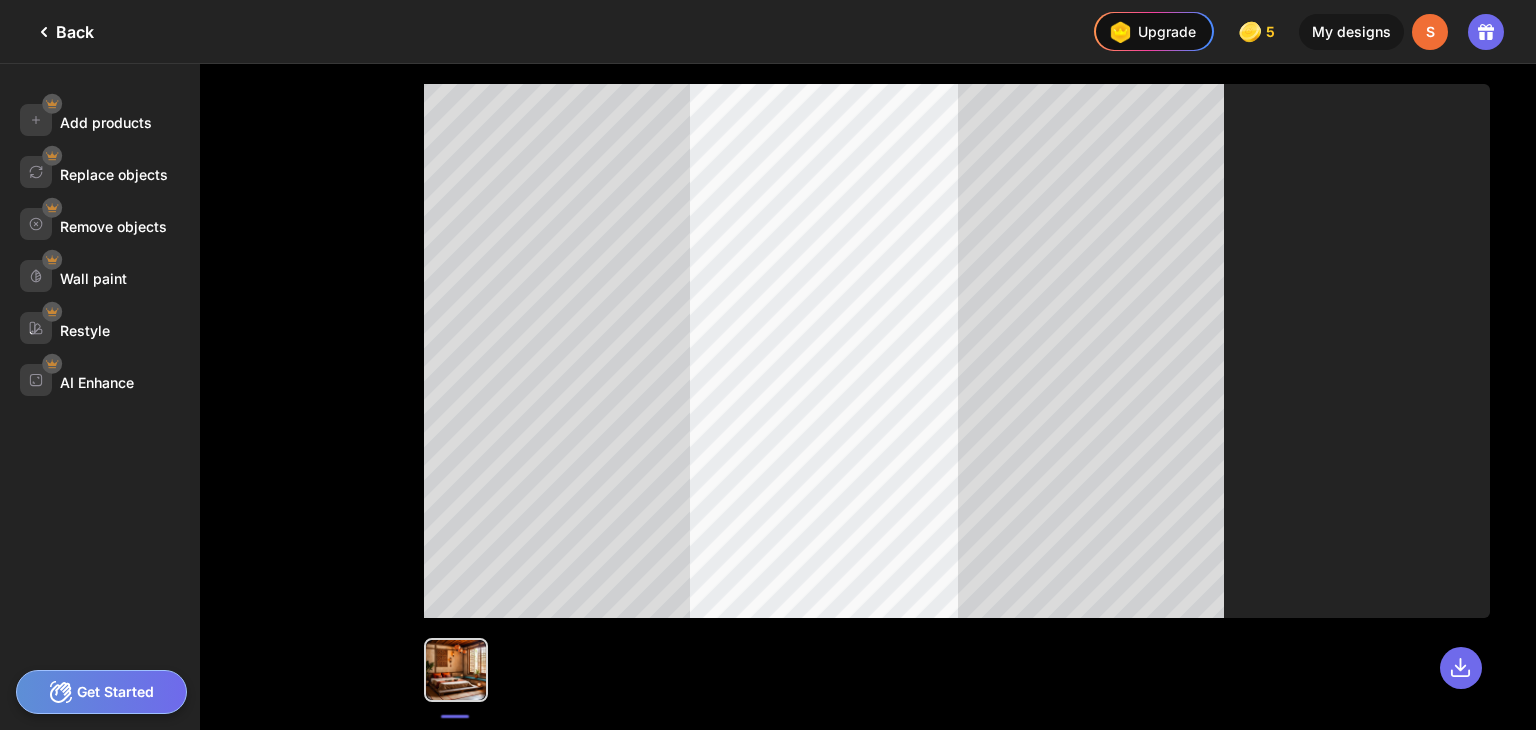 click at bounding box center [957, 351] 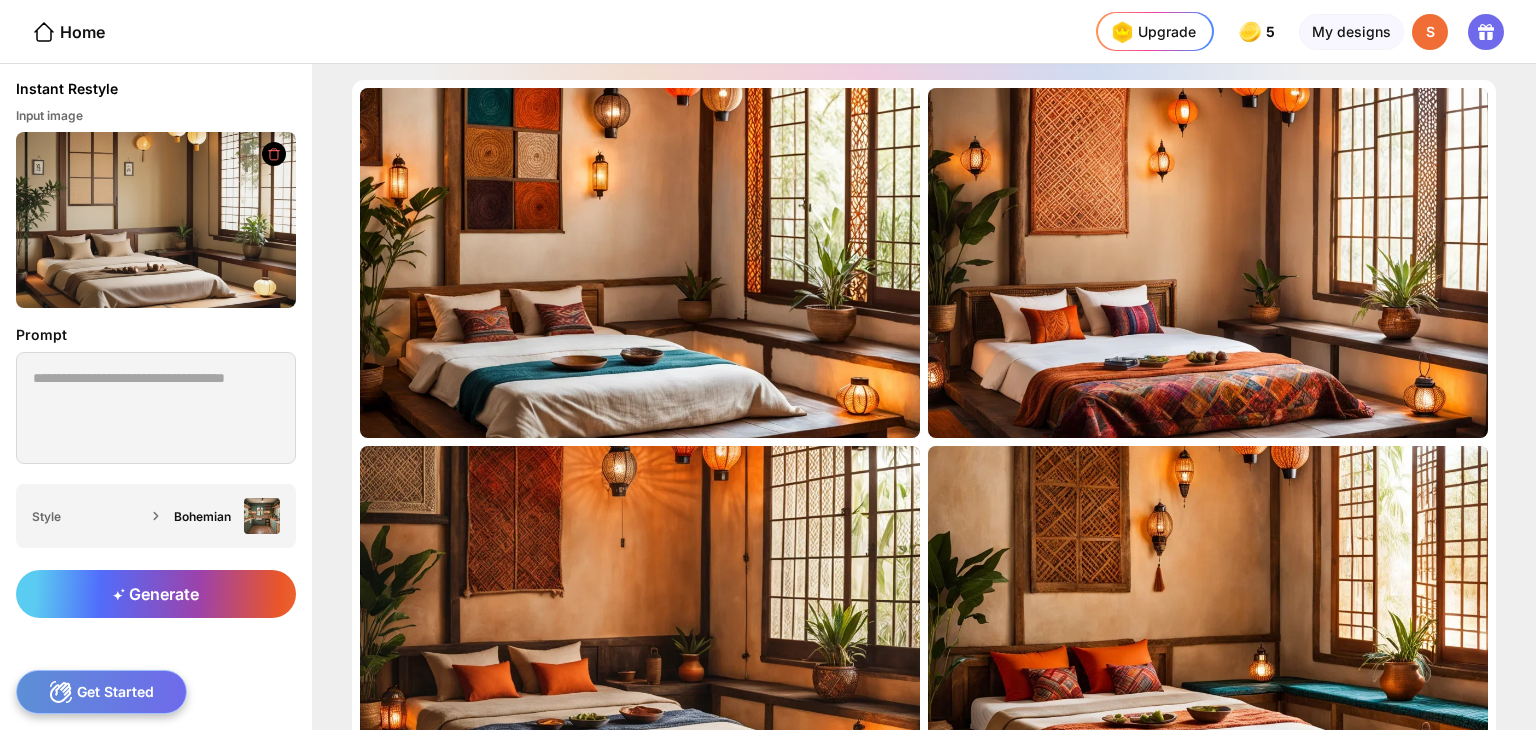 click at bounding box center [600, 31] 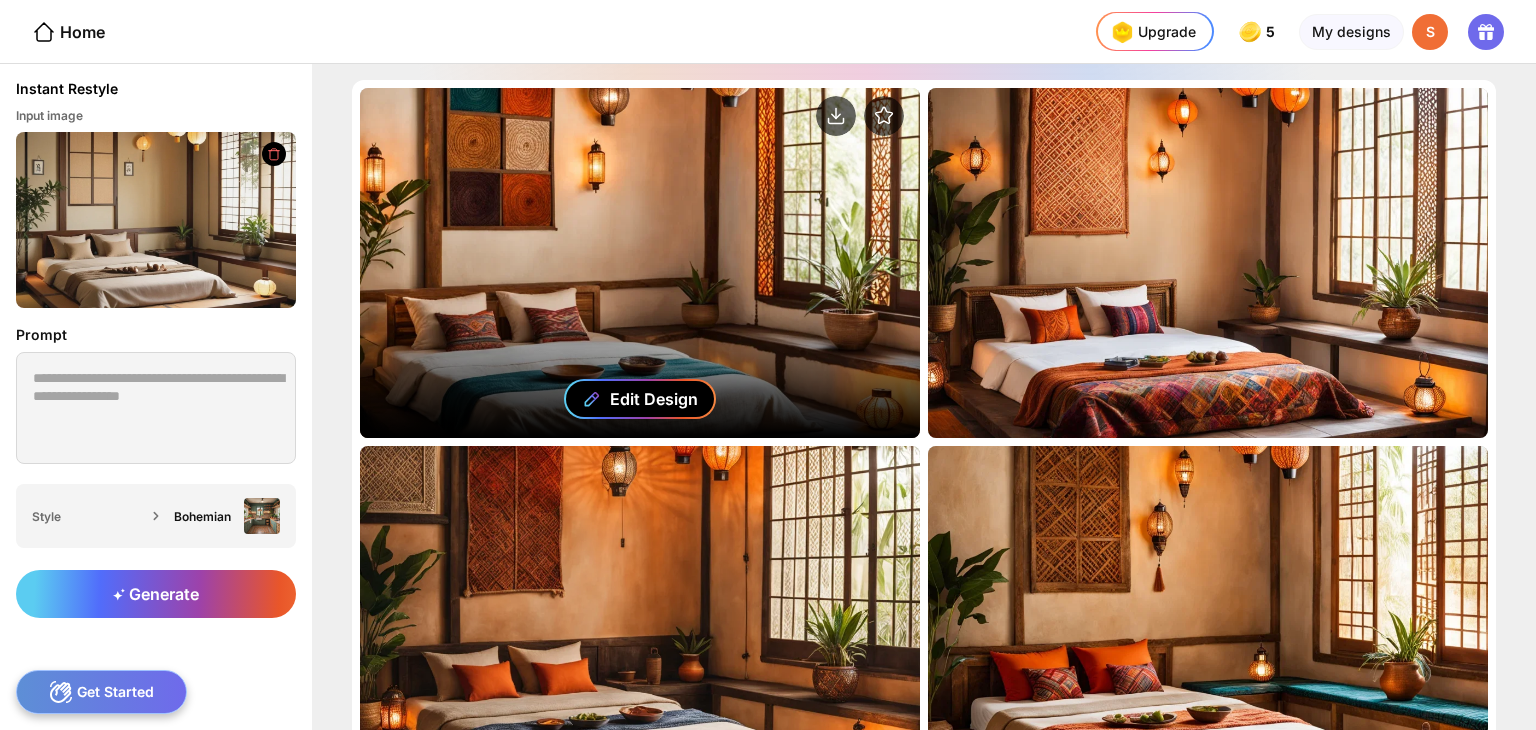 click on "Edit Design" at bounding box center (654, 399) 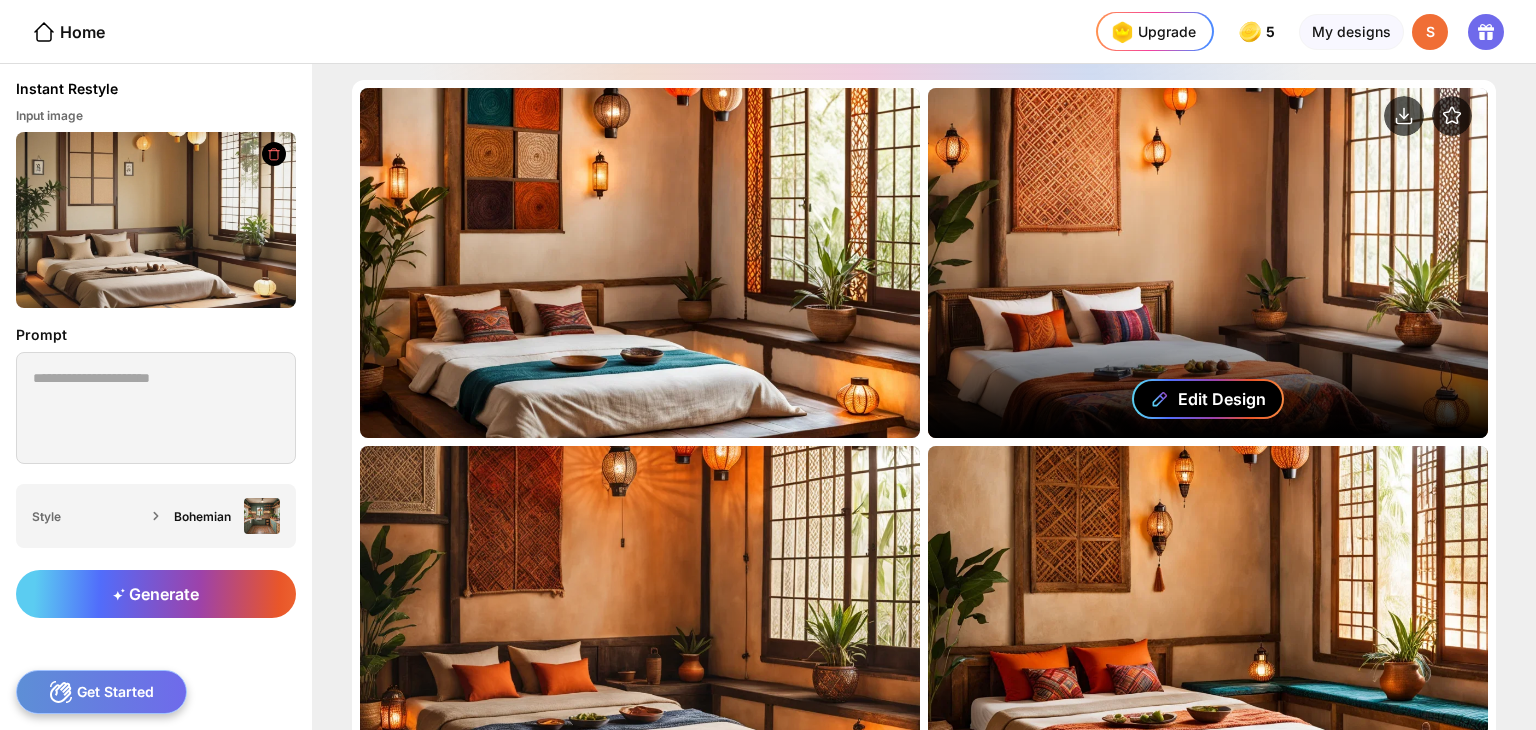 click on "Edit Design" at bounding box center (1222, 399) 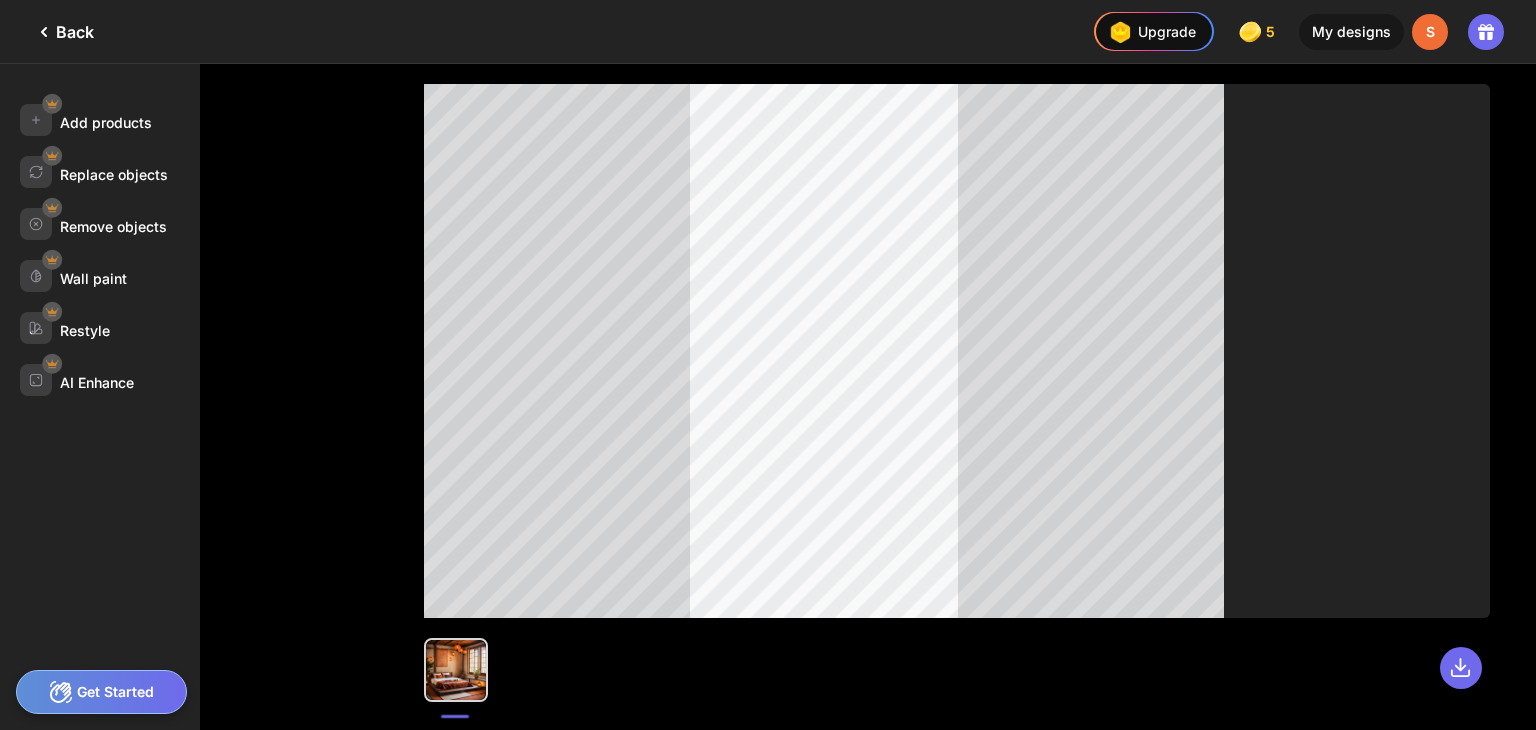 click 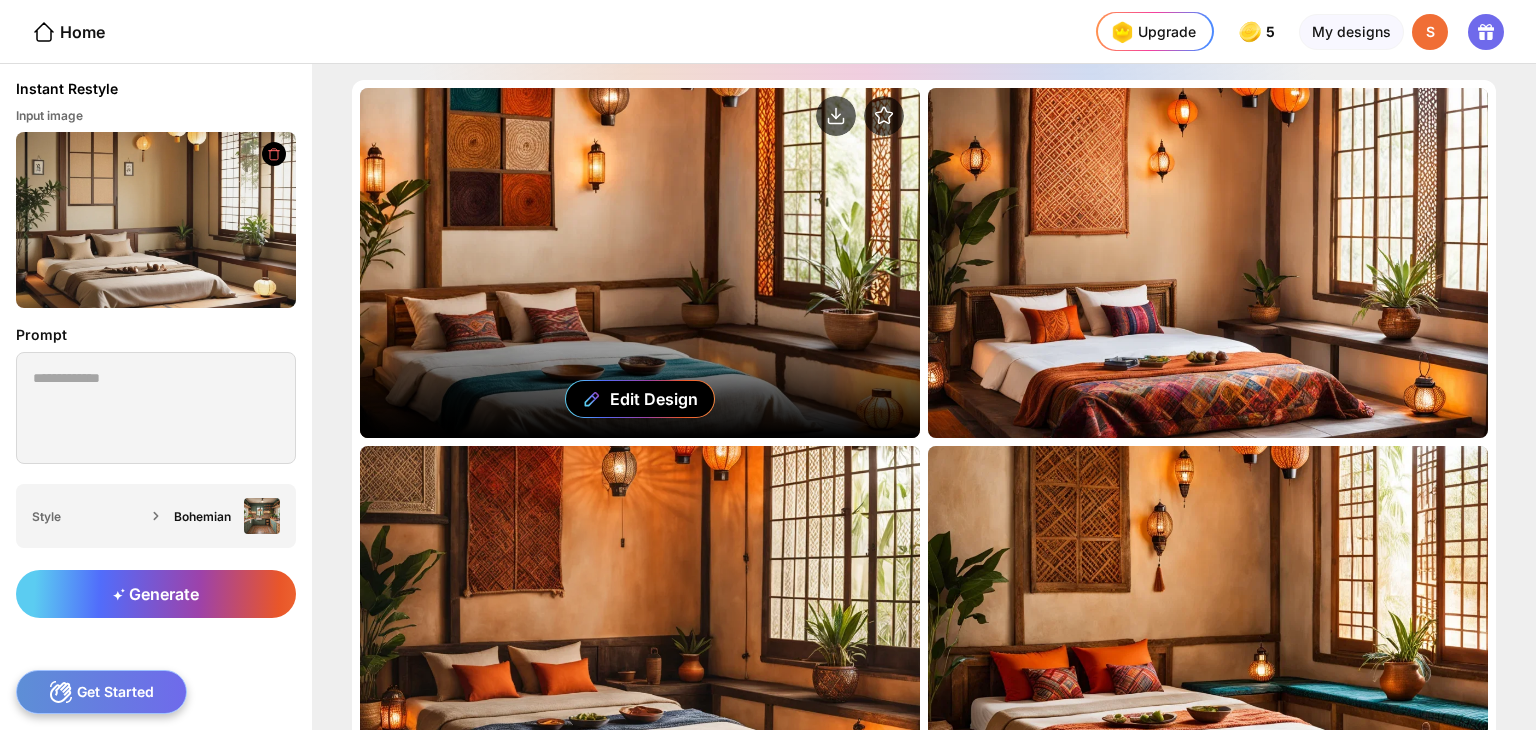 scroll, scrollTop: 172, scrollLeft: 0, axis: vertical 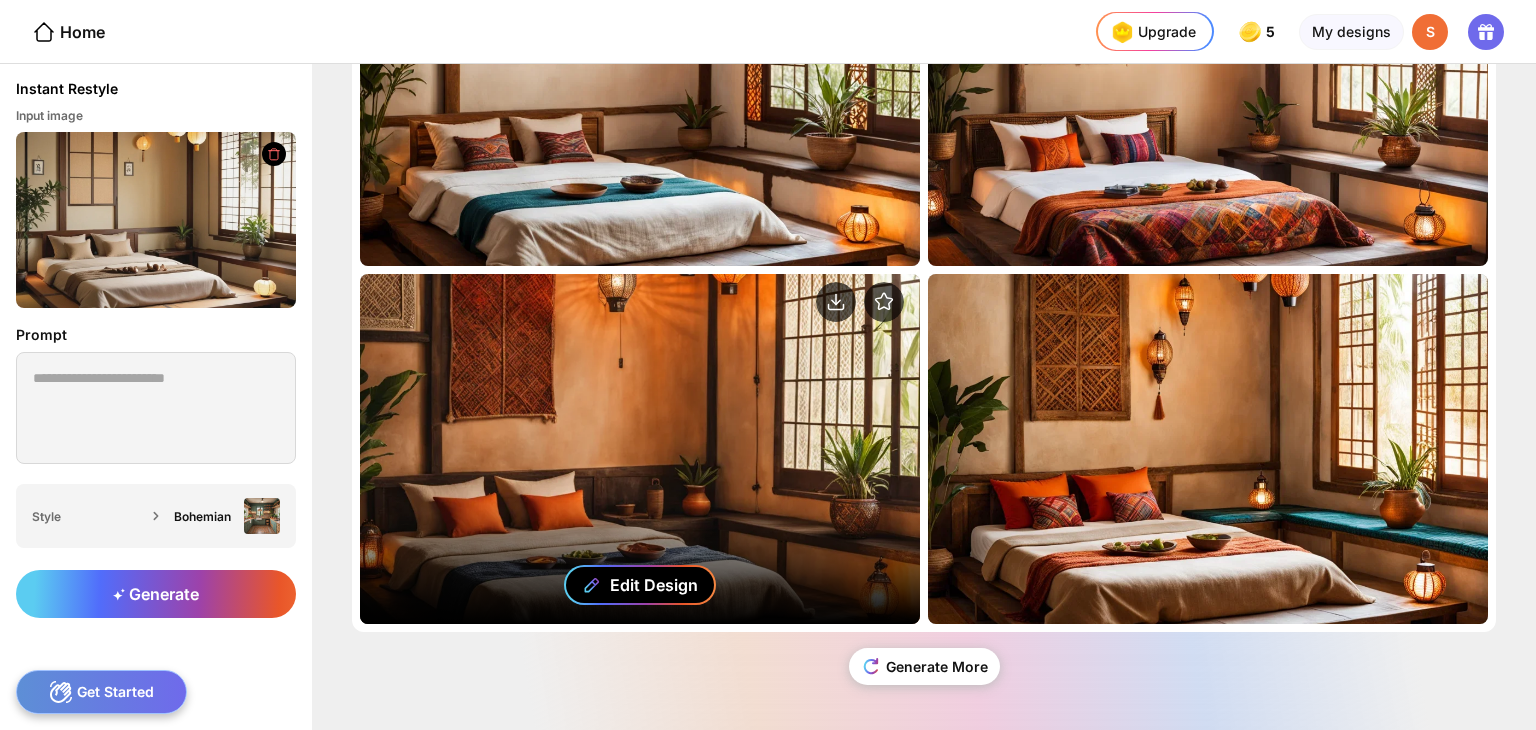 click on "Edit Design" at bounding box center [640, 585] 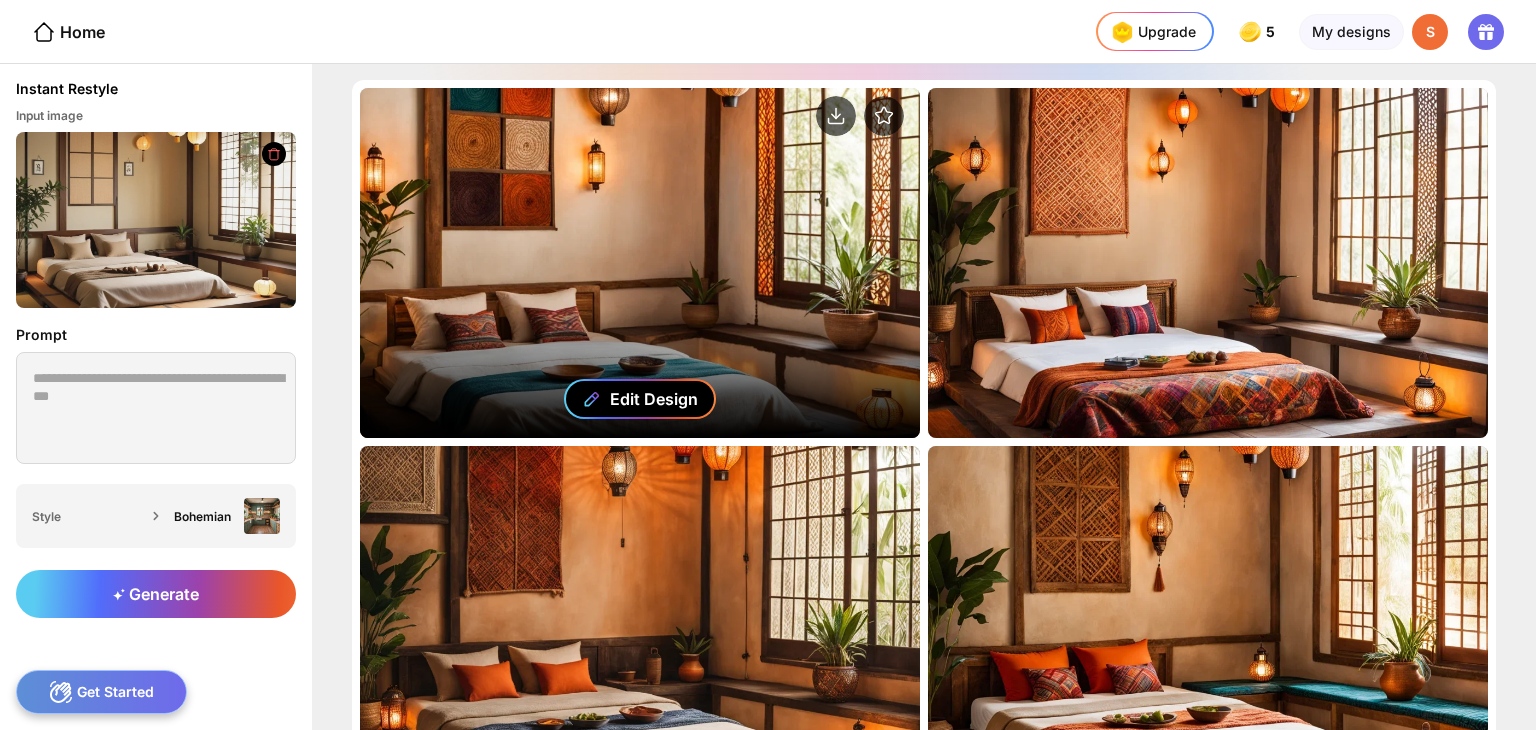 click on "Edit Design" at bounding box center [654, 399] 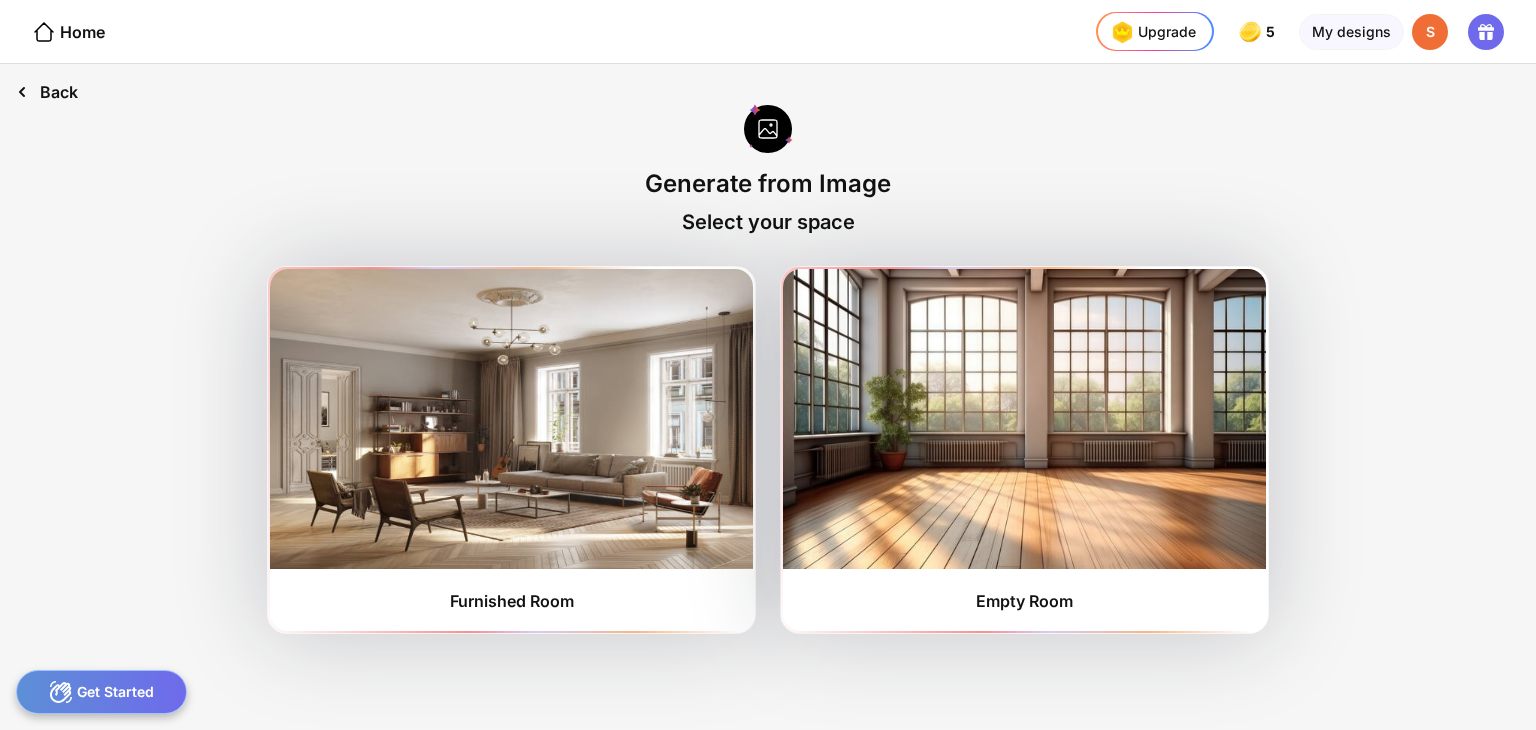 click on "Back" at bounding box center [47, 92] 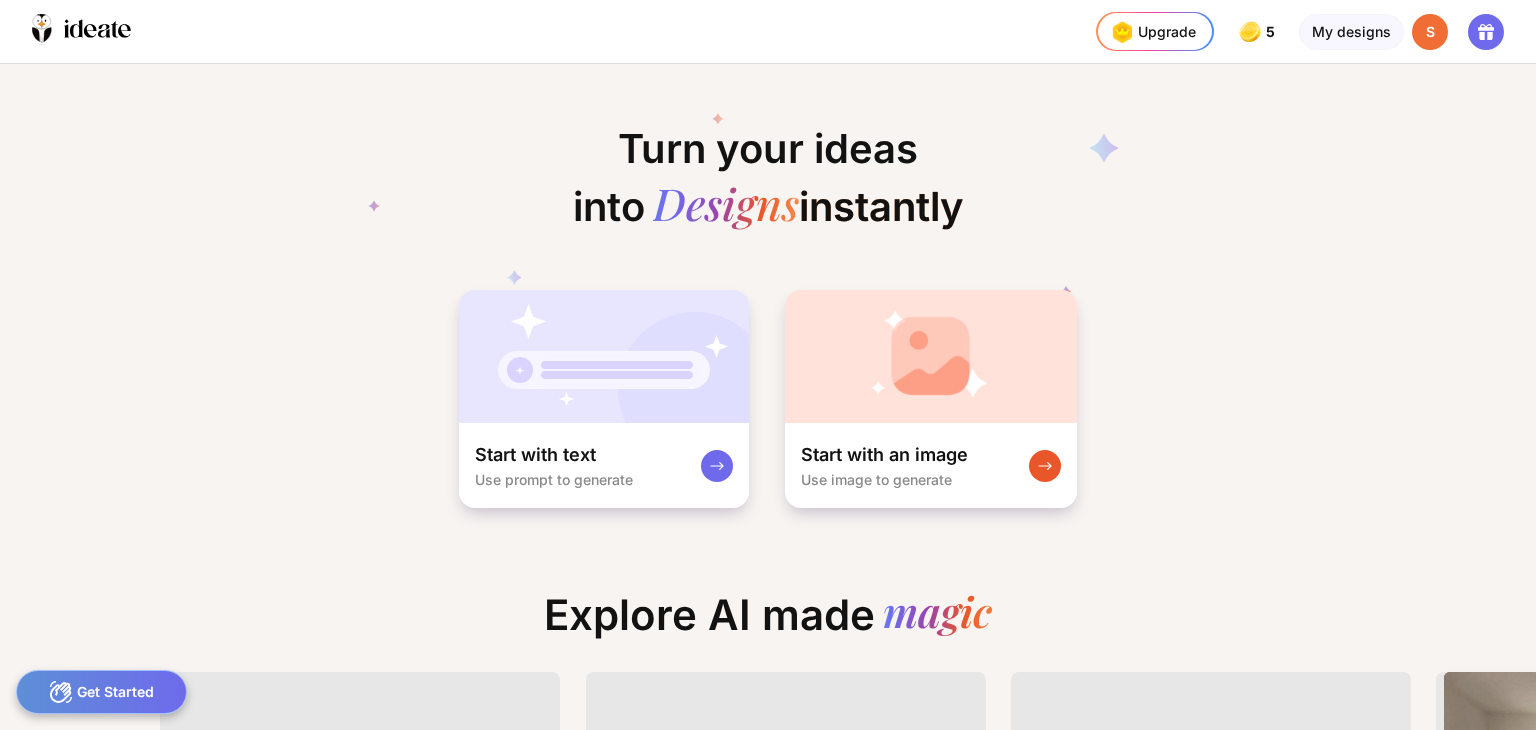 scroll, scrollTop: 0, scrollLeft: 9, axis: horizontal 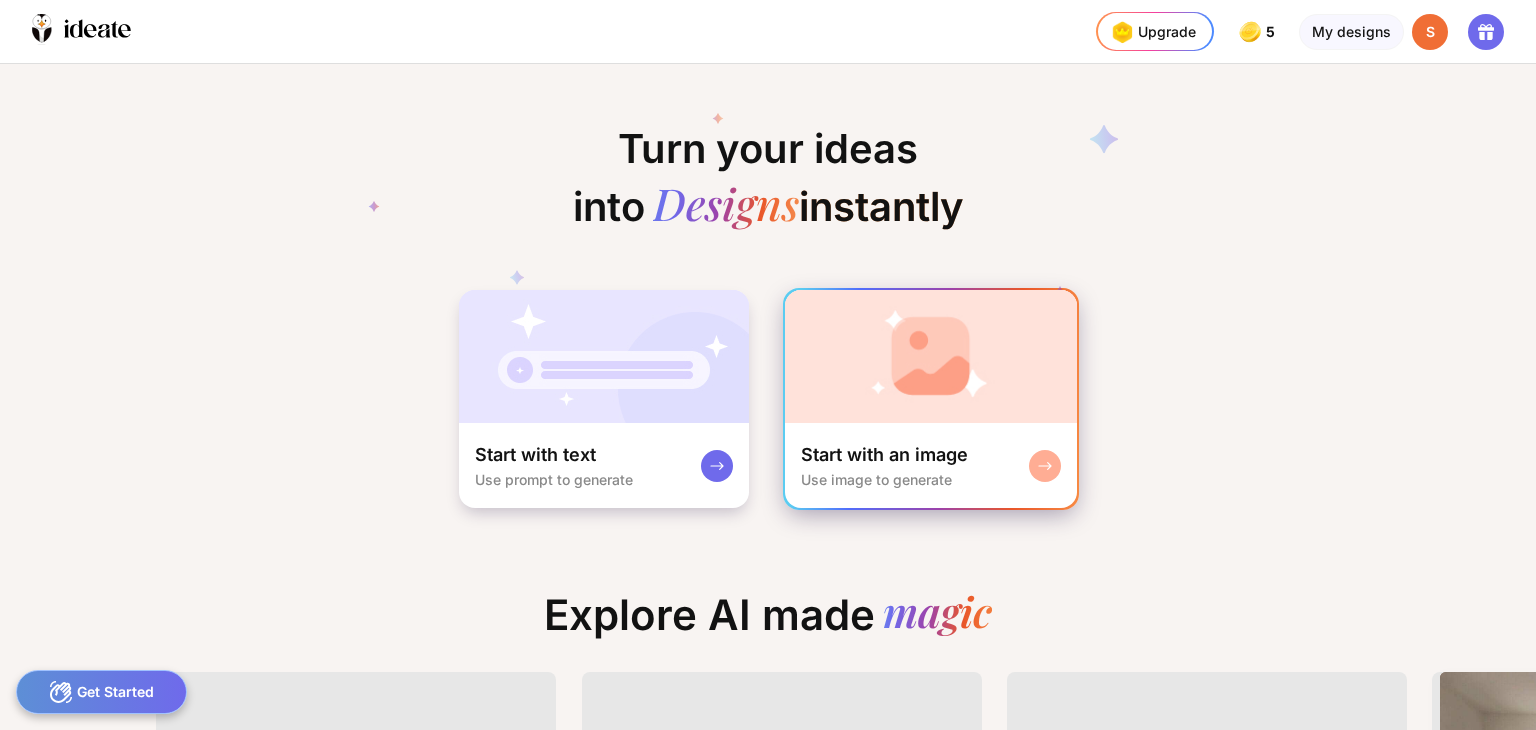 click on "Start with an image Use image to generate" at bounding box center (931, 465) 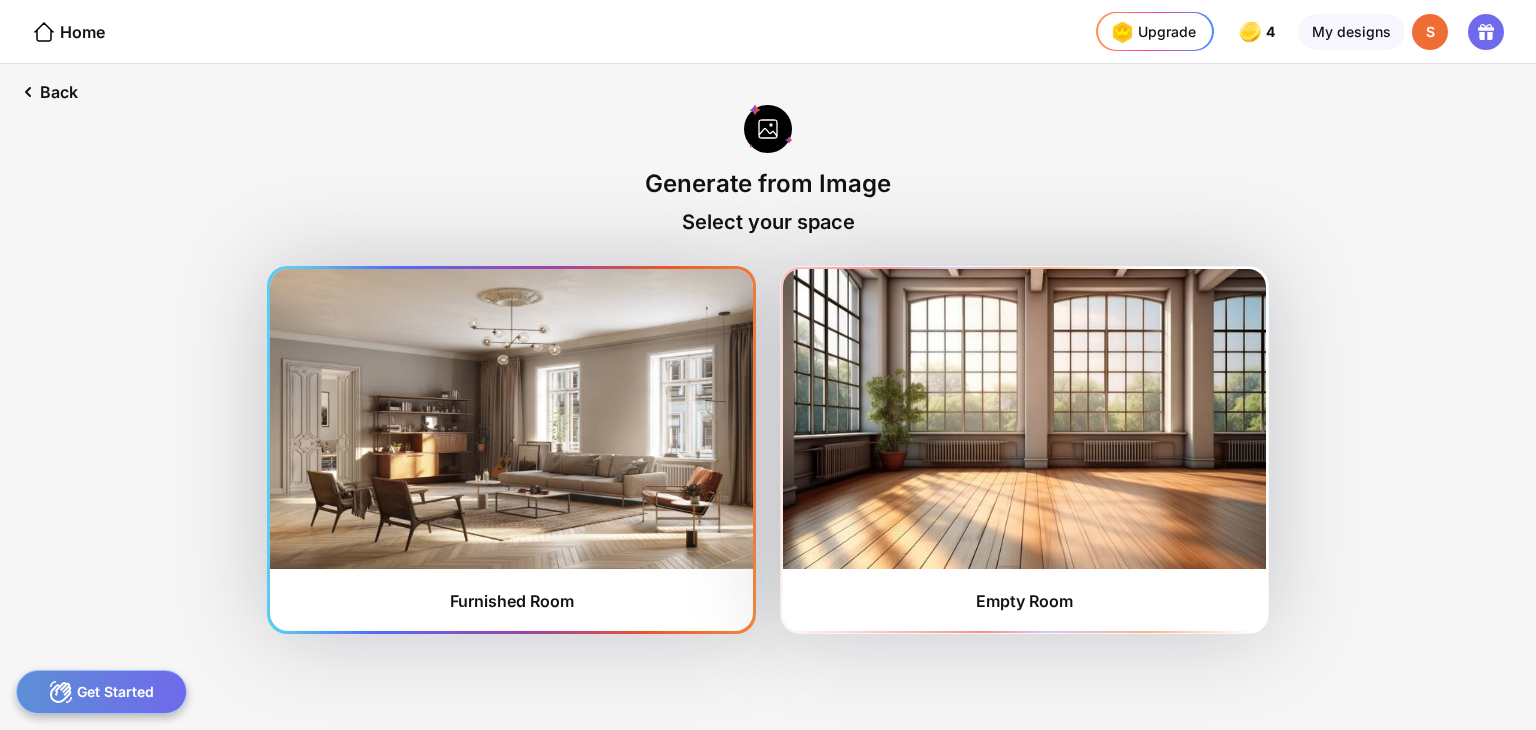 click at bounding box center [511, 419] 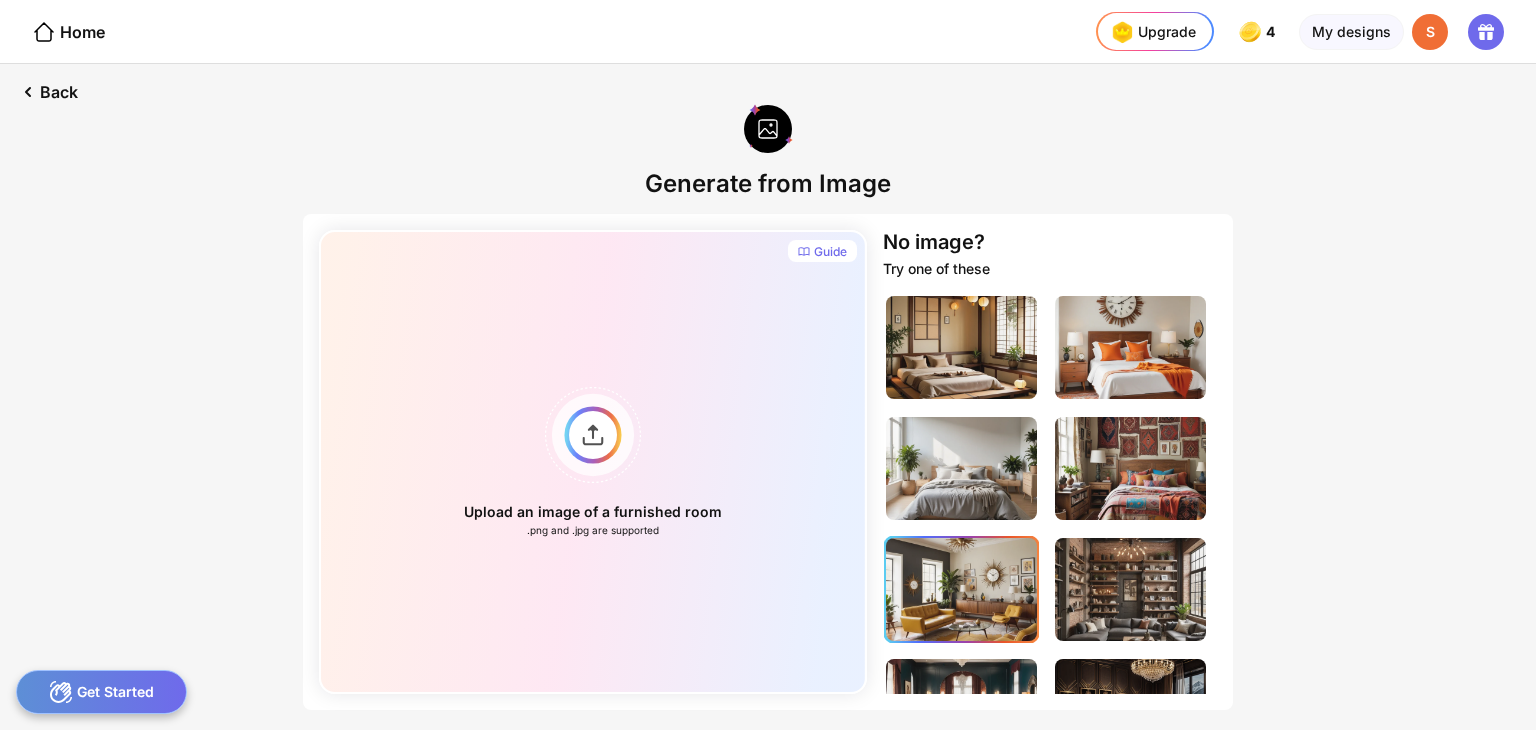 click at bounding box center [961, 589] 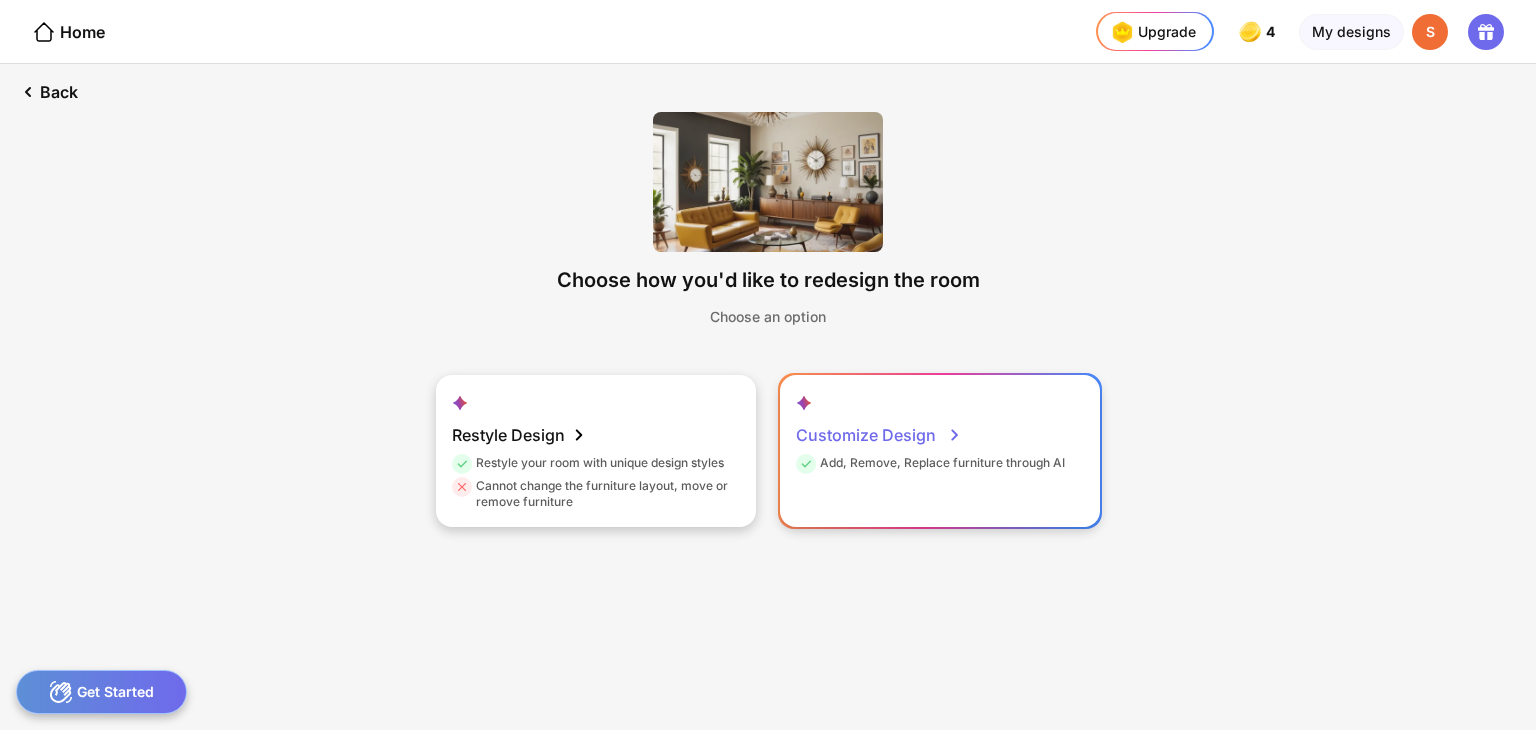 click on "Add, Remove, Replace furniture through AI" at bounding box center [930, 466] 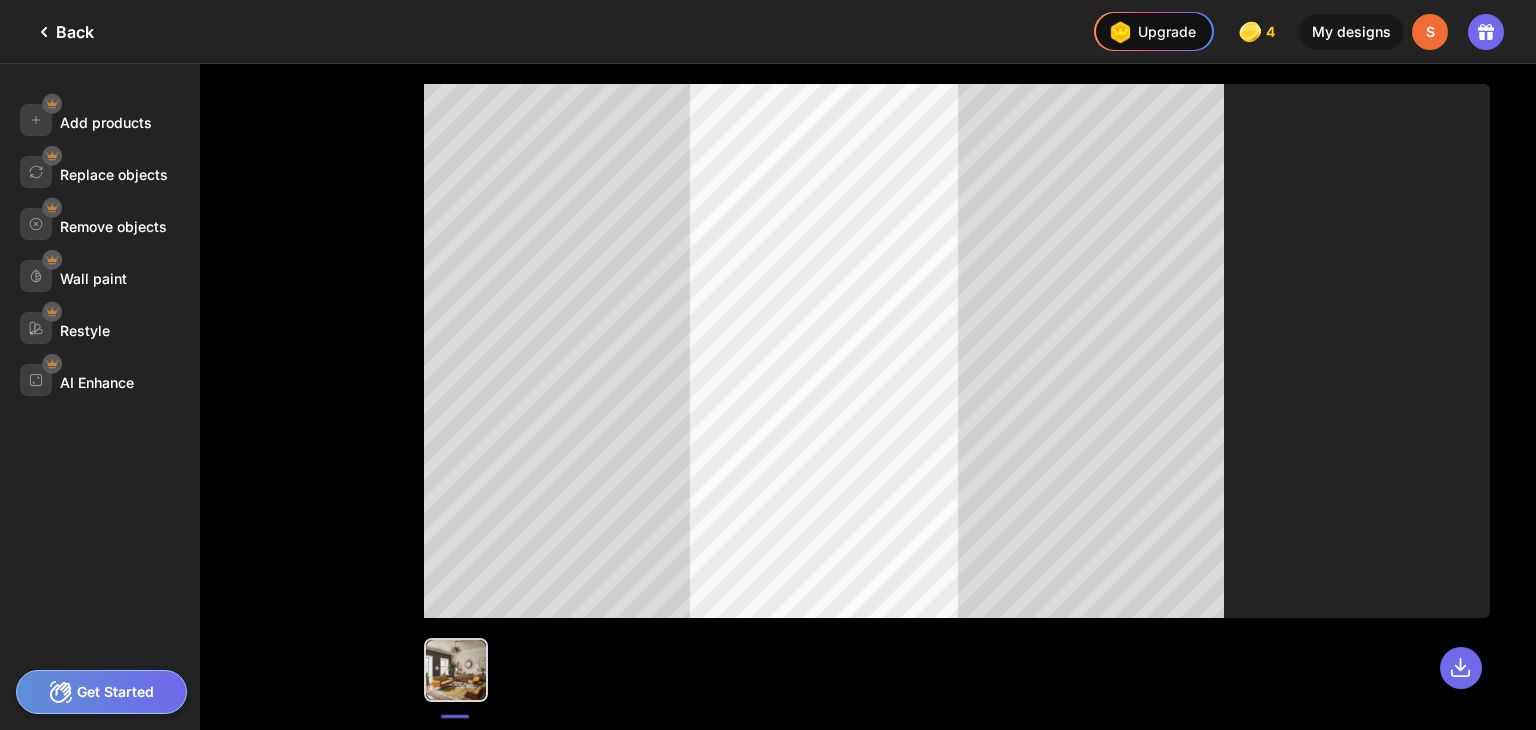 click on "Add products
Replace objects
Remove objects
Wall paint
Restyle
AI Enhance" at bounding box center (189, 397) 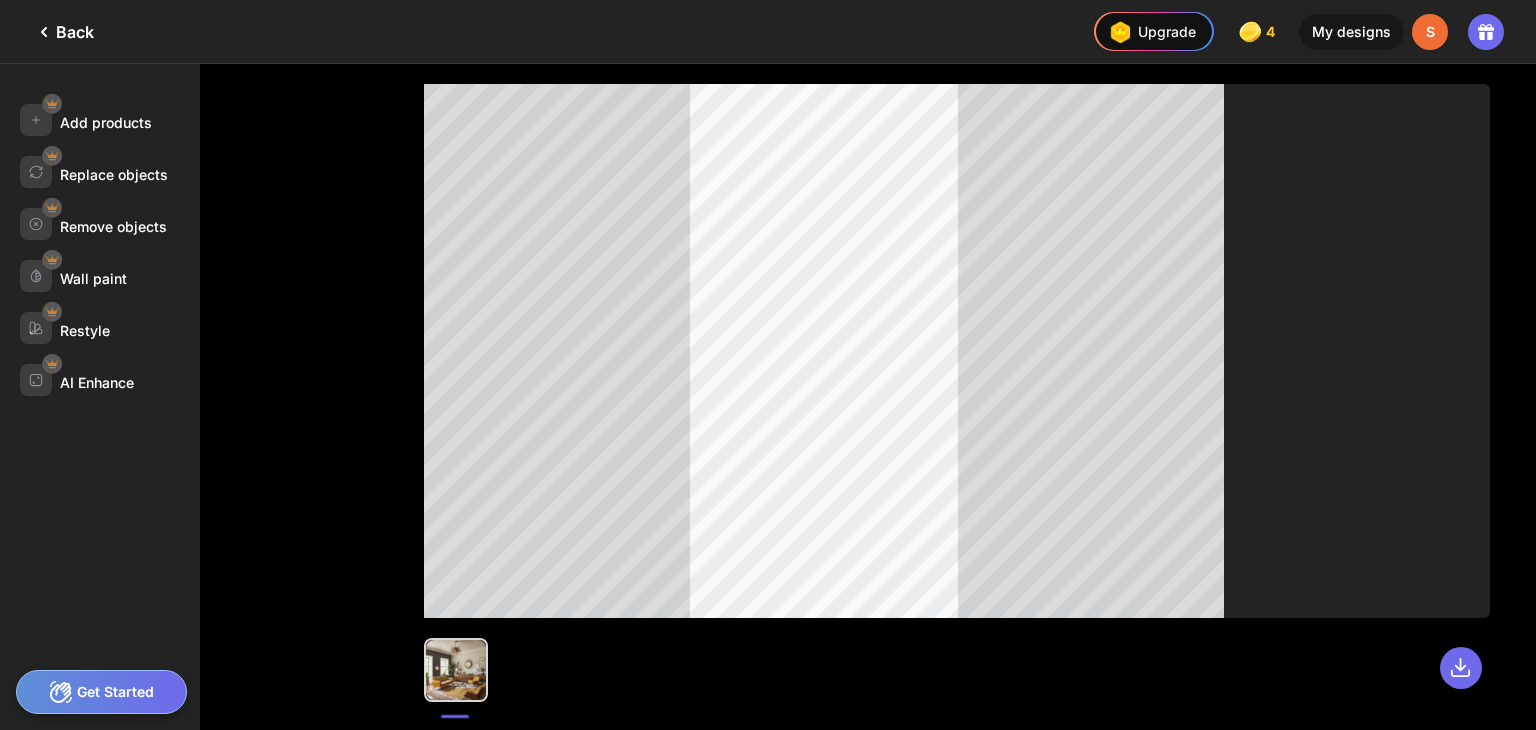 click 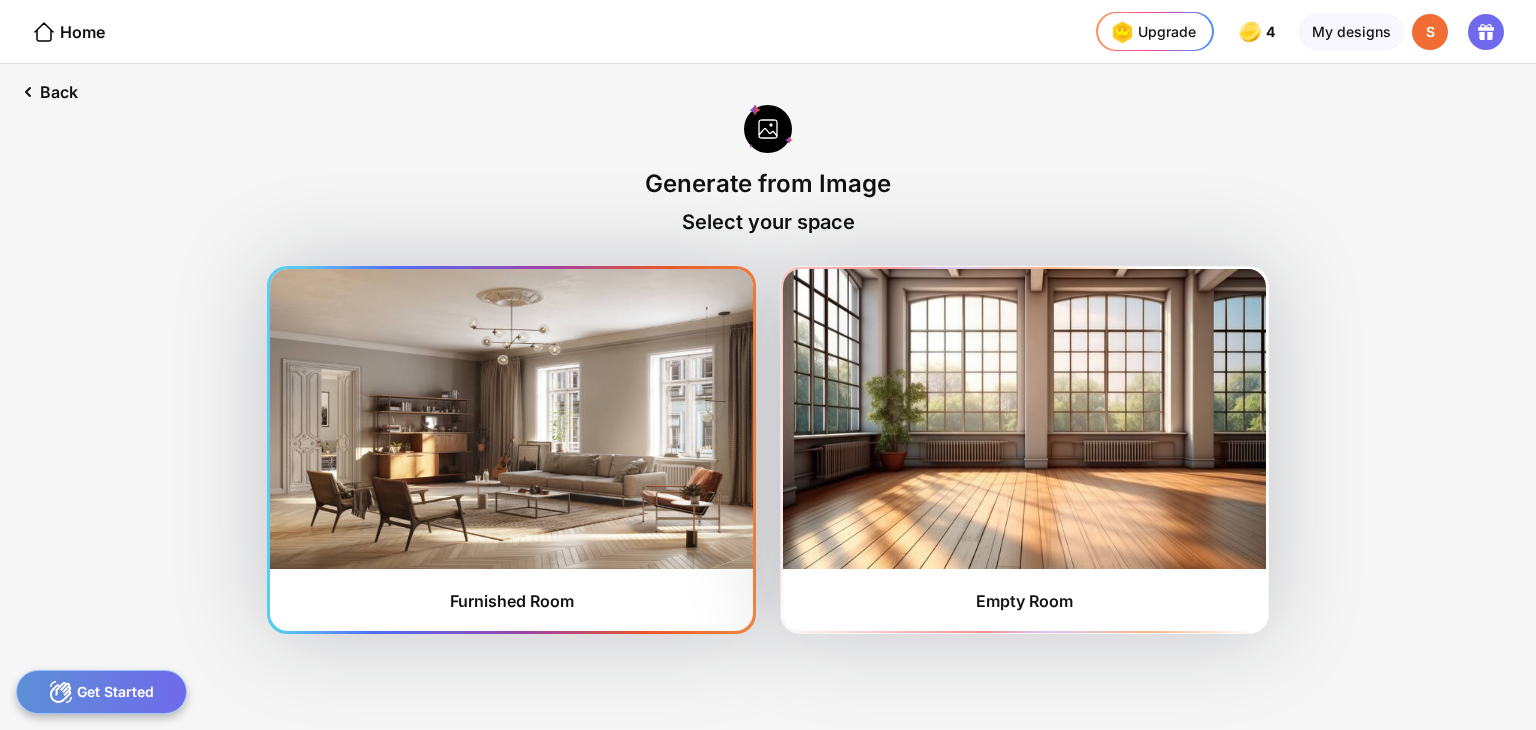 click at bounding box center [511, 419] 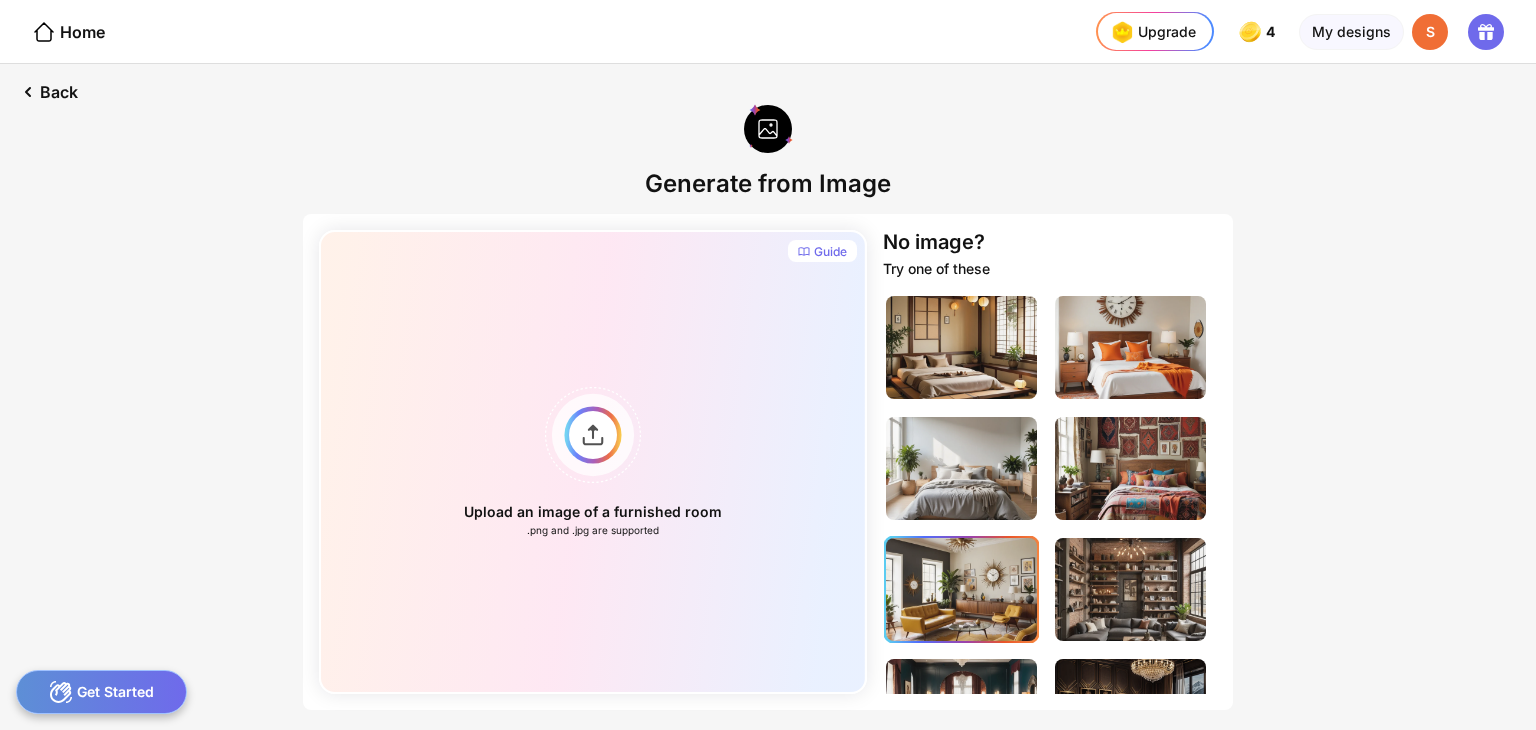 click at bounding box center [961, 589] 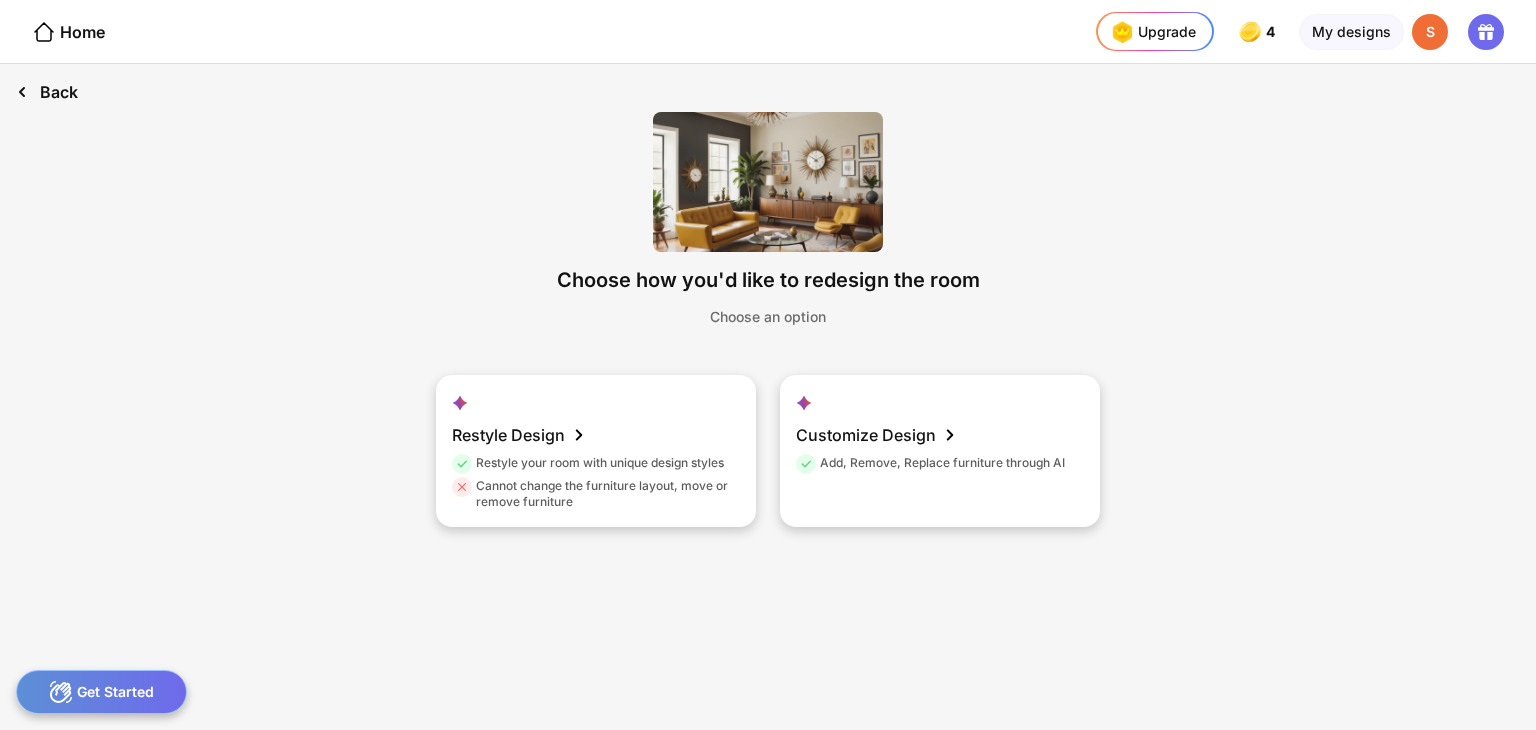 click on "Back" at bounding box center [47, 92] 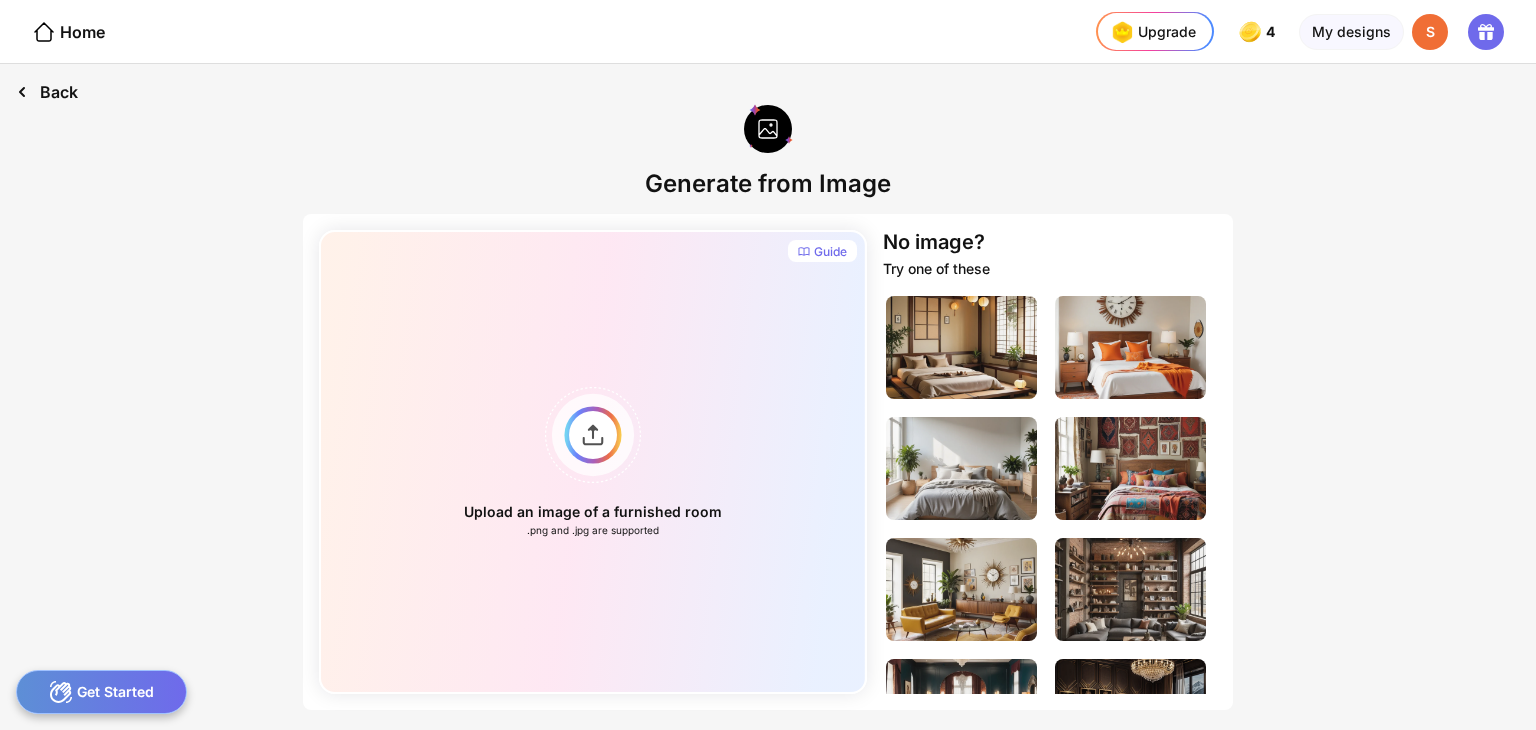 click on "Back" at bounding box center (47, 92) 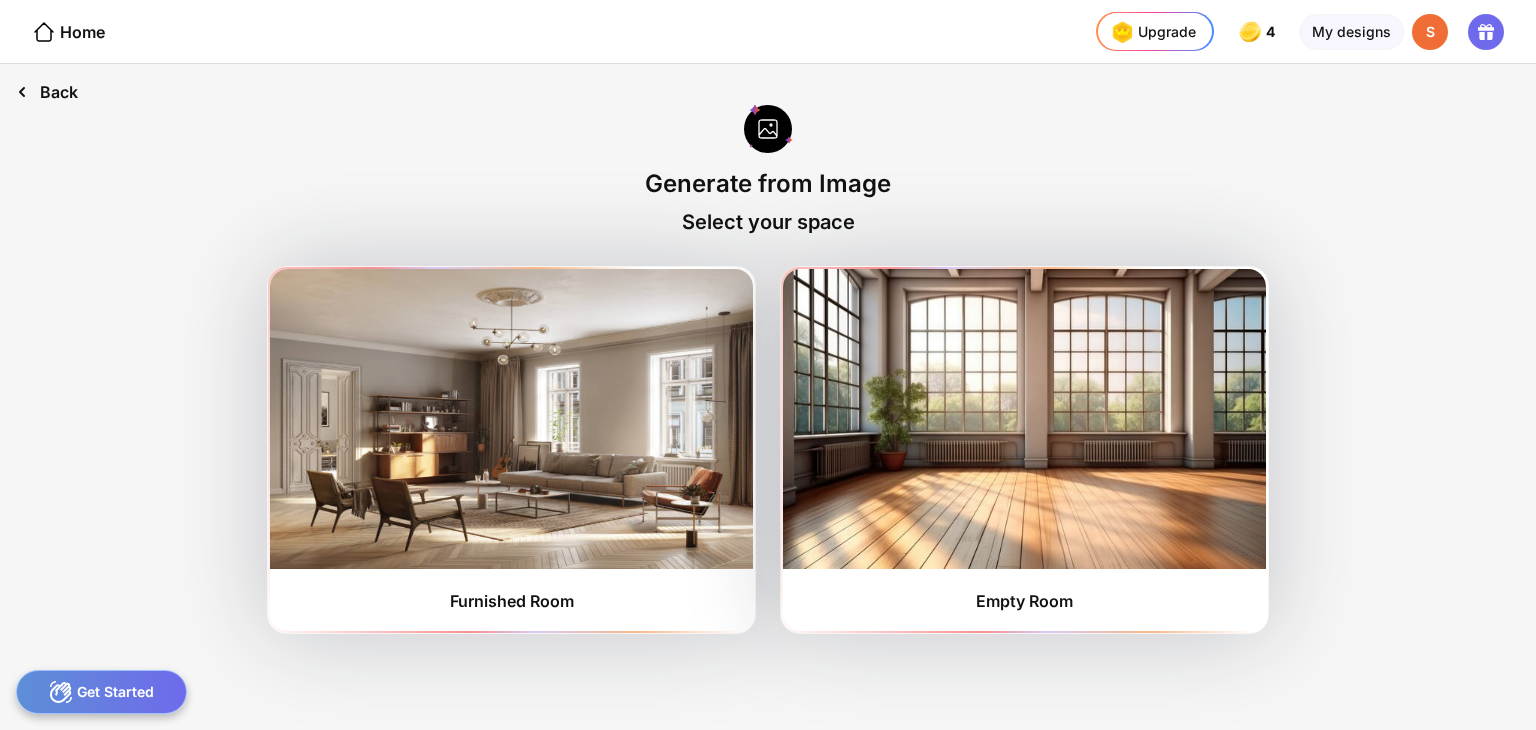 click on "Back" at bounding box center [47, 92] 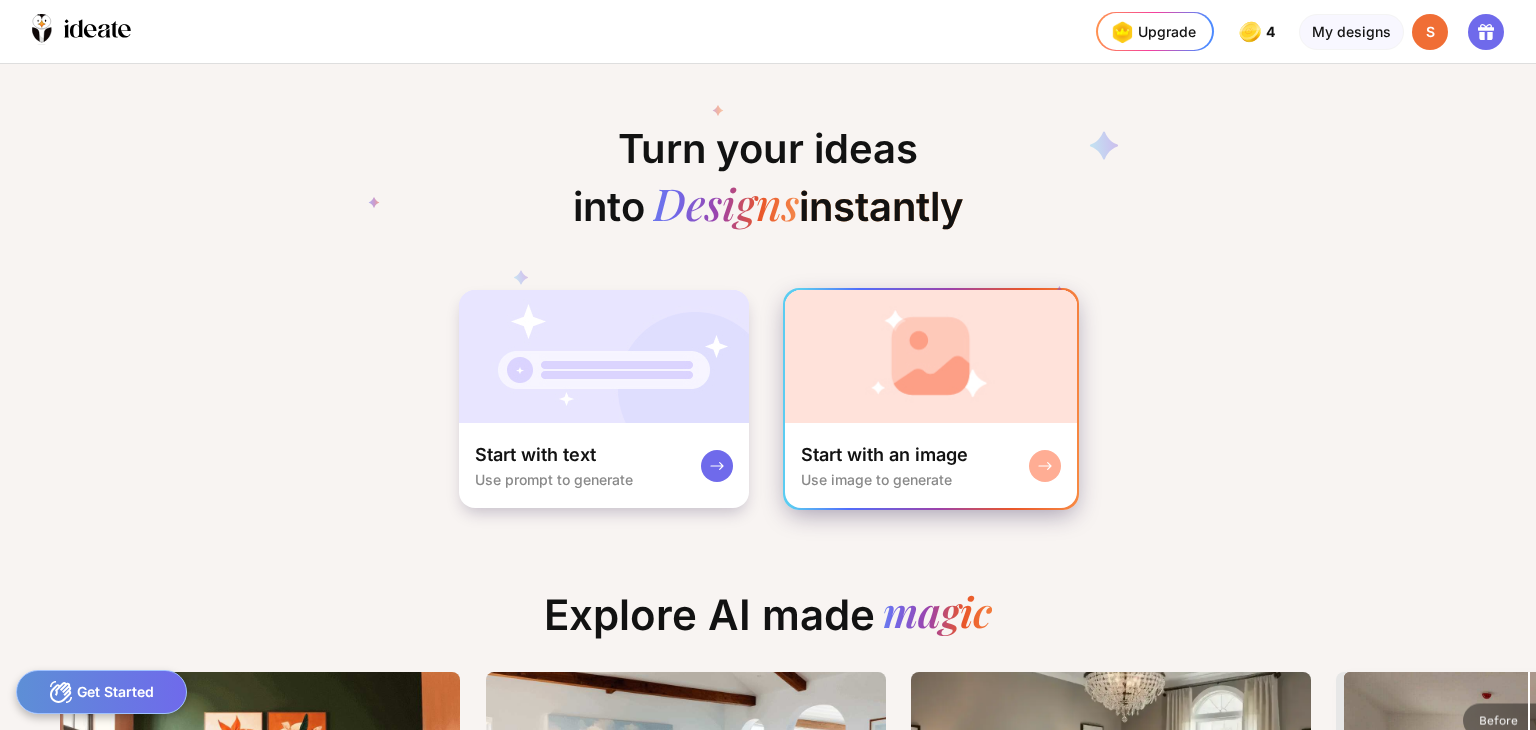 click at bounding box center [931, 356] 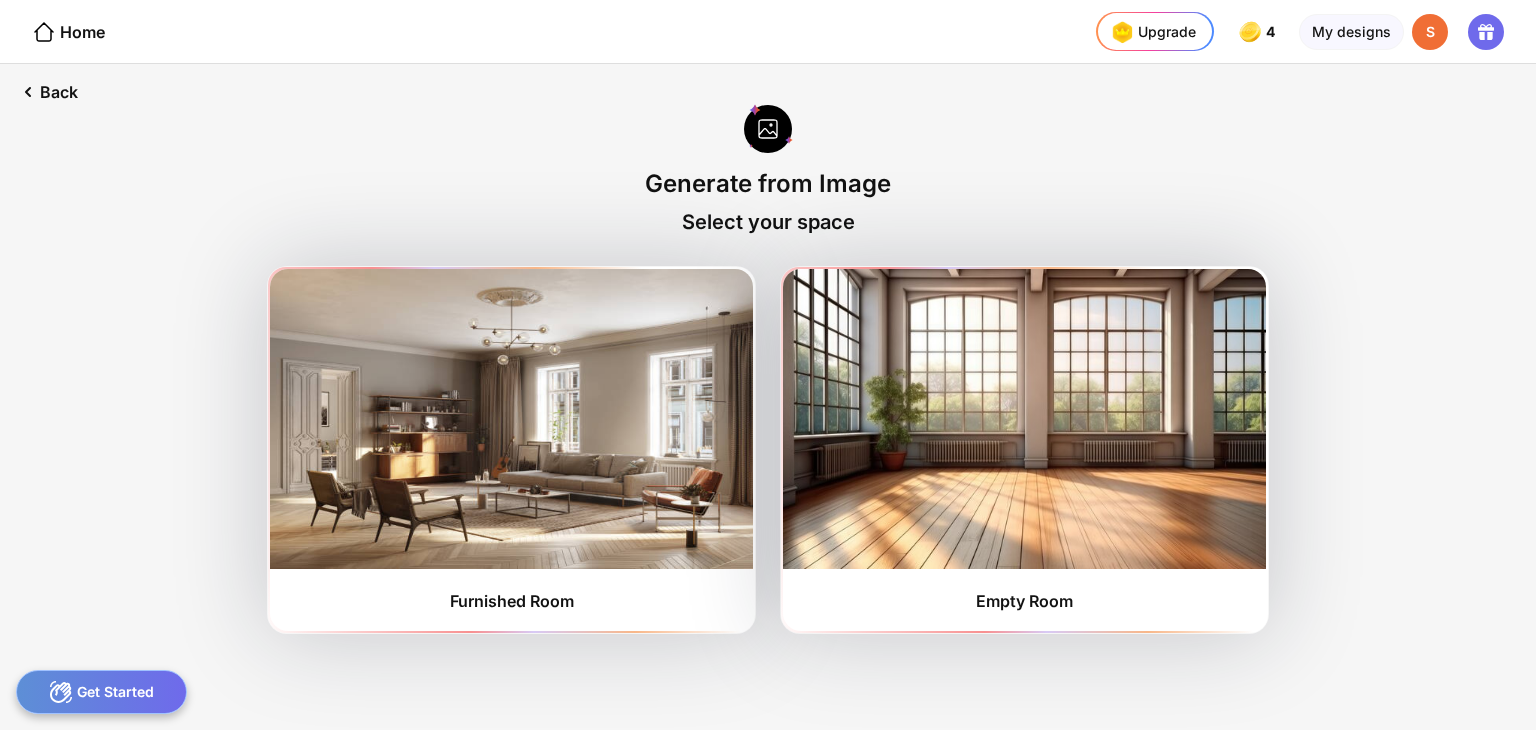 click at bounding box center (1024, 419) 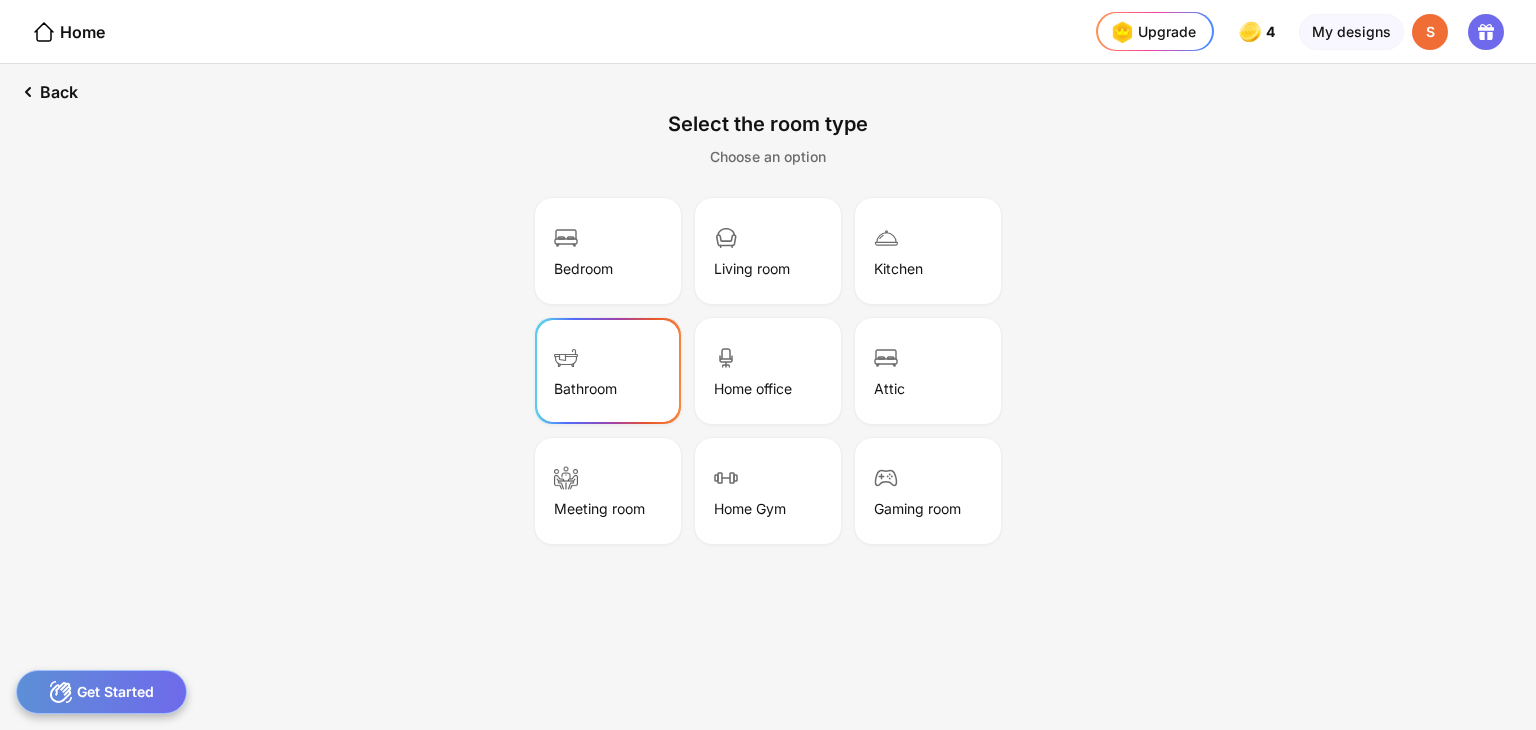 click on "Bathroom" at bounding box center [608, 371] 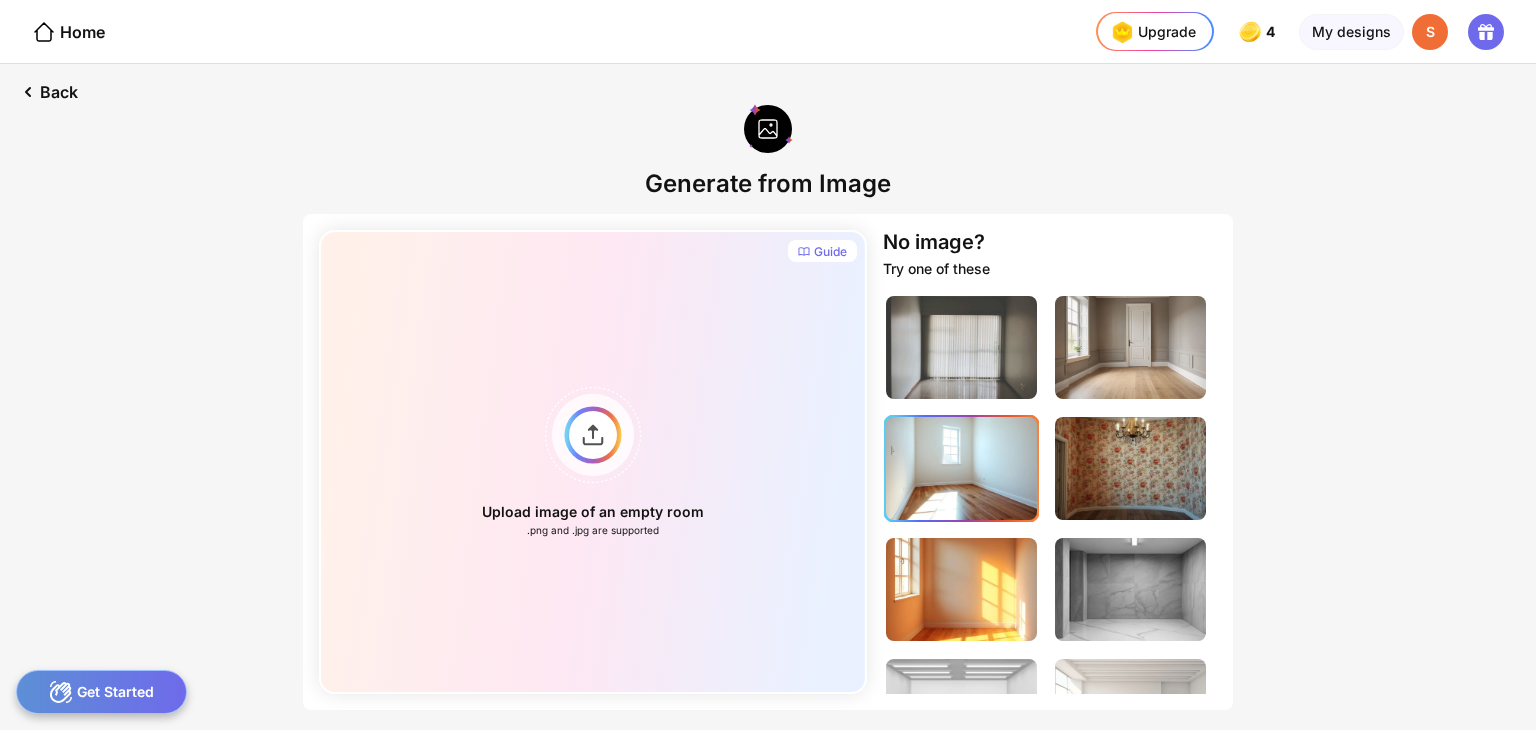 click at bounding box center (961, 468) 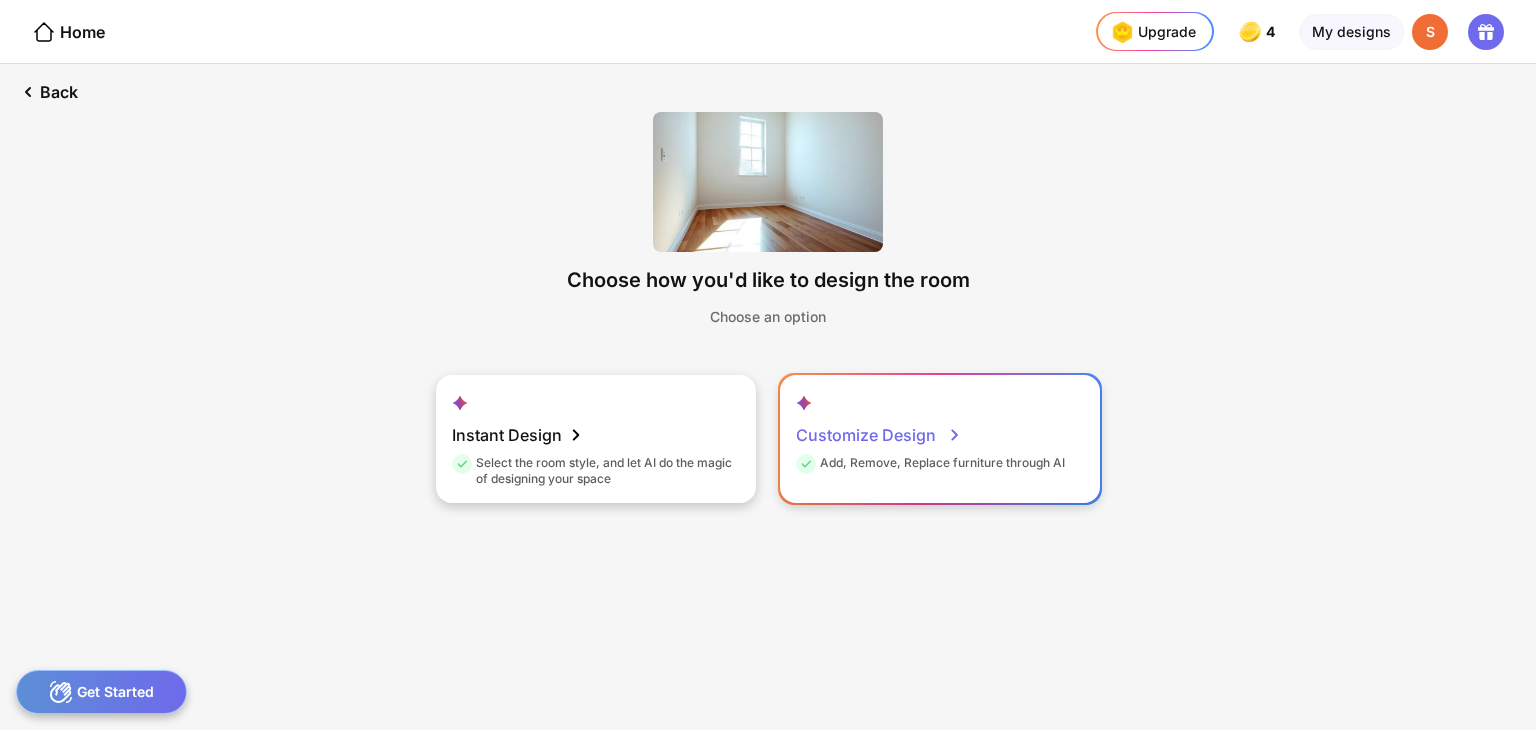 click on "Customize Design" at bounding box center [879, 435] 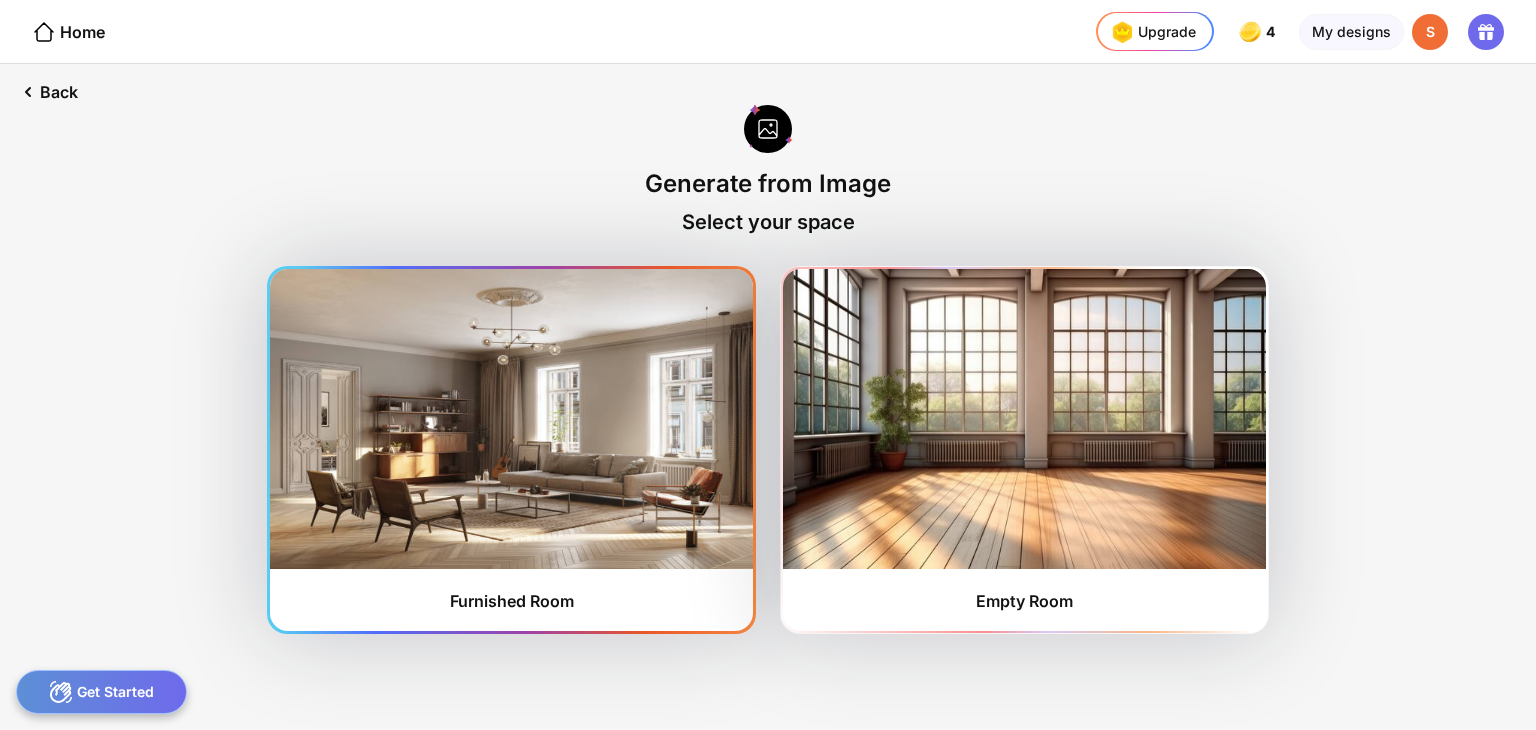 click at bounding box center (511, 419) 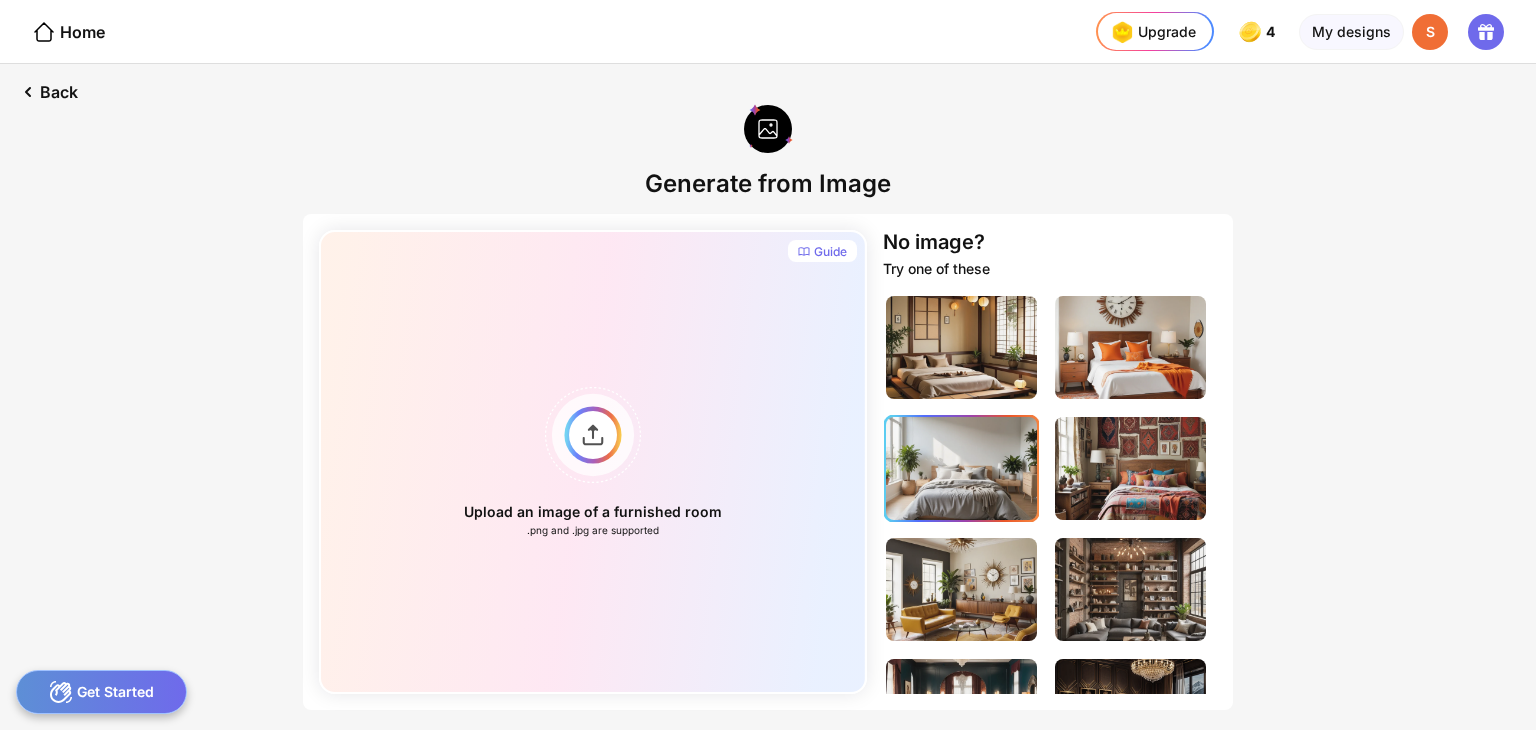 click at bounding box center [961, 468] 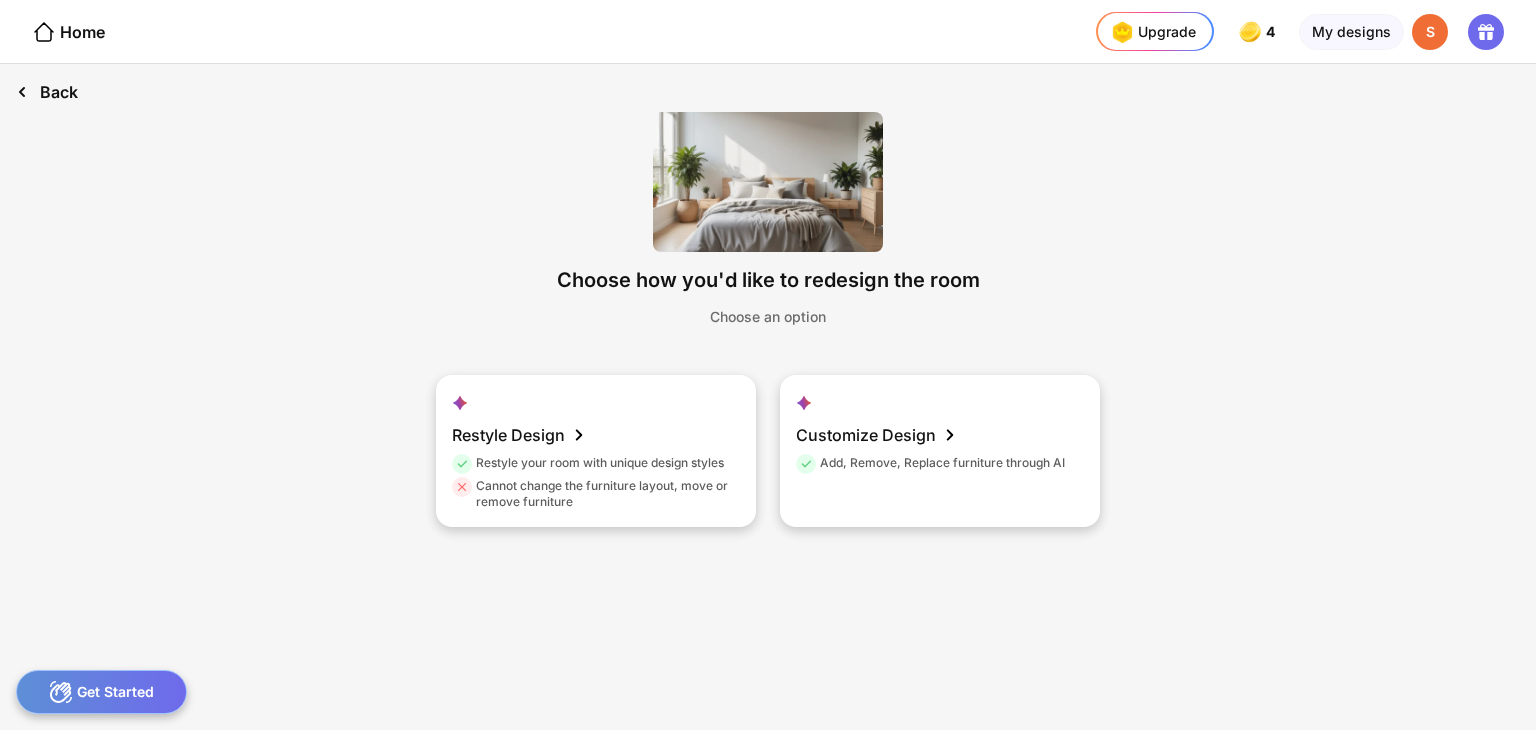 click on "Back" at bounding box center [47, 92] 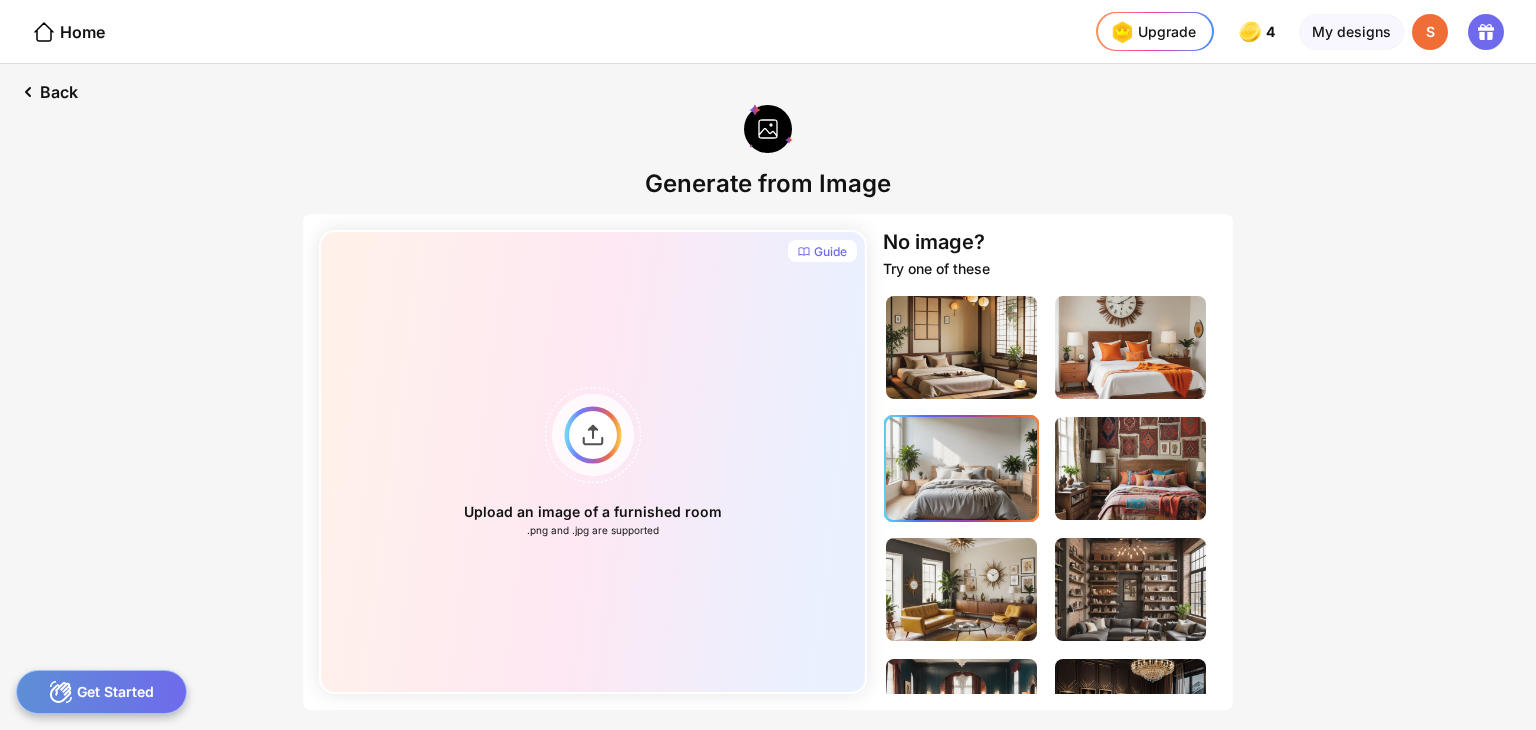 click at bounding box center (961, 468) 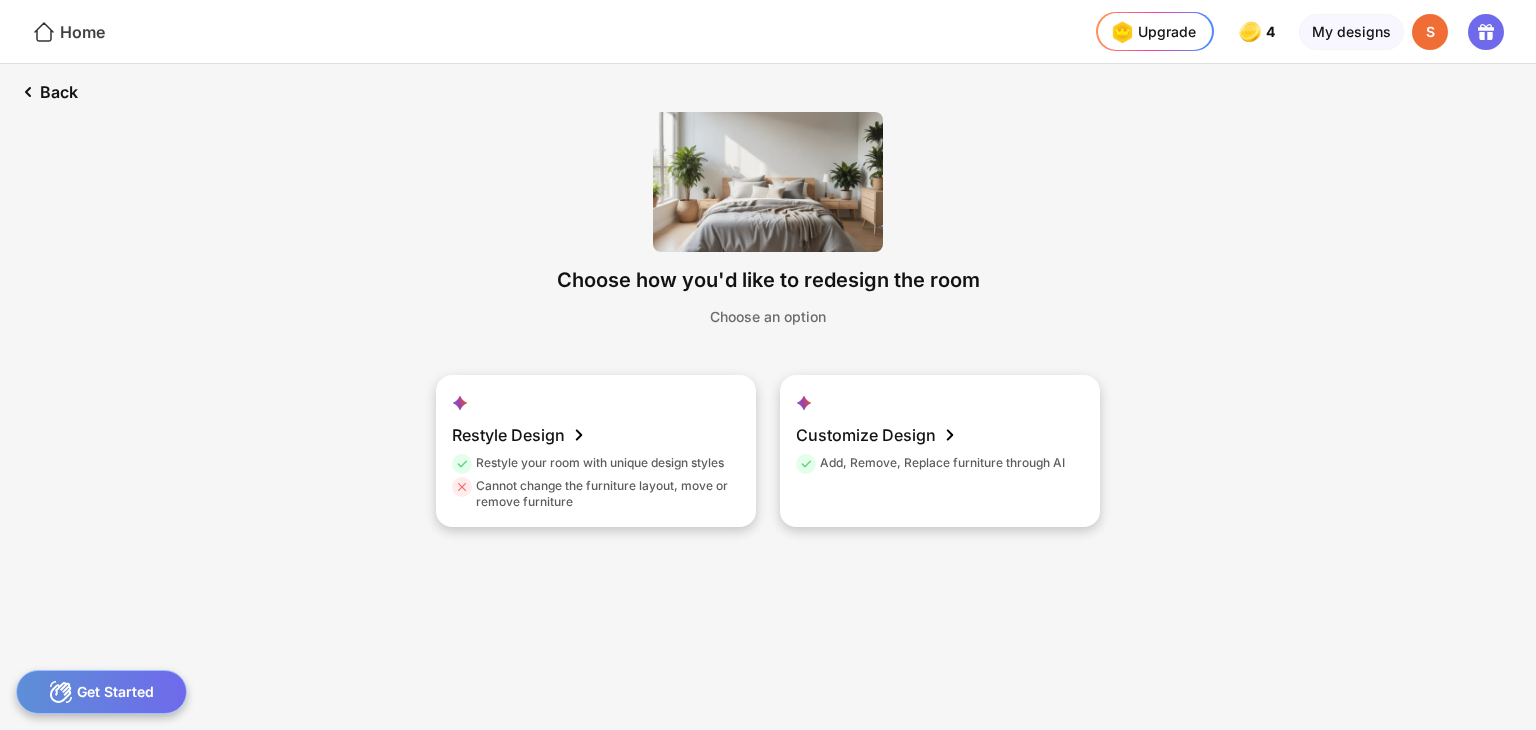 click on "Home" 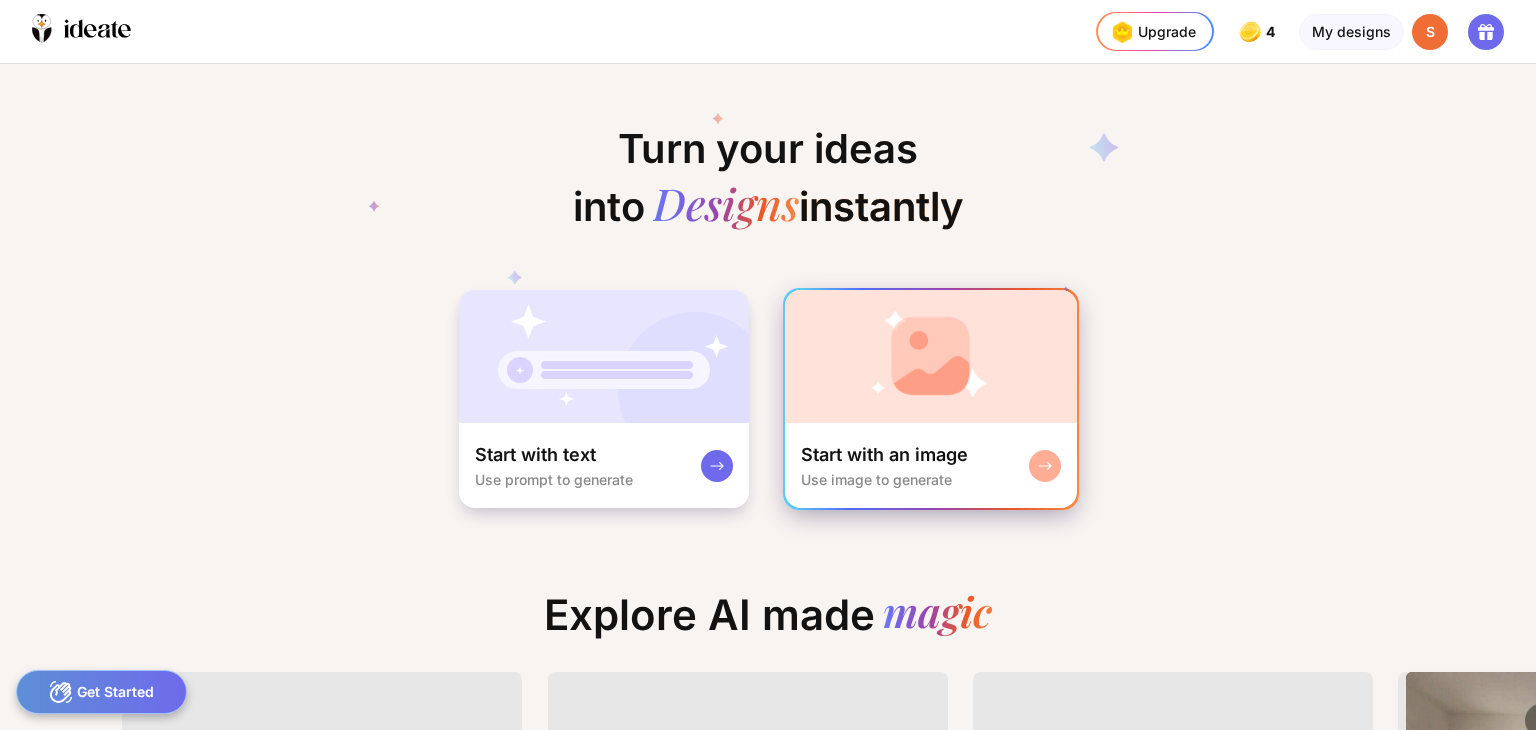 click at bounding box center [931, 356] 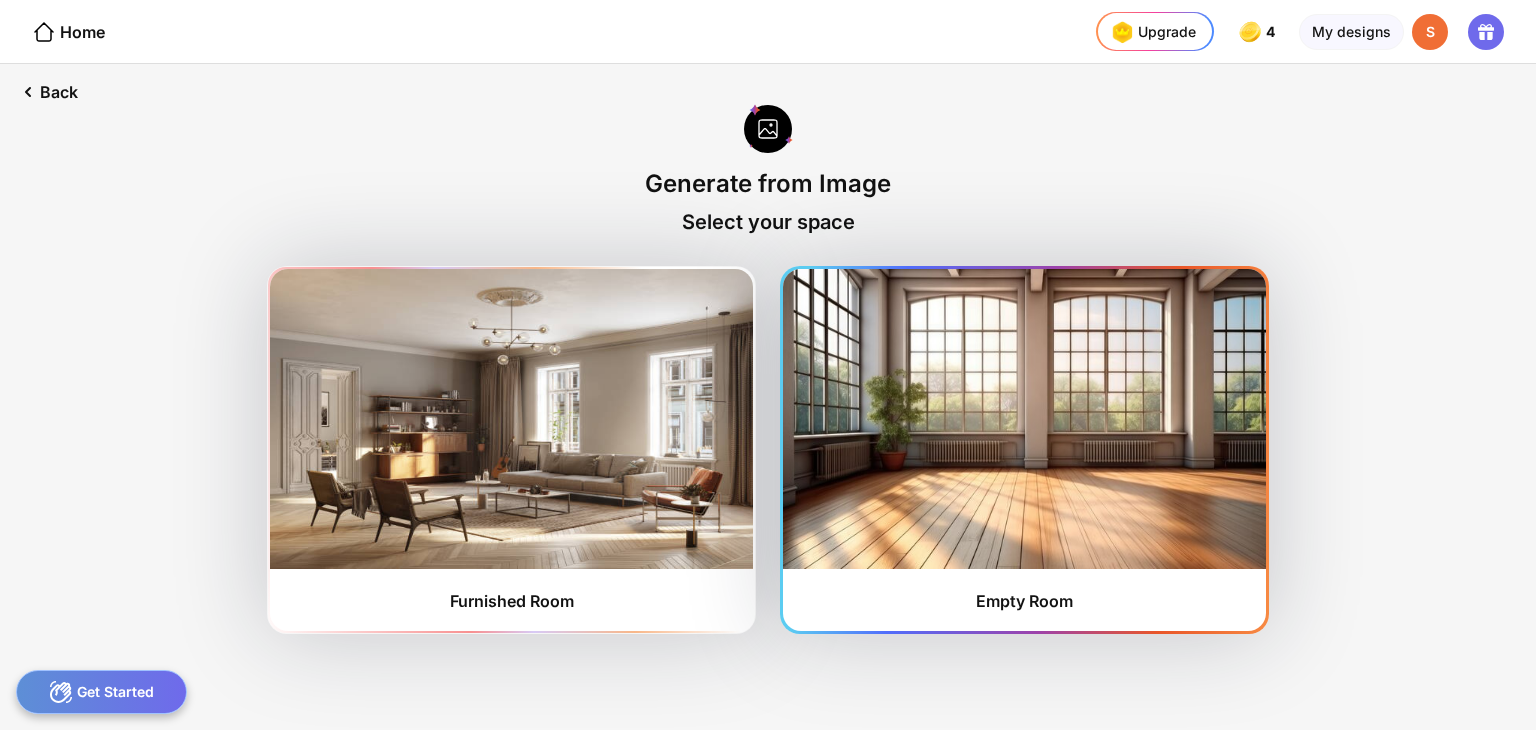 click at bounding box center [1024, 419] 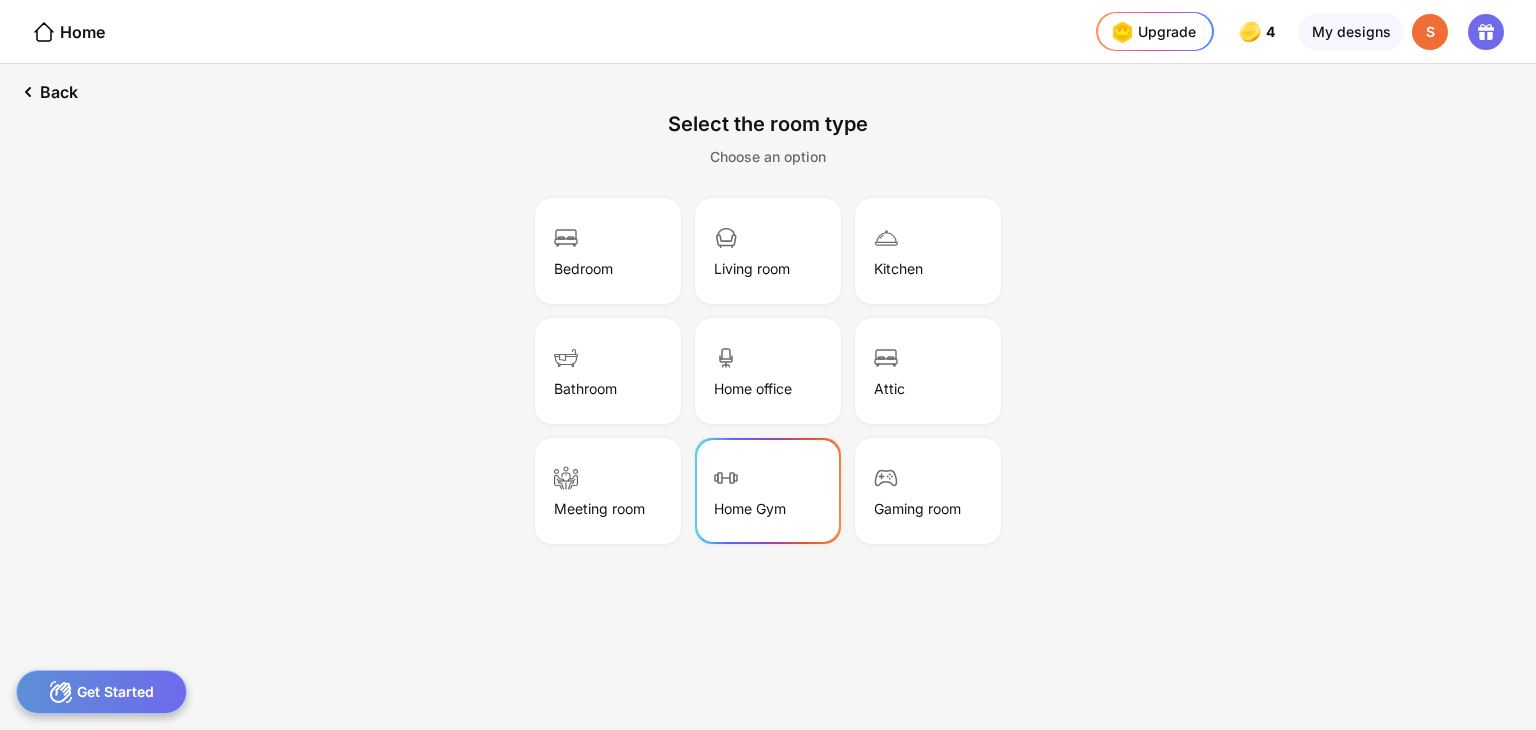click on "Home Gym" at bounding box center [768, 491] 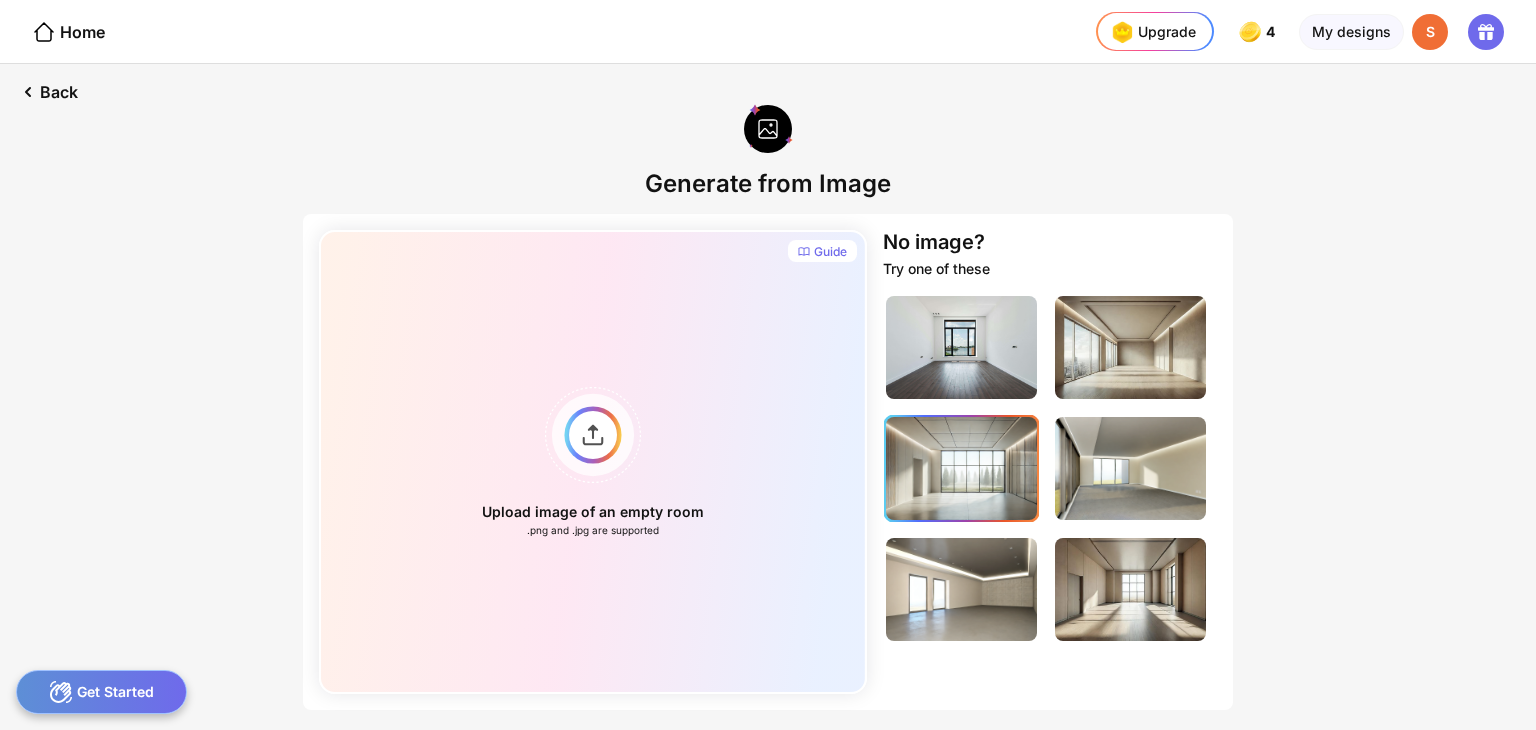 click at bounding box center (961, 468) 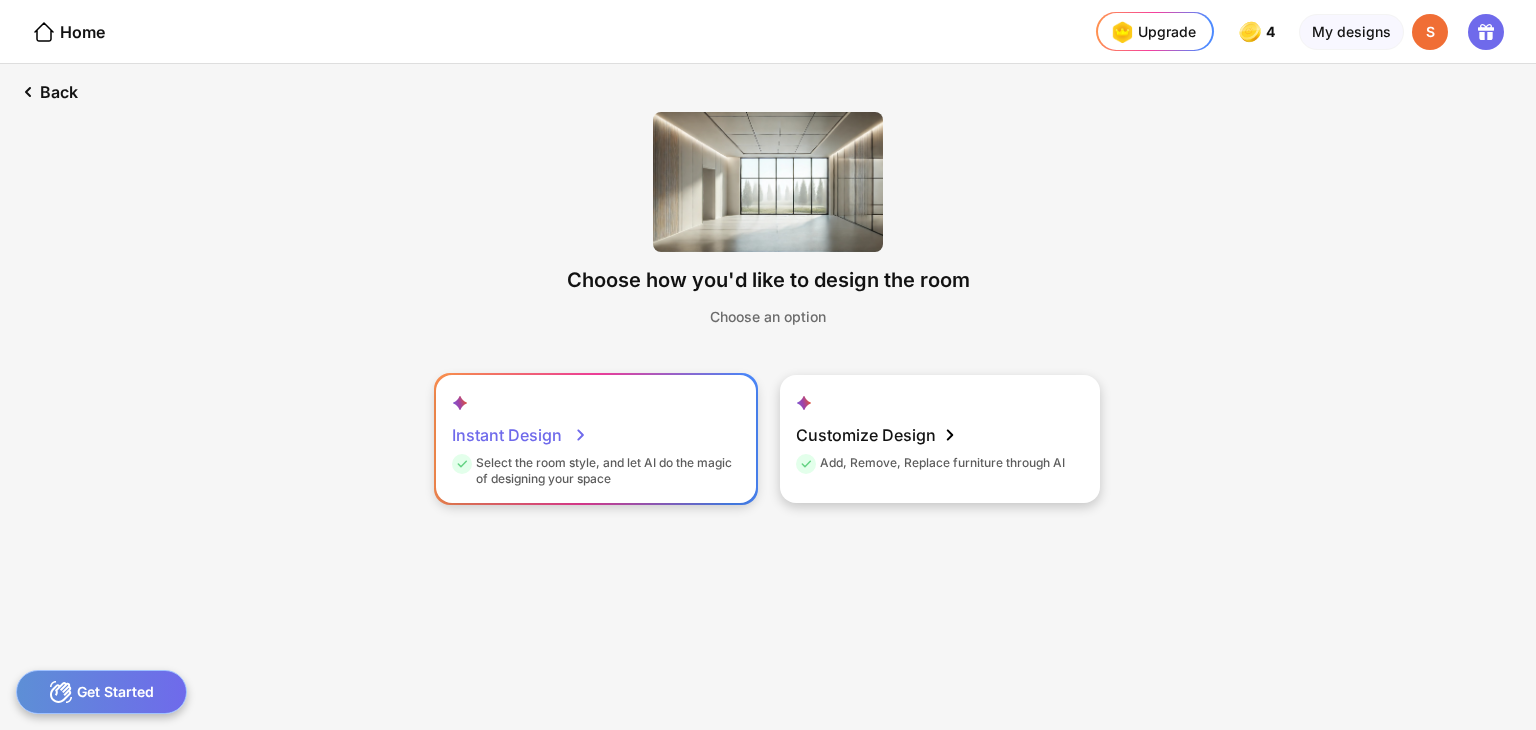 click on "Instant Design   Select the room style, and let AI do the magic of designing your space" at bounding box center [596, 439] 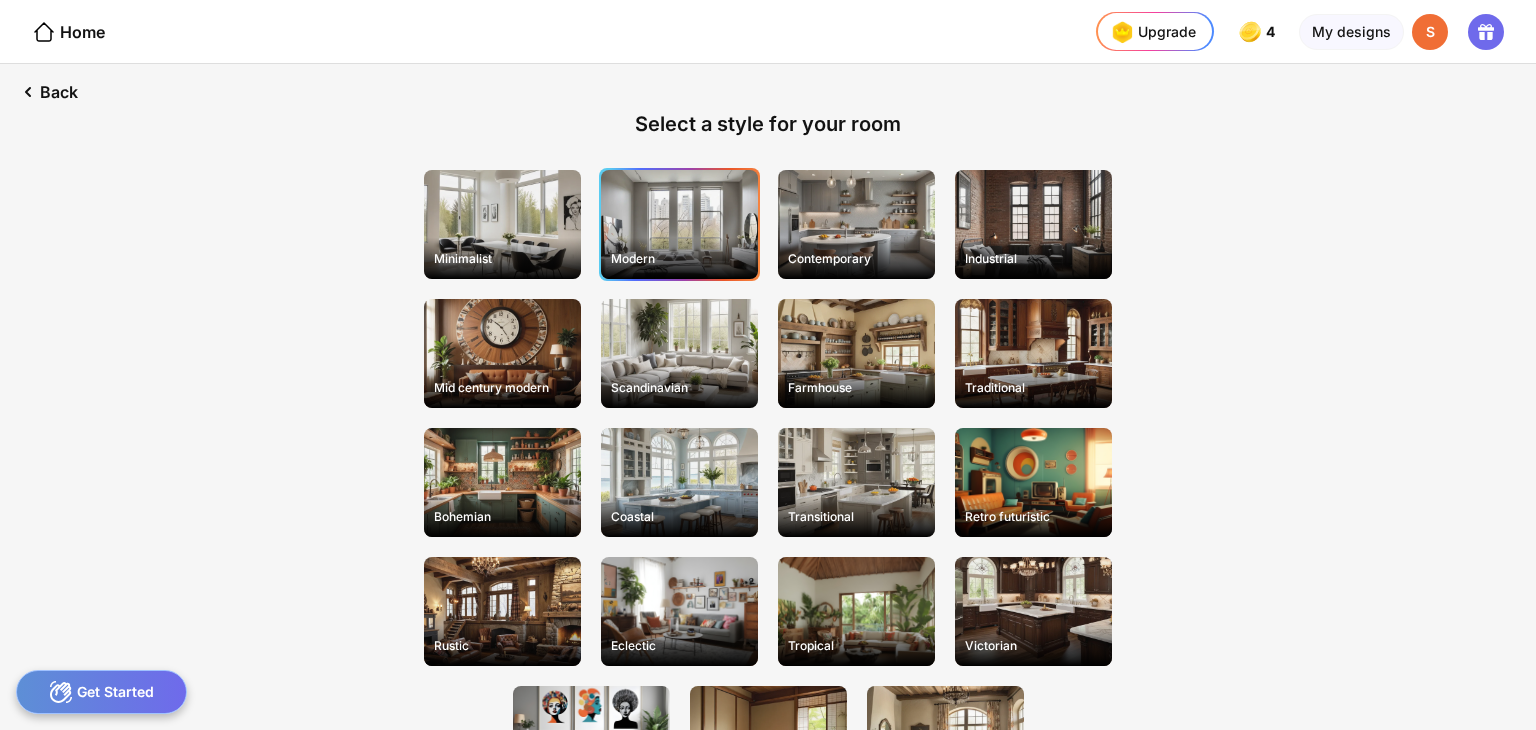 click on "Modern" at bounding box center (679, 258) 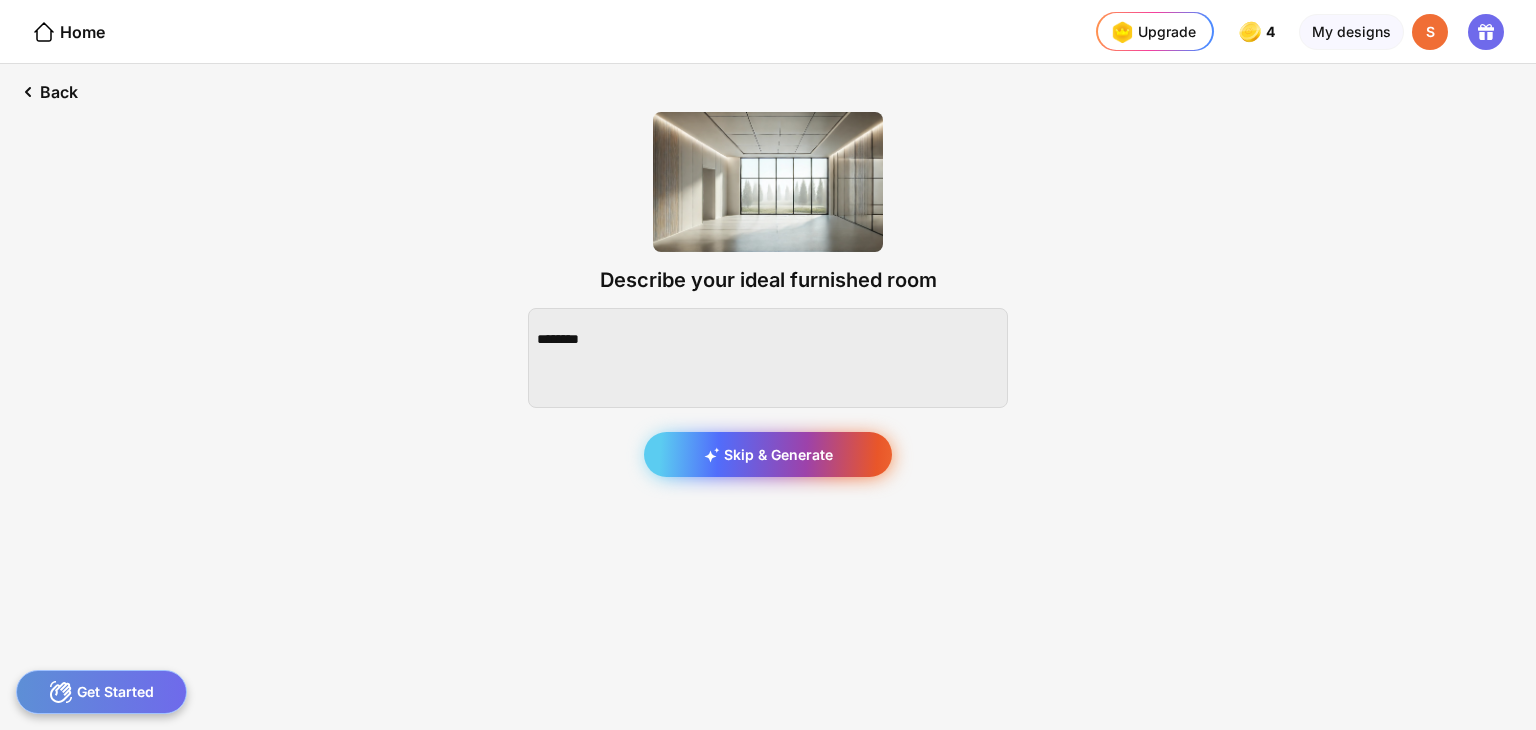 click on "Skip & Generate" at bounding box center [768, 454] 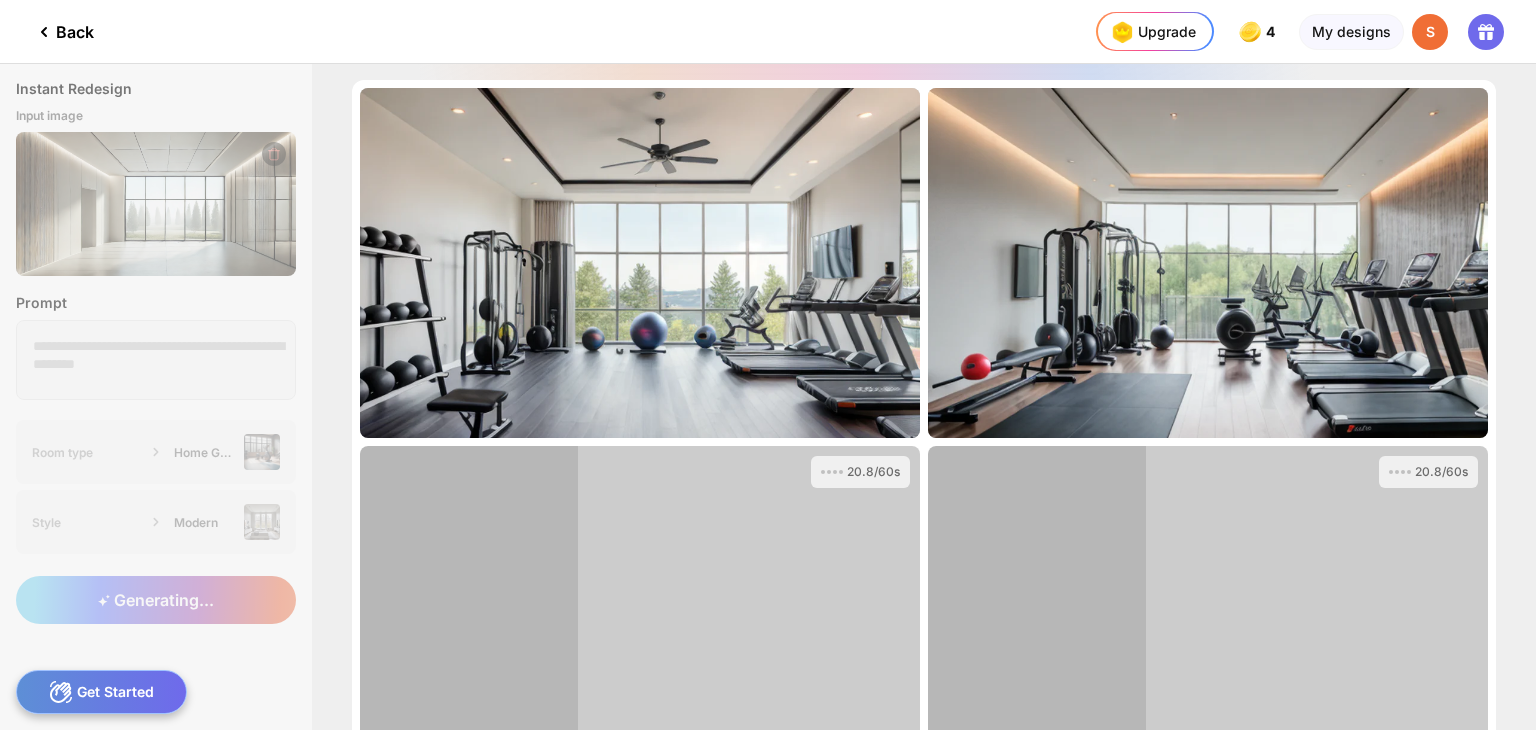 scroll, scrollTop: 0, scrollLeft: 0, axis: both 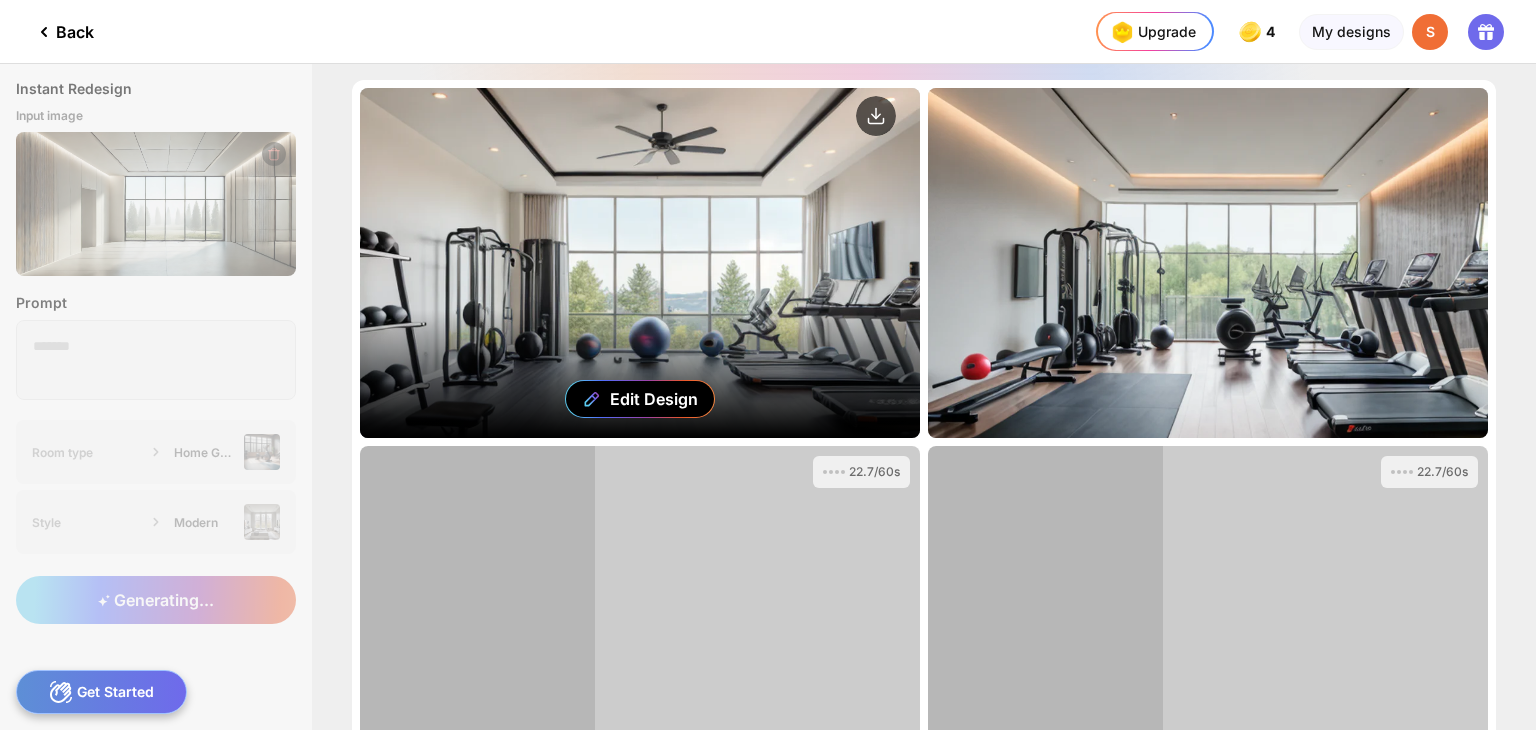 click on "Edit Design" at bounding box center (640, 263) 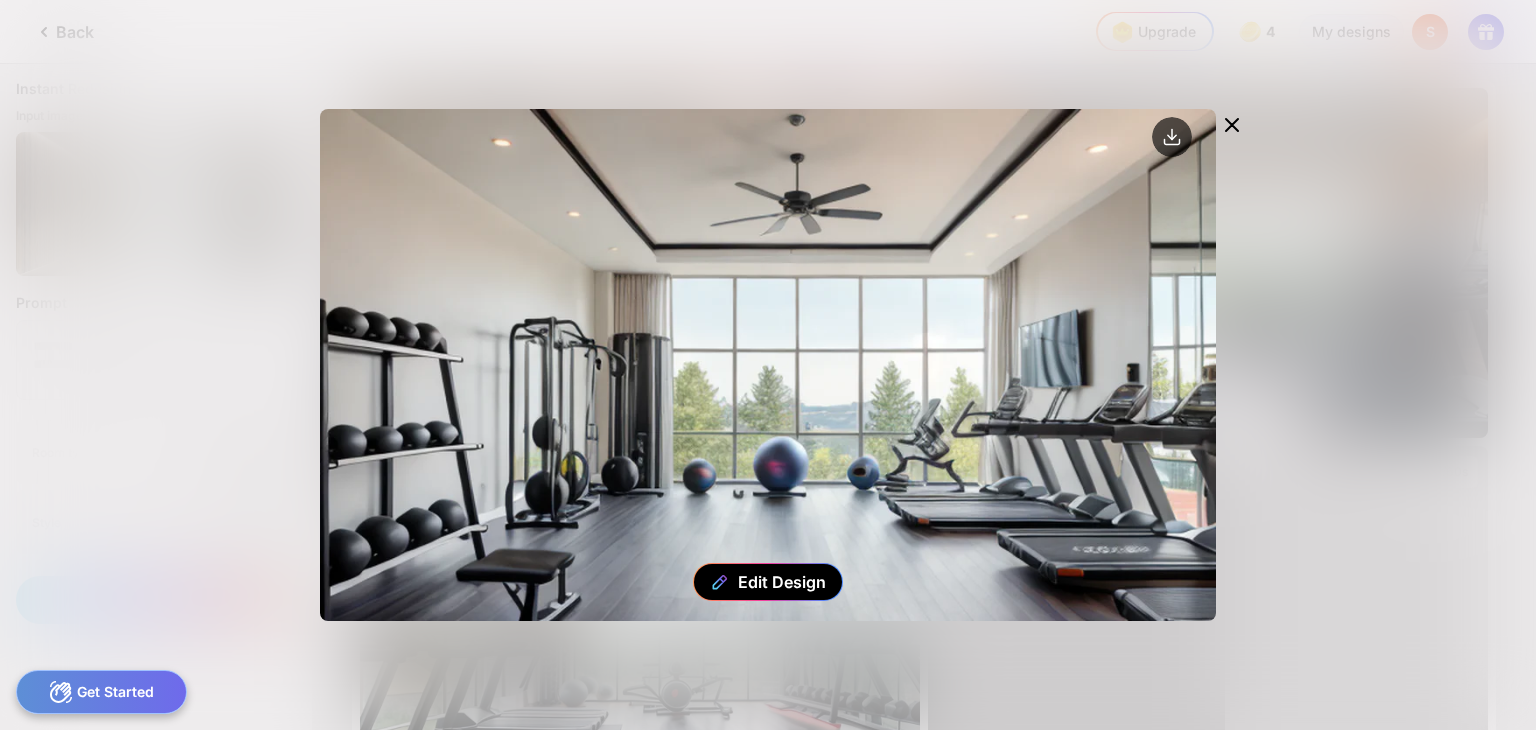 click 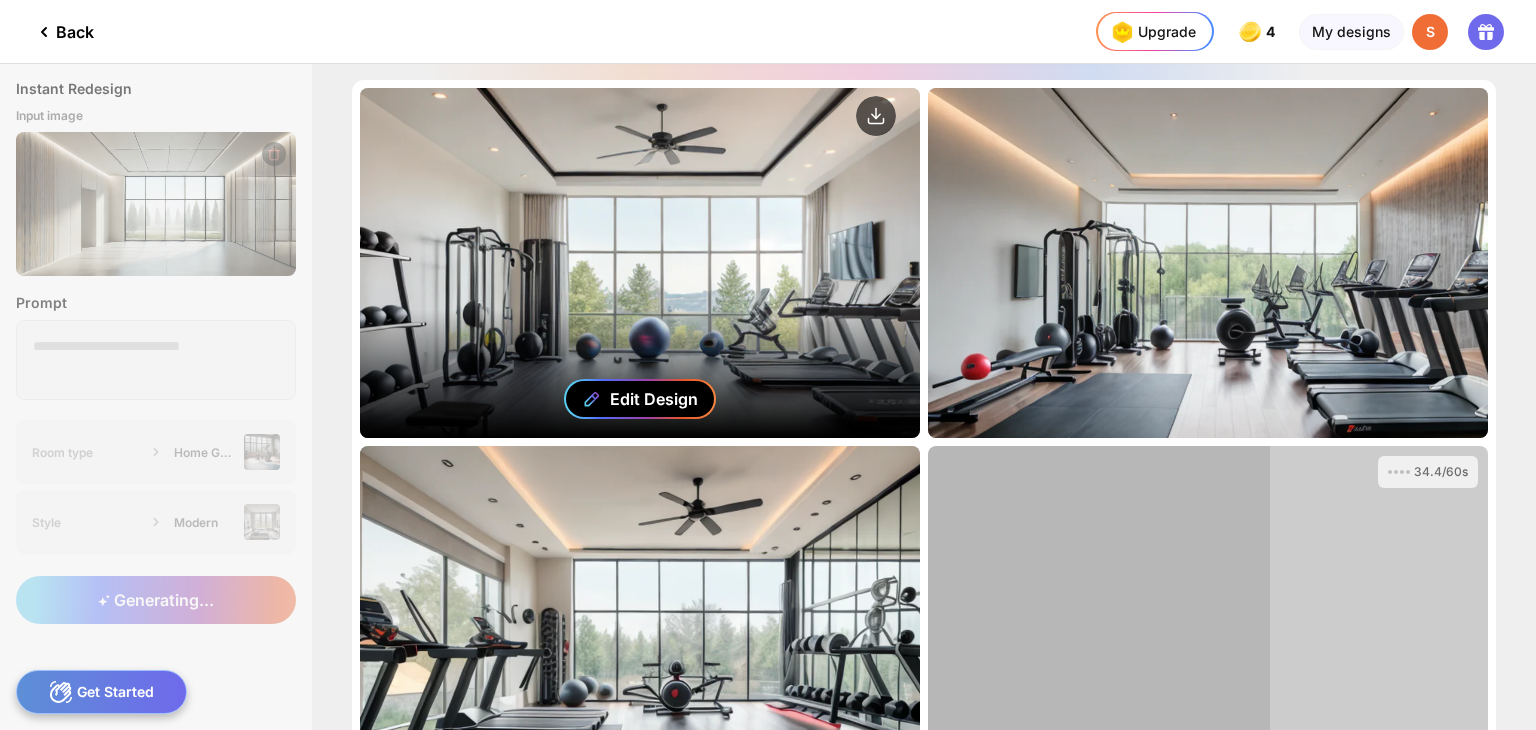 click on "Edit Design" at bounding box center (654, 399) 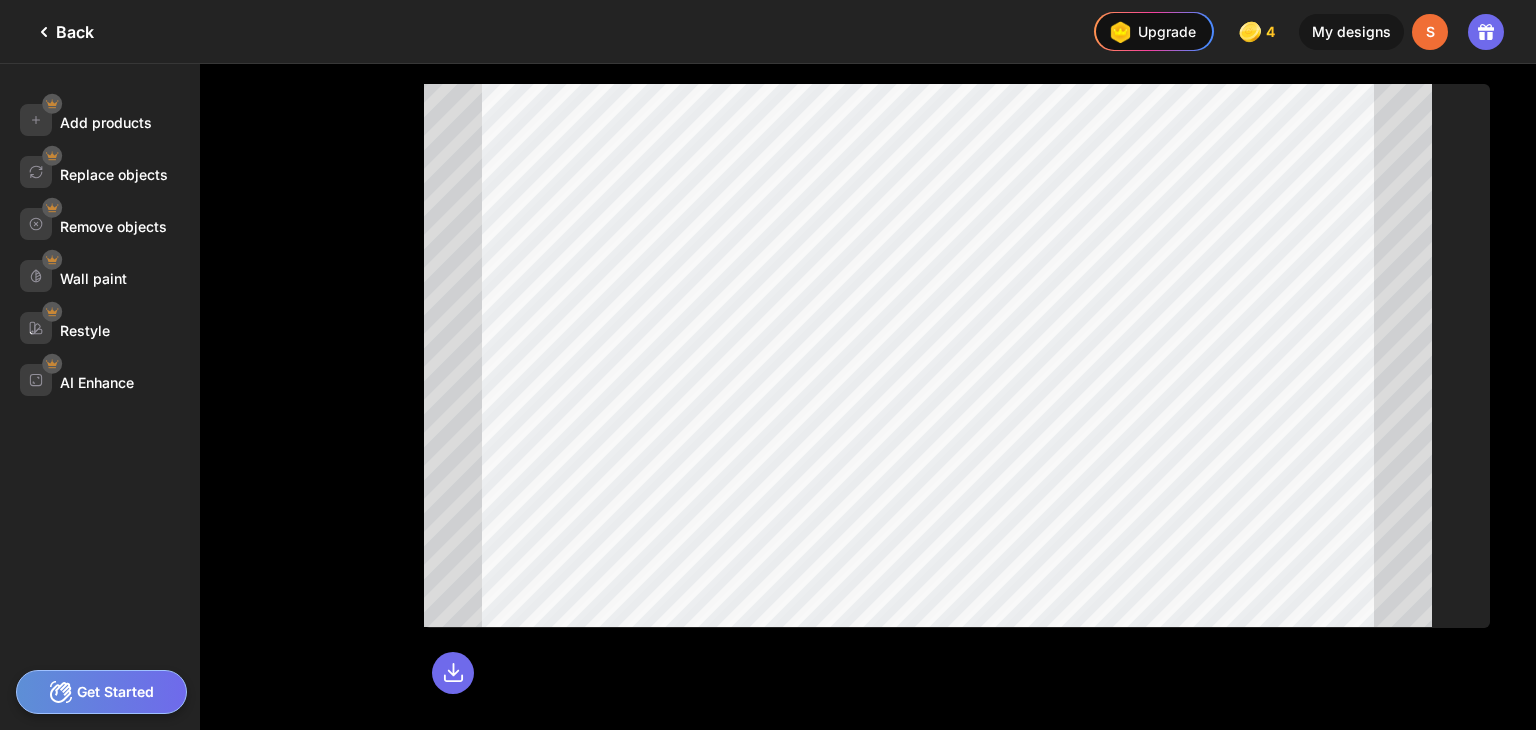 click 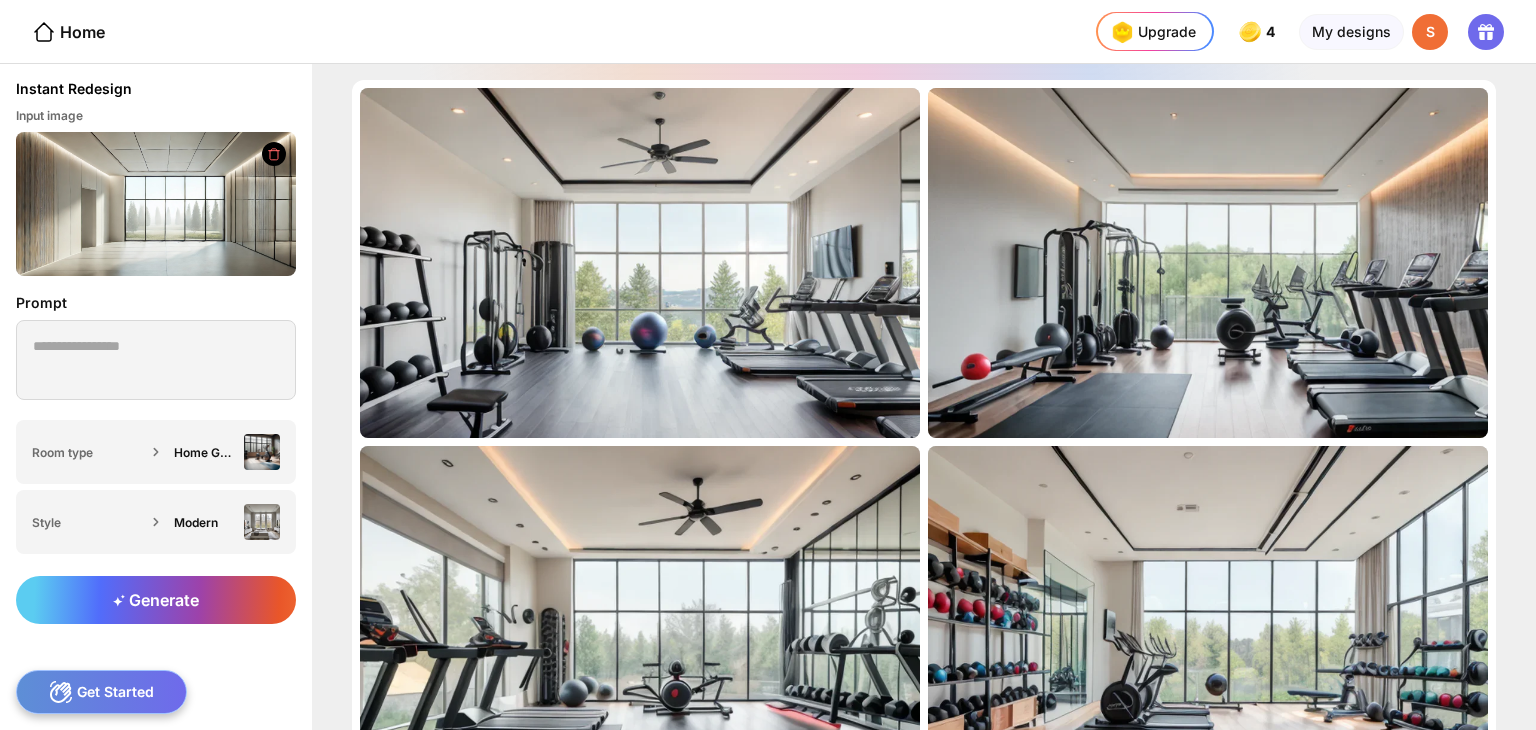 click 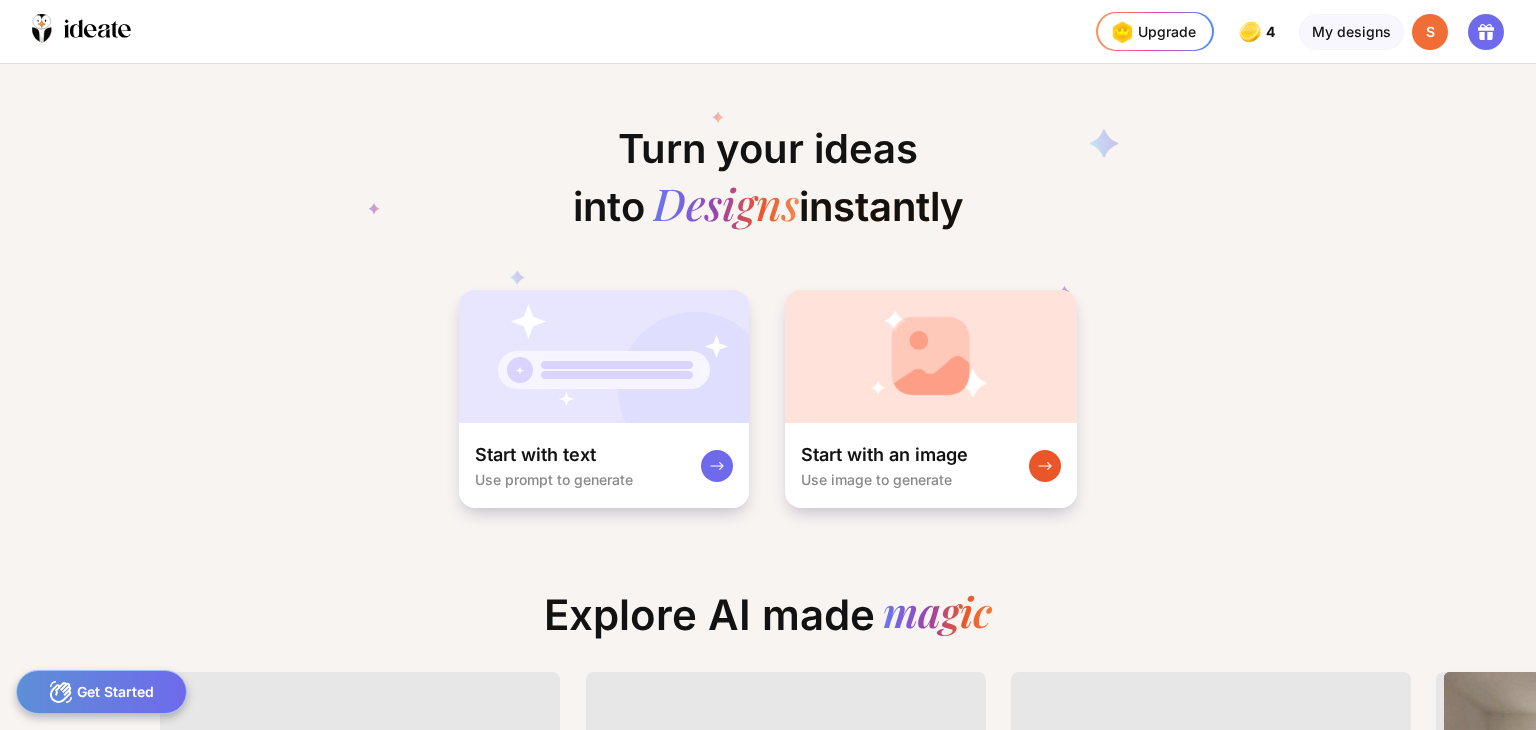 scroll, scrollTop: 0, scrollLeft: 8, axis: horizontal 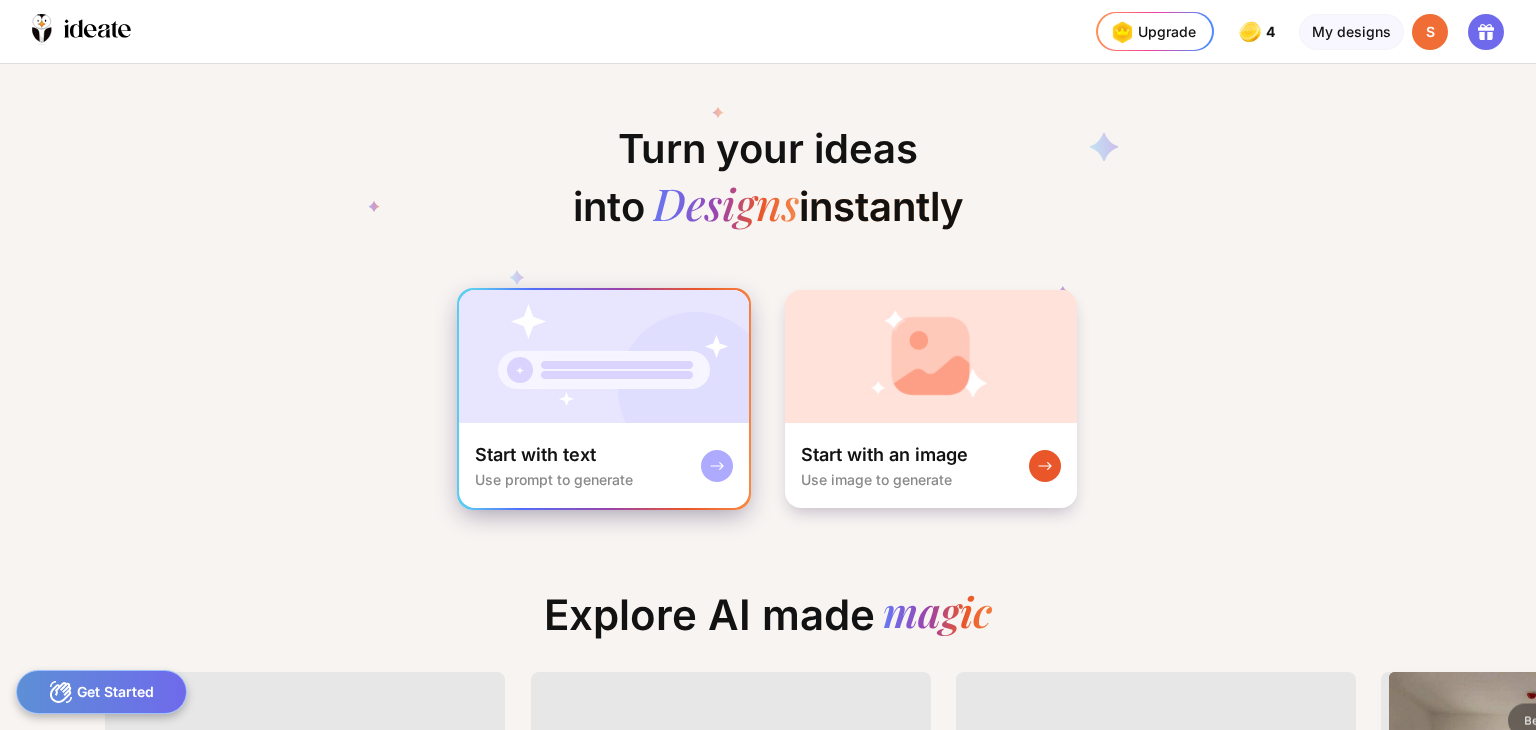 click on "Start with text Use prompt to generate" at bounding box center [604, 465] 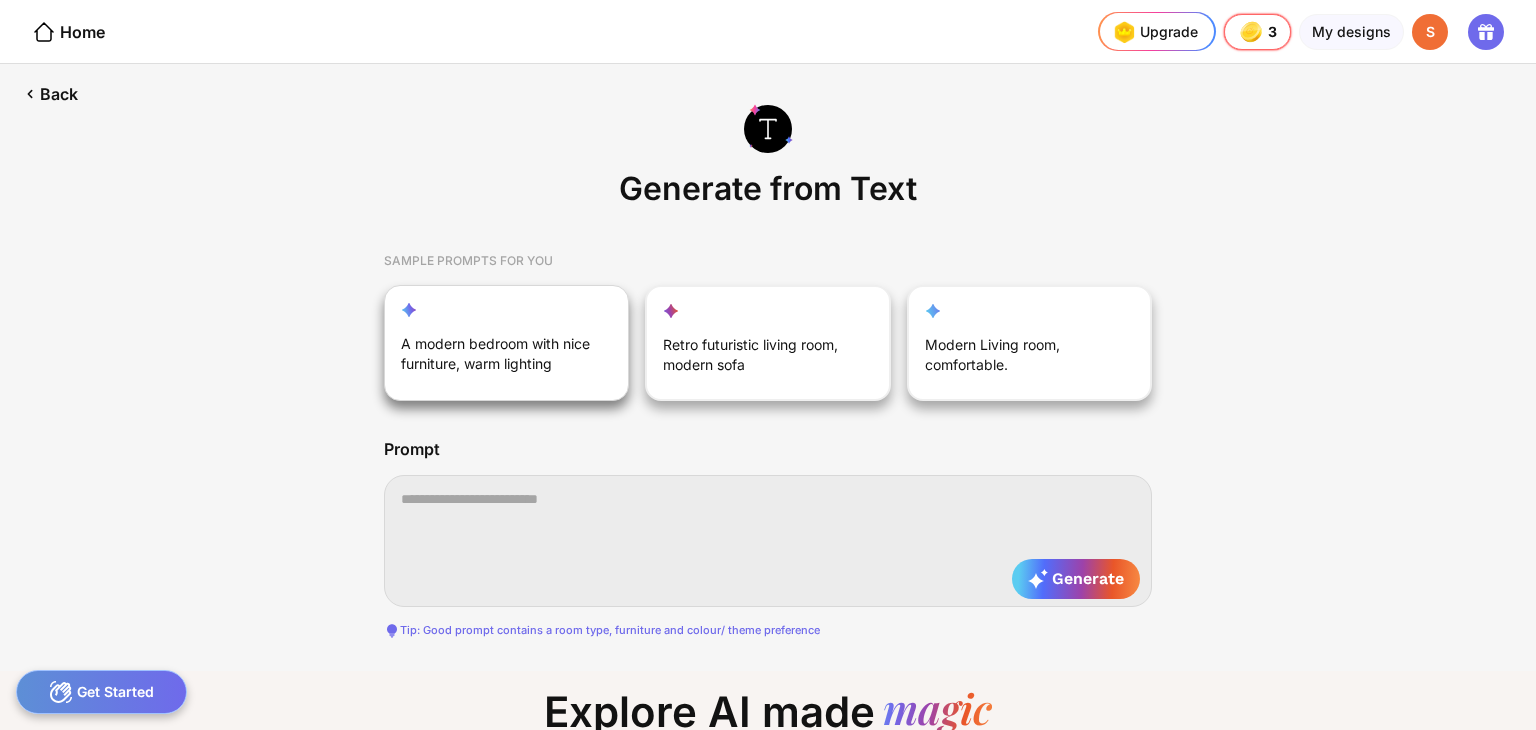 click on "A modern bedroom with nice furniture, warm lighting" at bounding box center [496, 358] 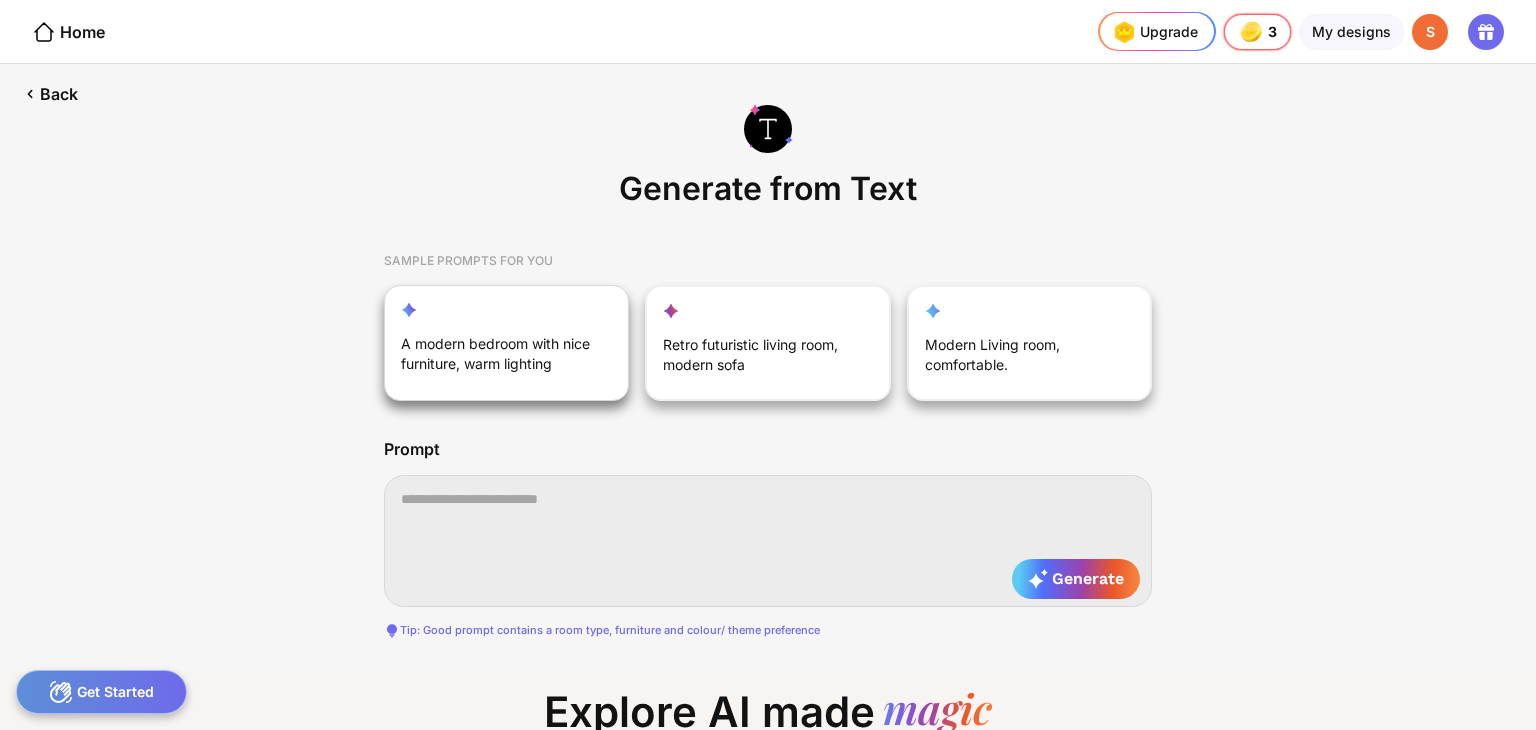 type on "**********" 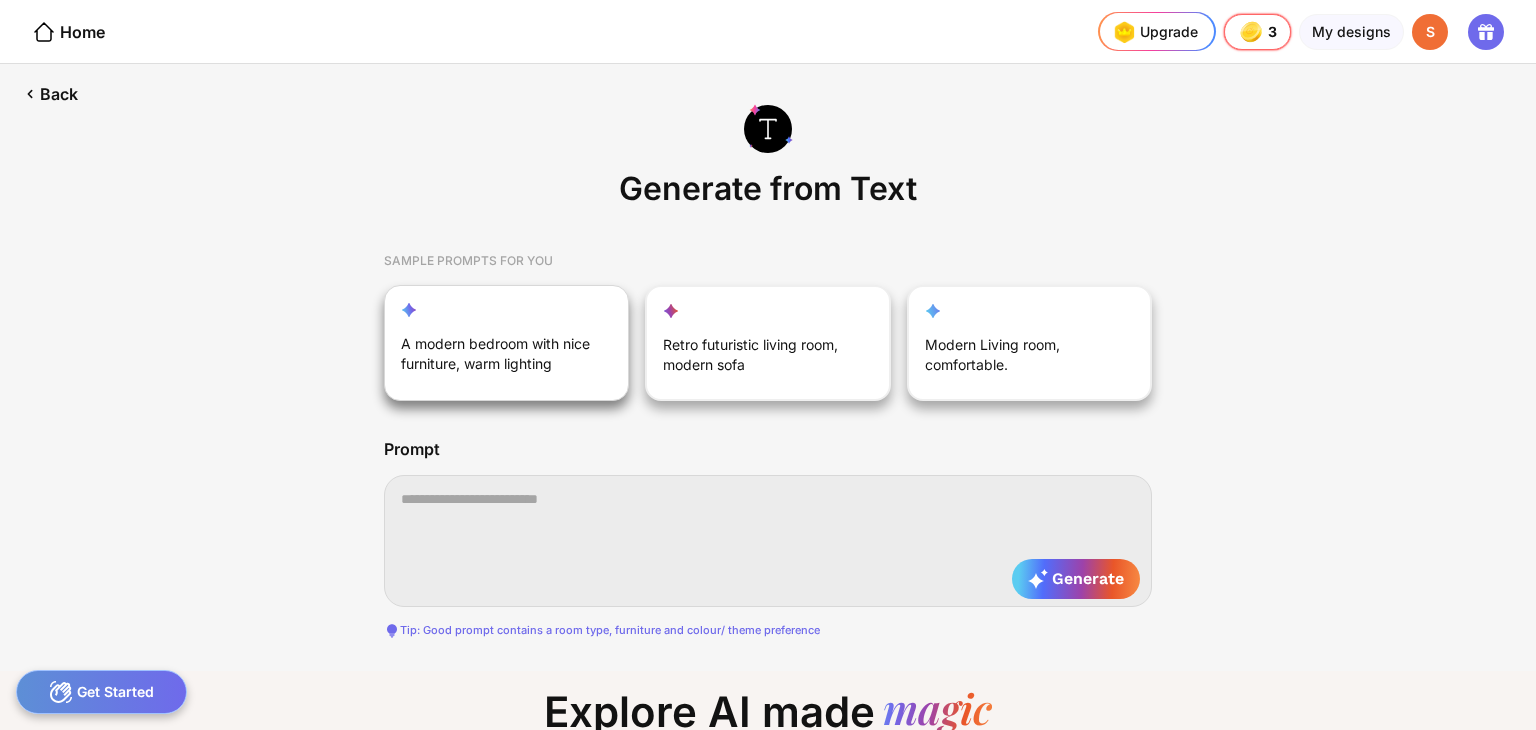 type on "**********" 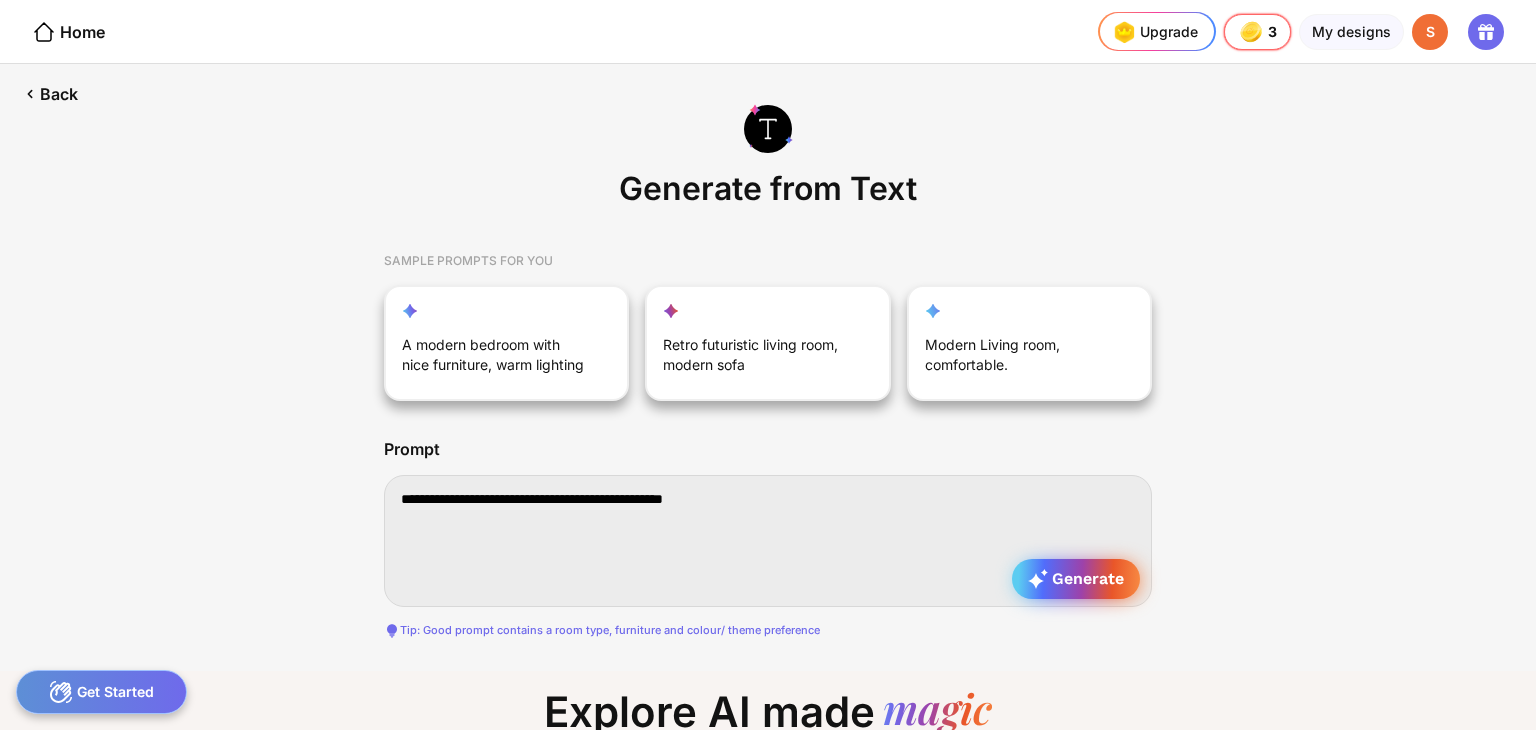 click on "Generate" at bounding box center [1076, 579] 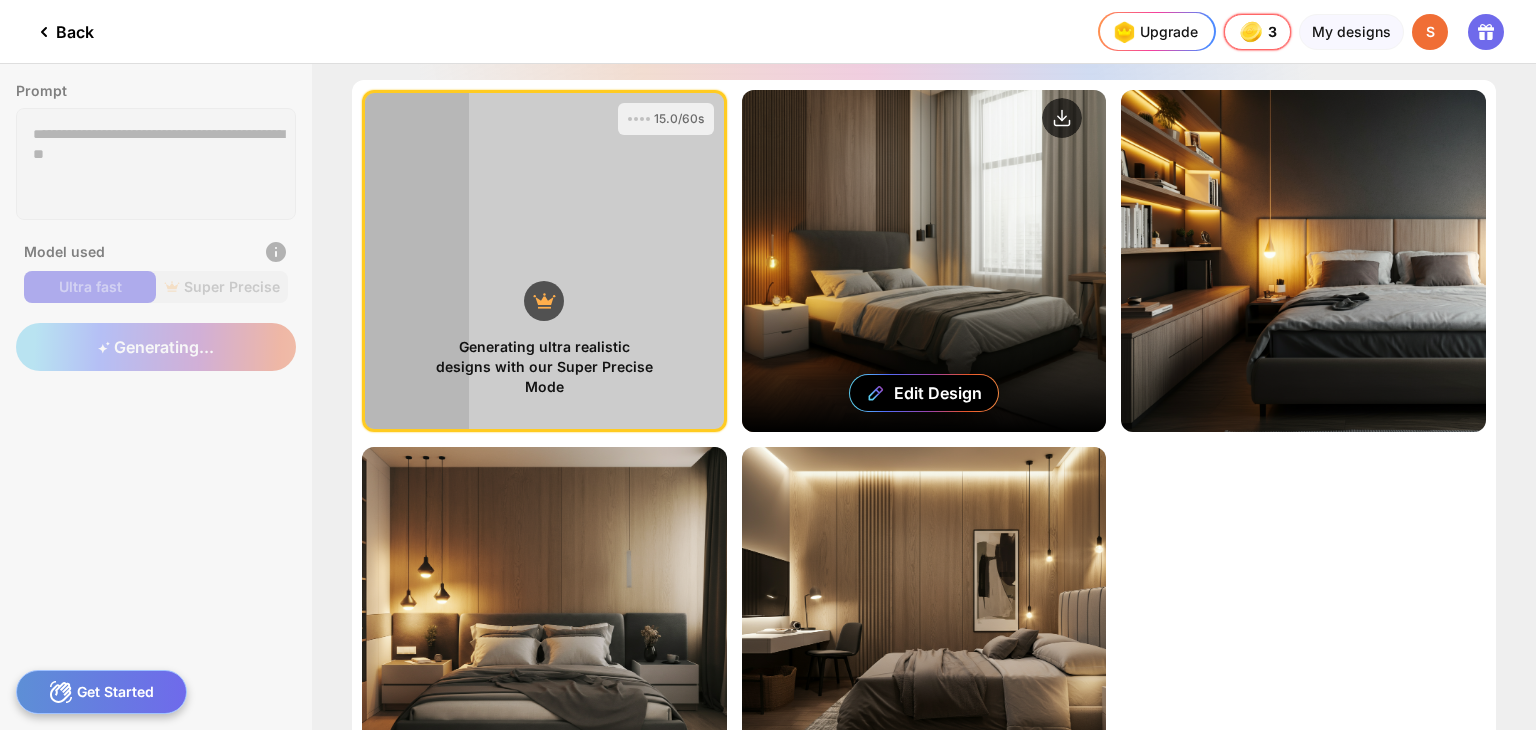 click on "Edit Design" at bounding box center (924, 261) 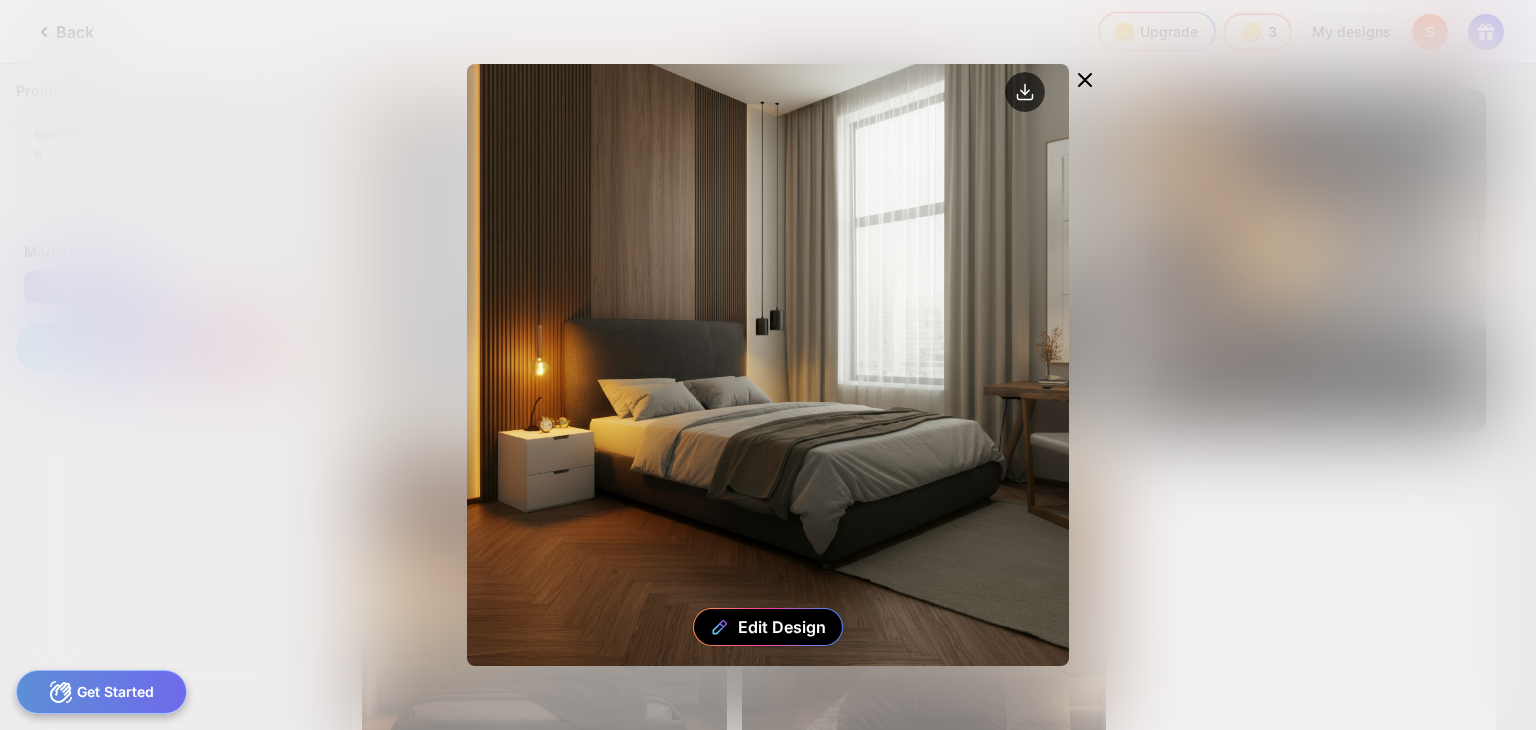 click 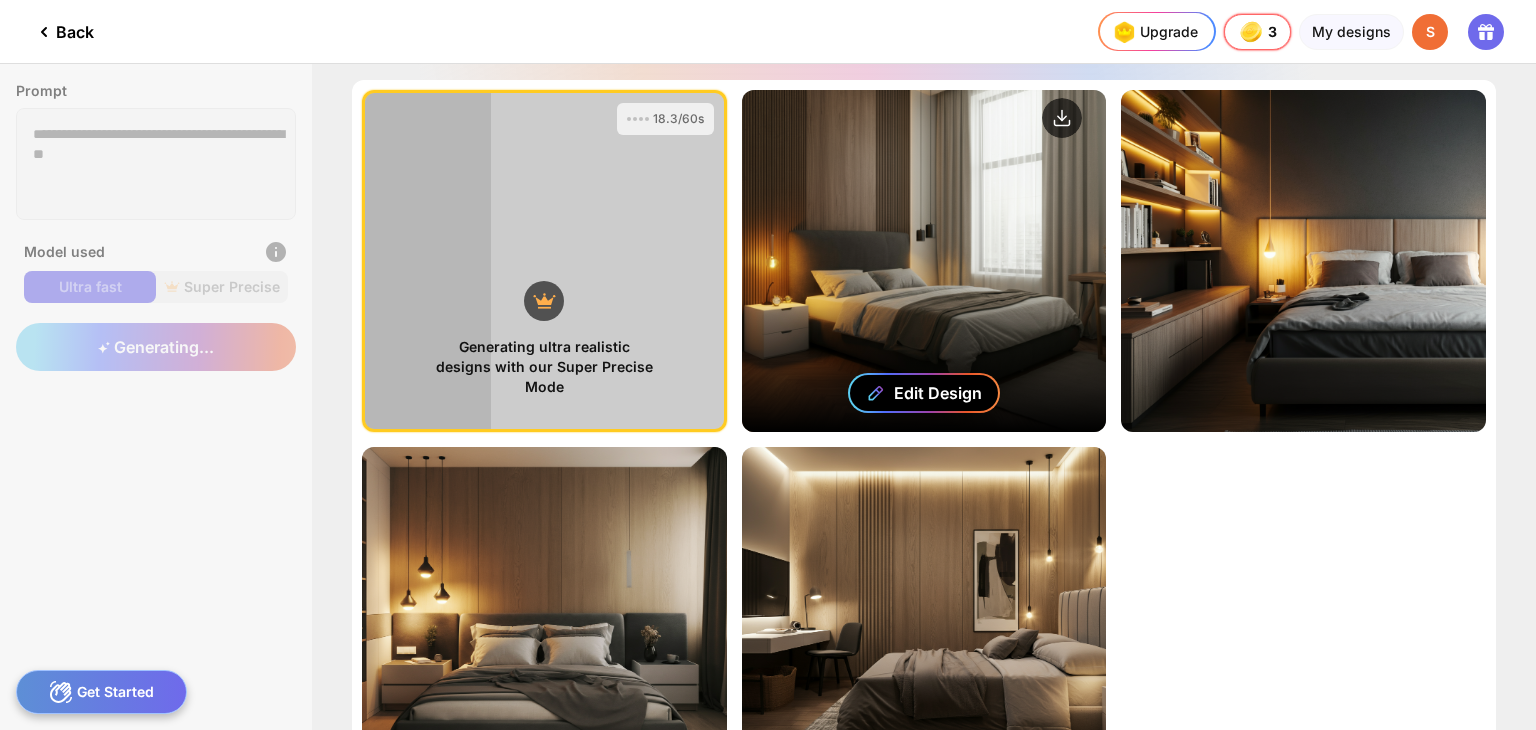click on "Edit Design" at bounding box center (938, 393) 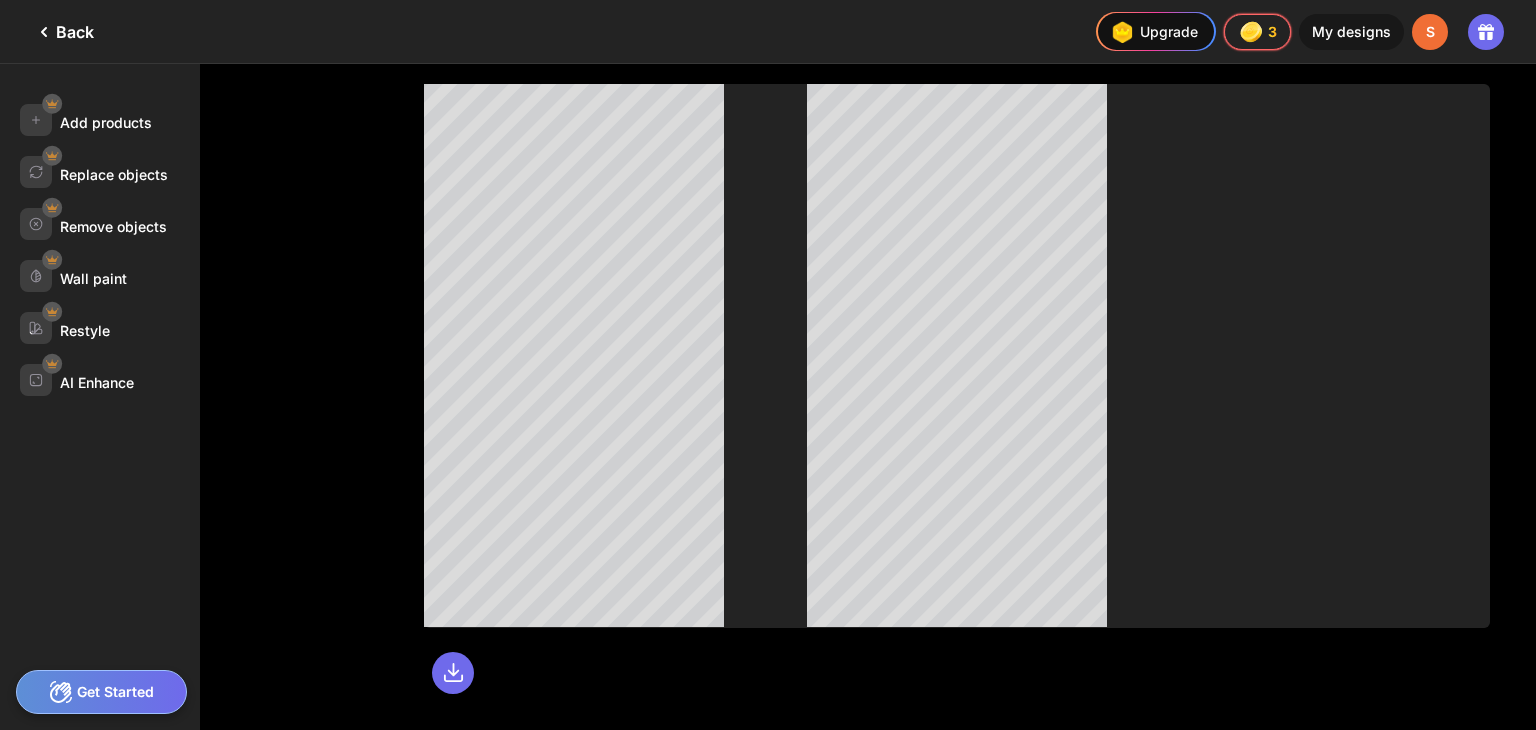 click on "Back" 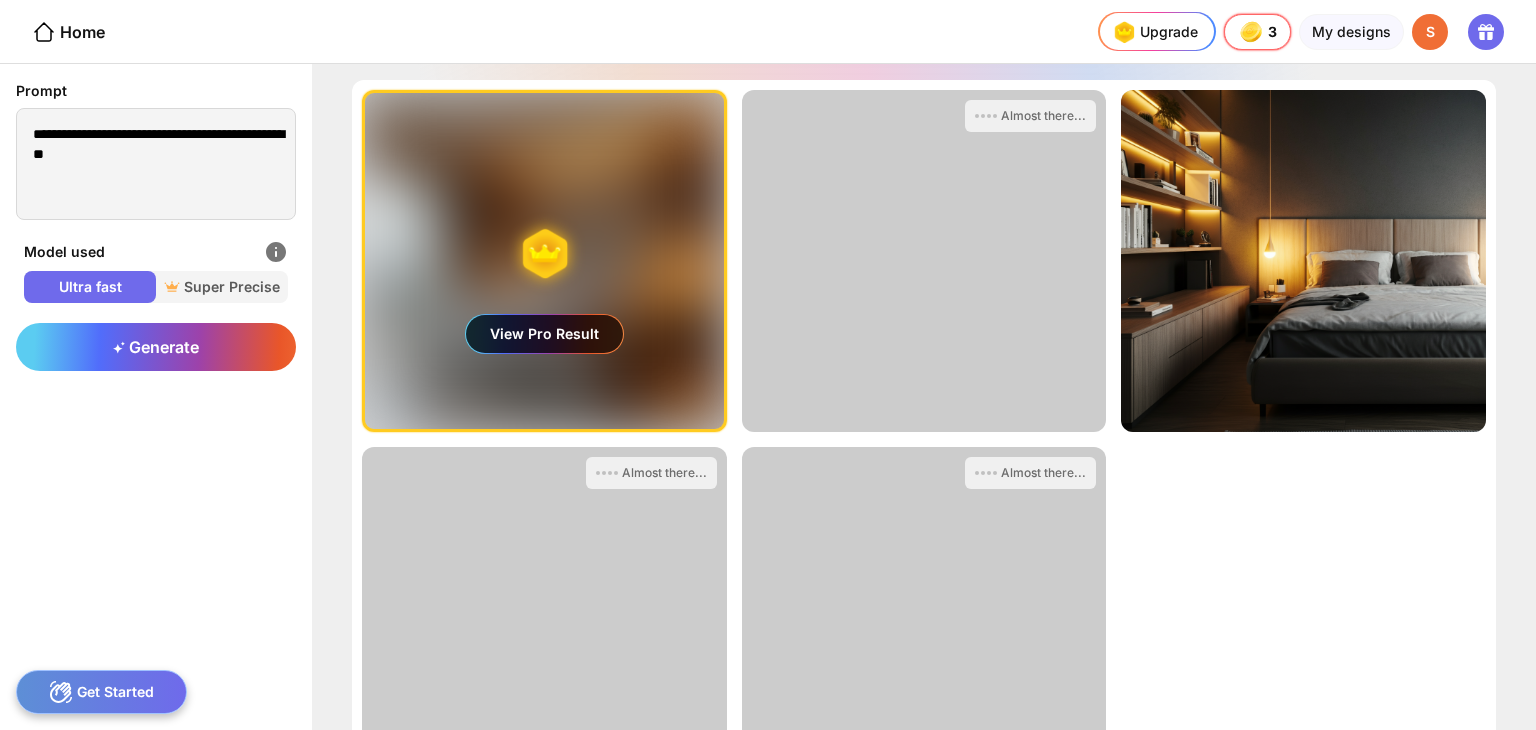click on "Home" 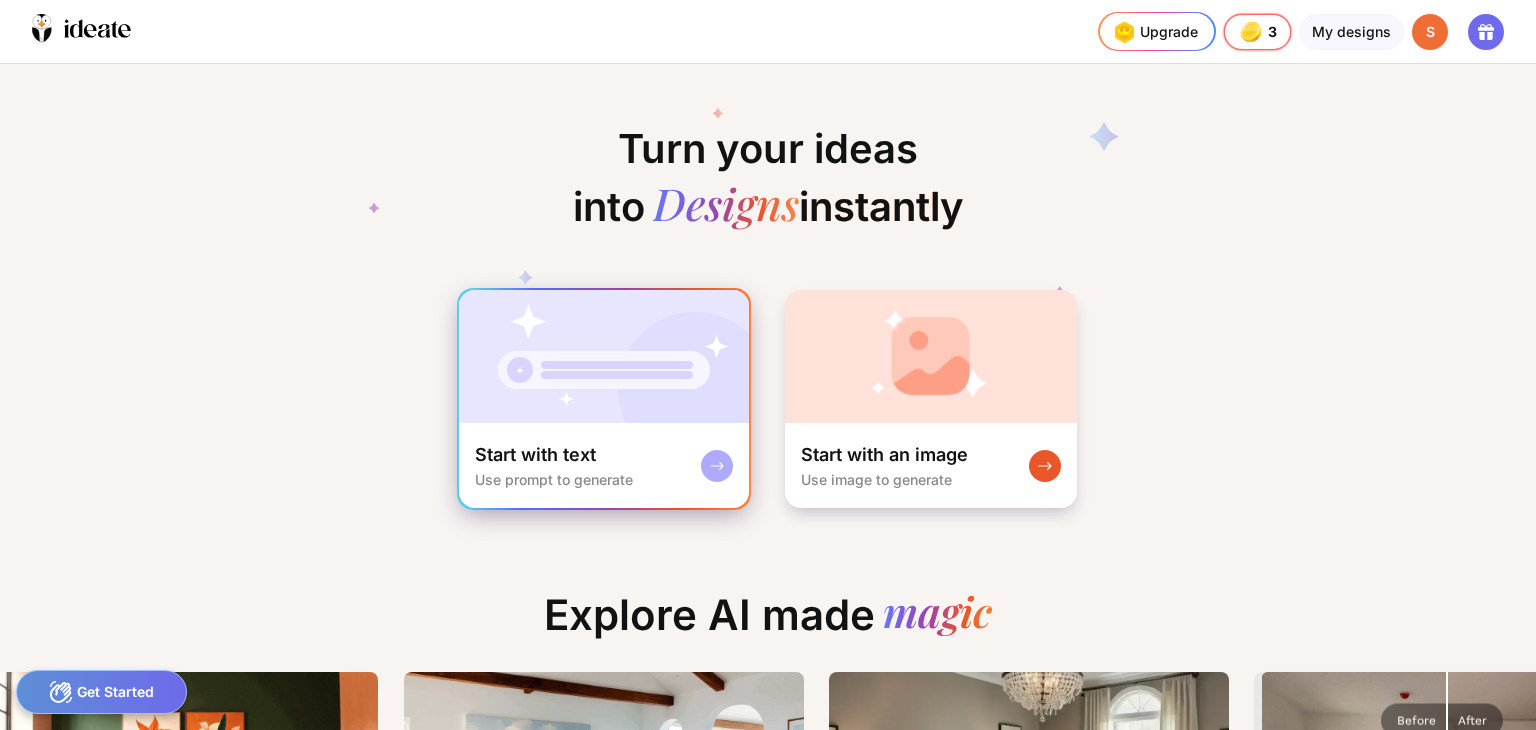 click at bounding box center [604, 356] 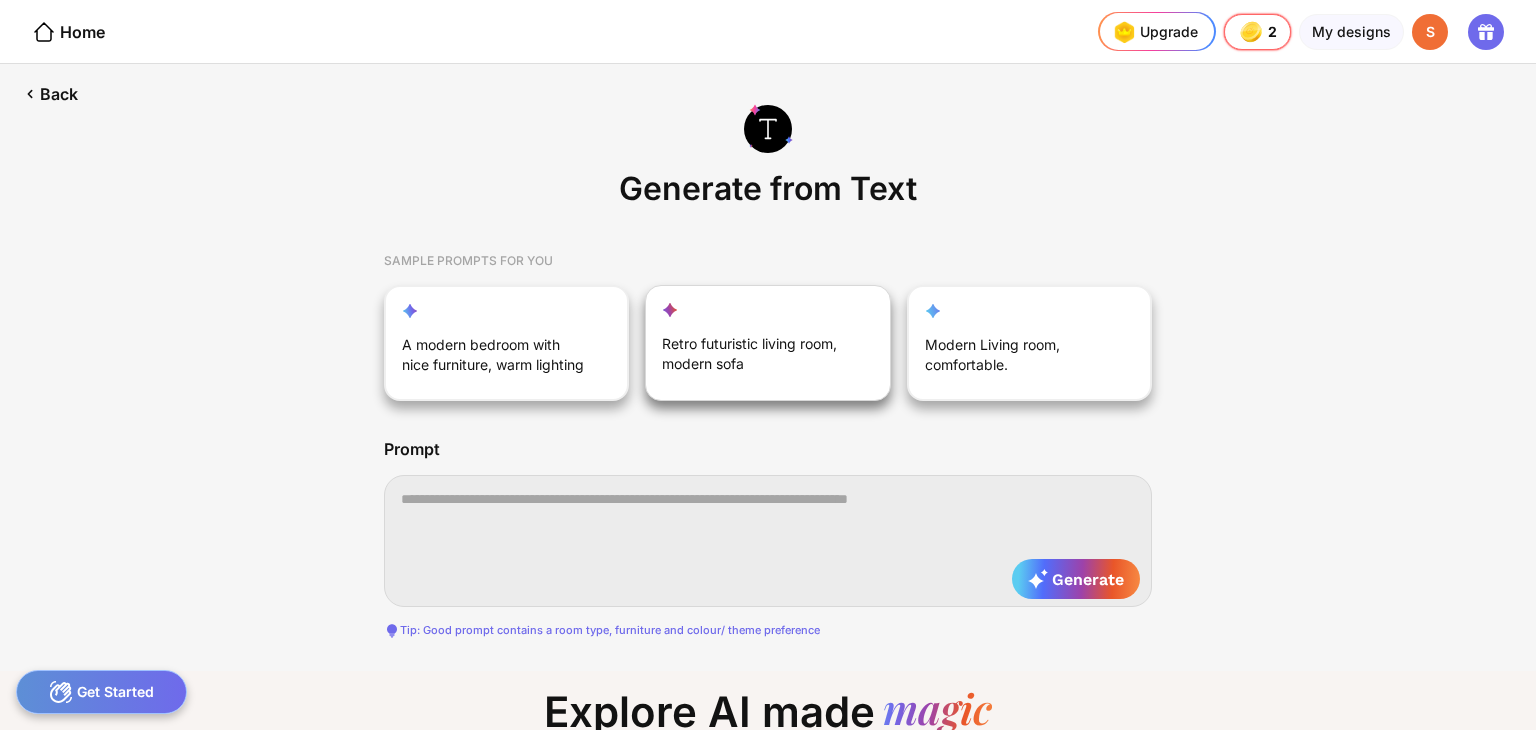 click on "Retro futuristic living room, modern sofa" at bounding box center (757, 358) 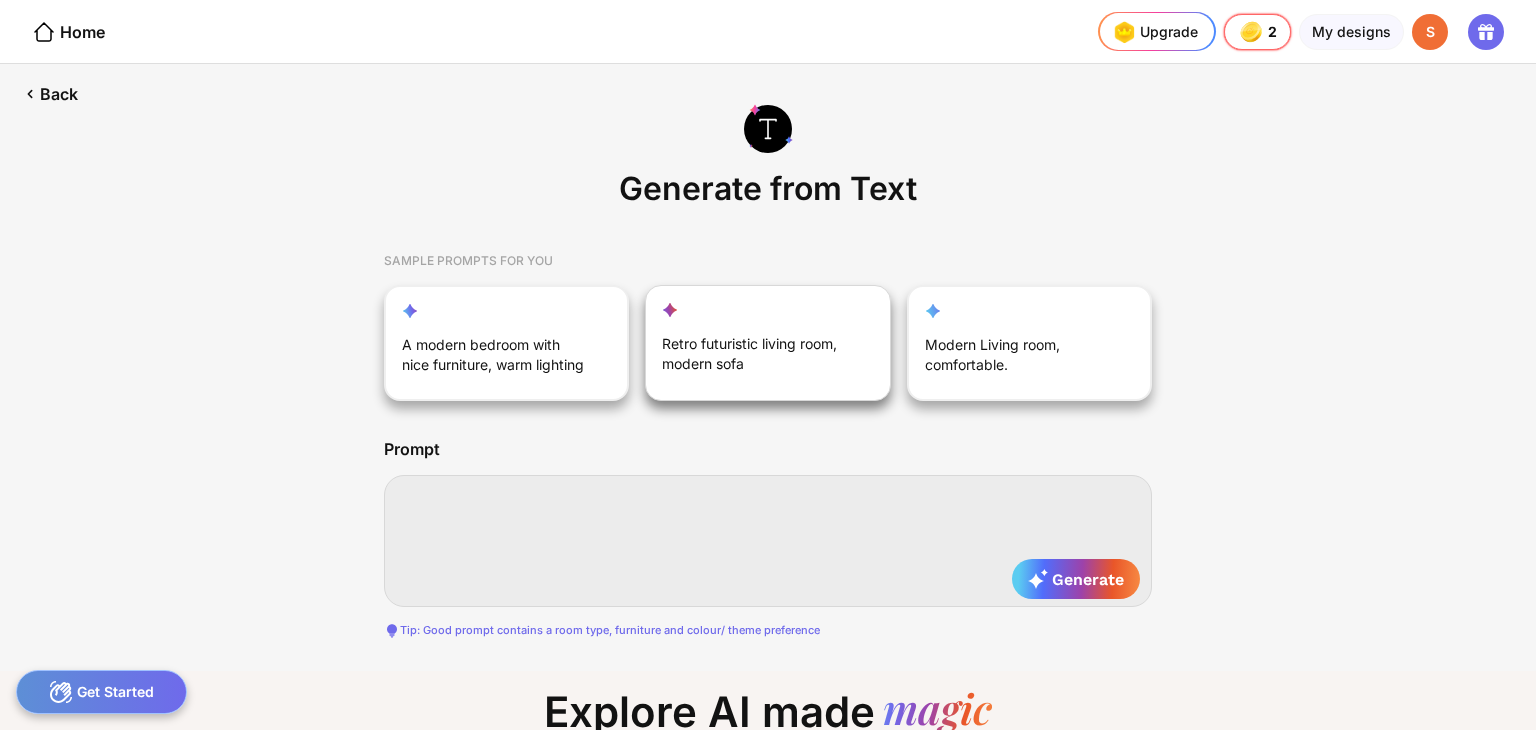 type on "**********" 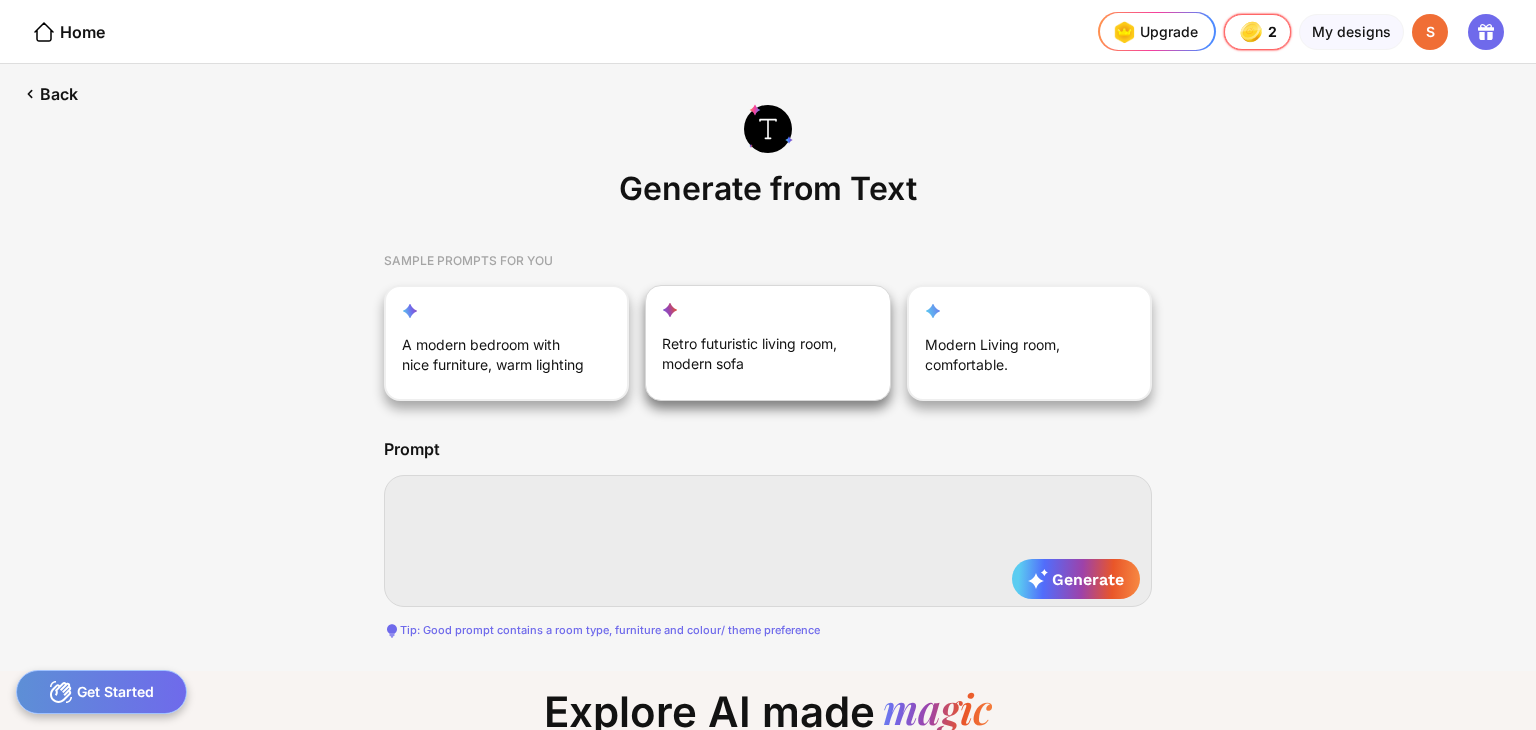 type on "**********" 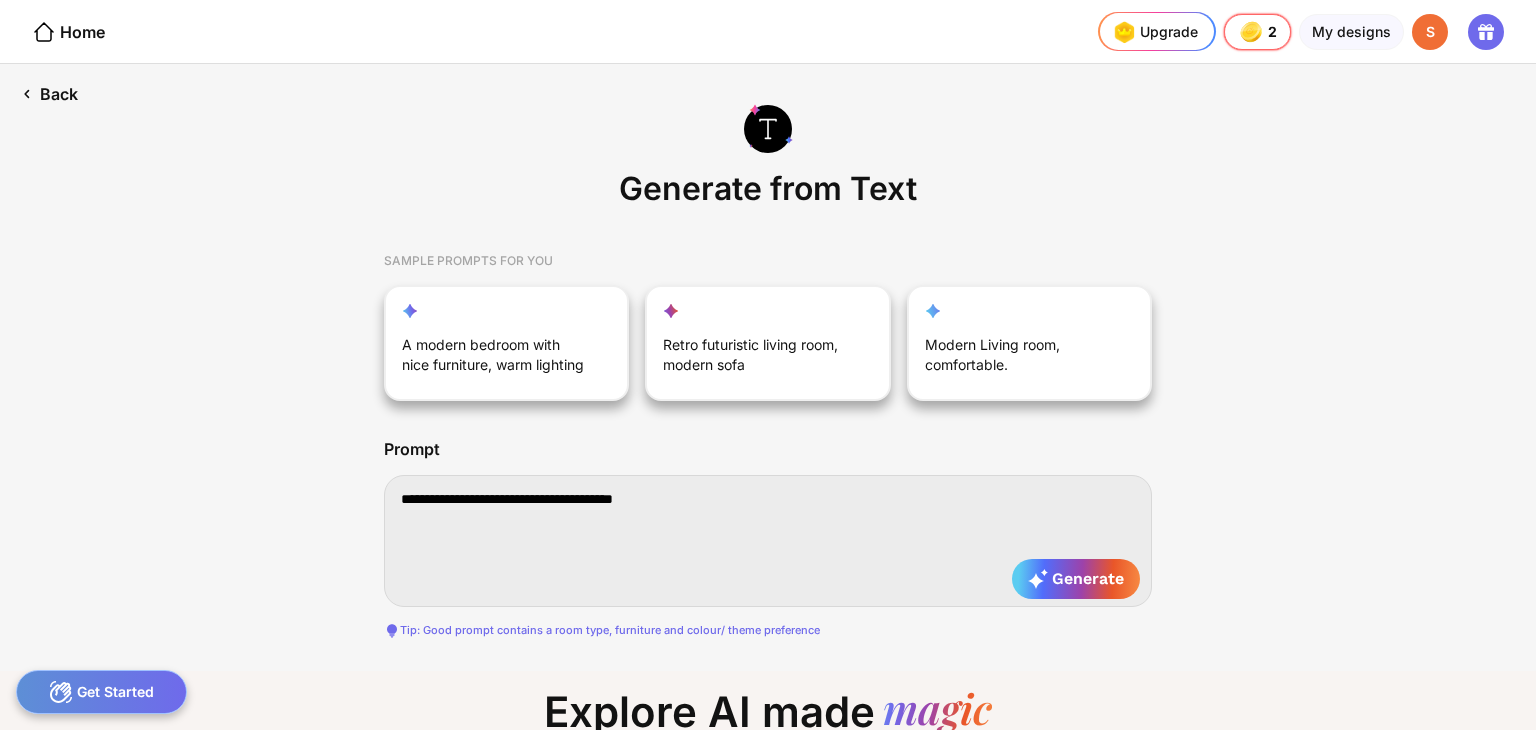 click on "Back" at bounding box center [49, 94] 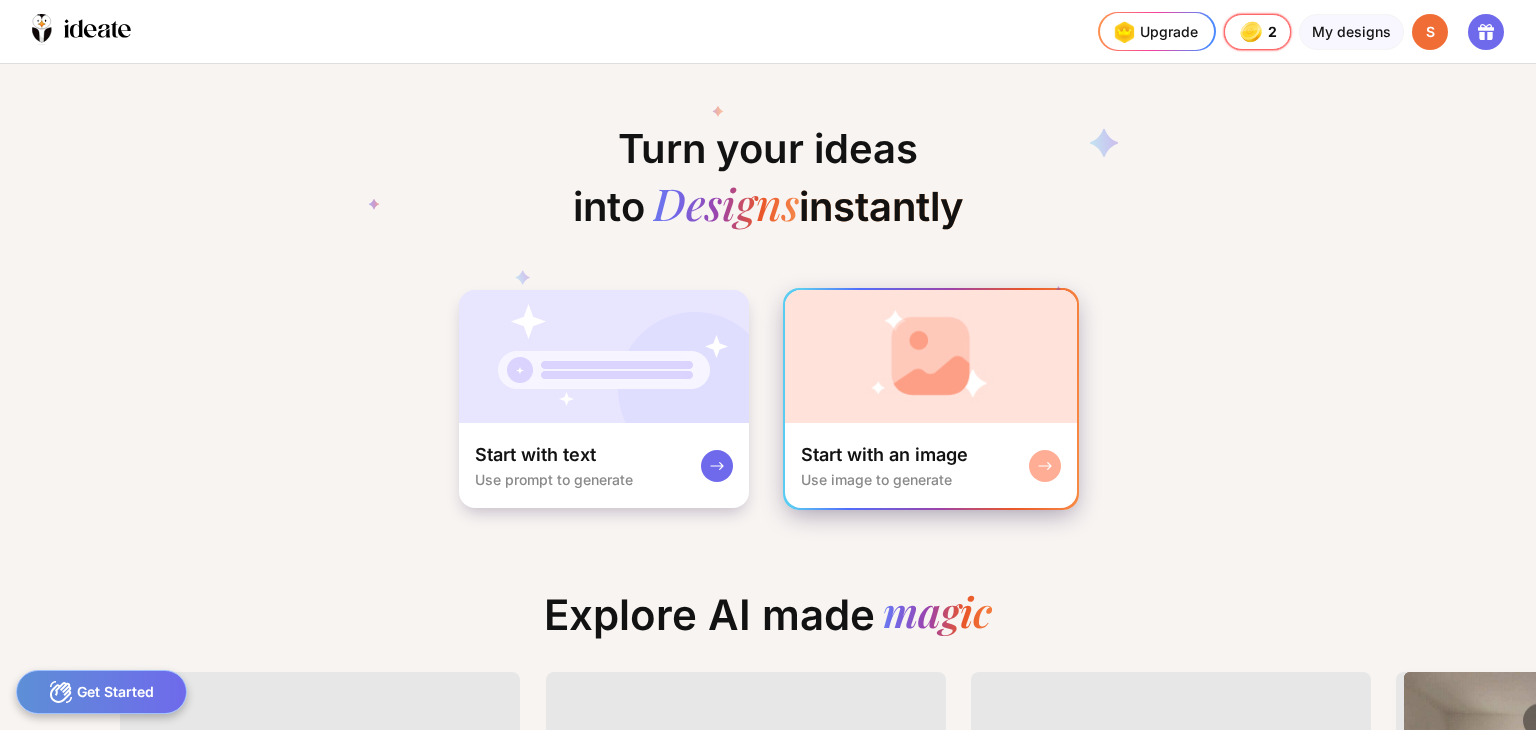click at bounding box center [931, 356] 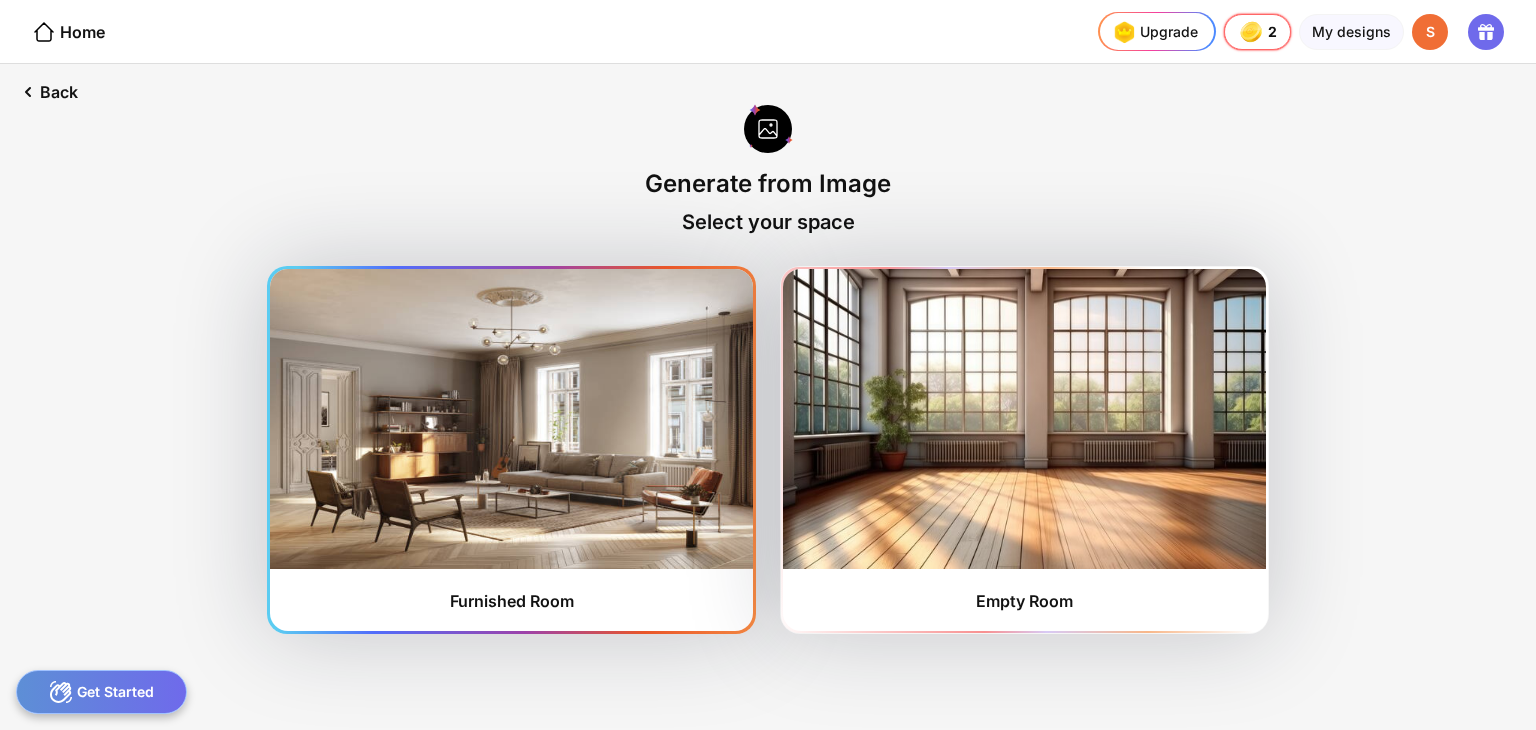 click at bounding box center (511, 419) 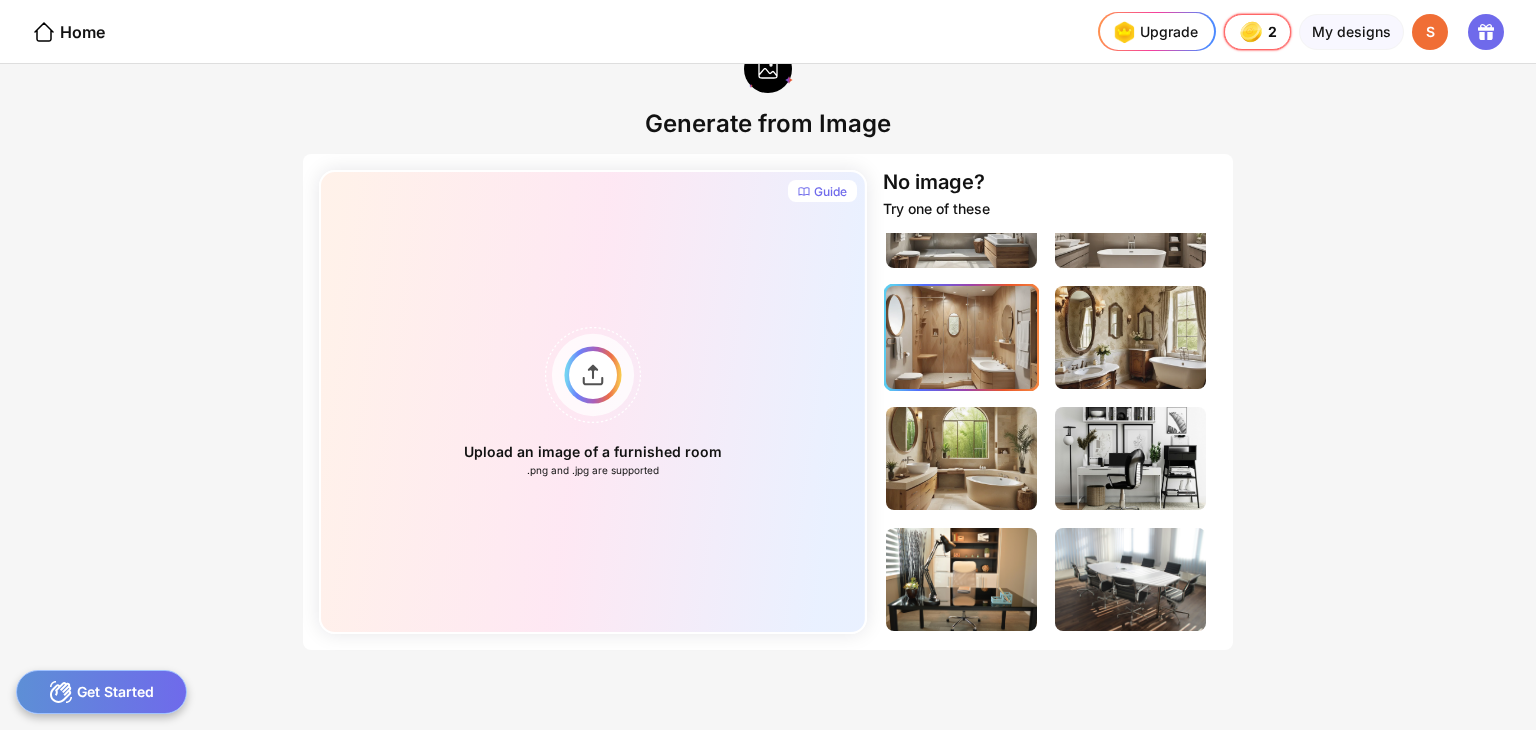 click at bounding box center (961, 337) 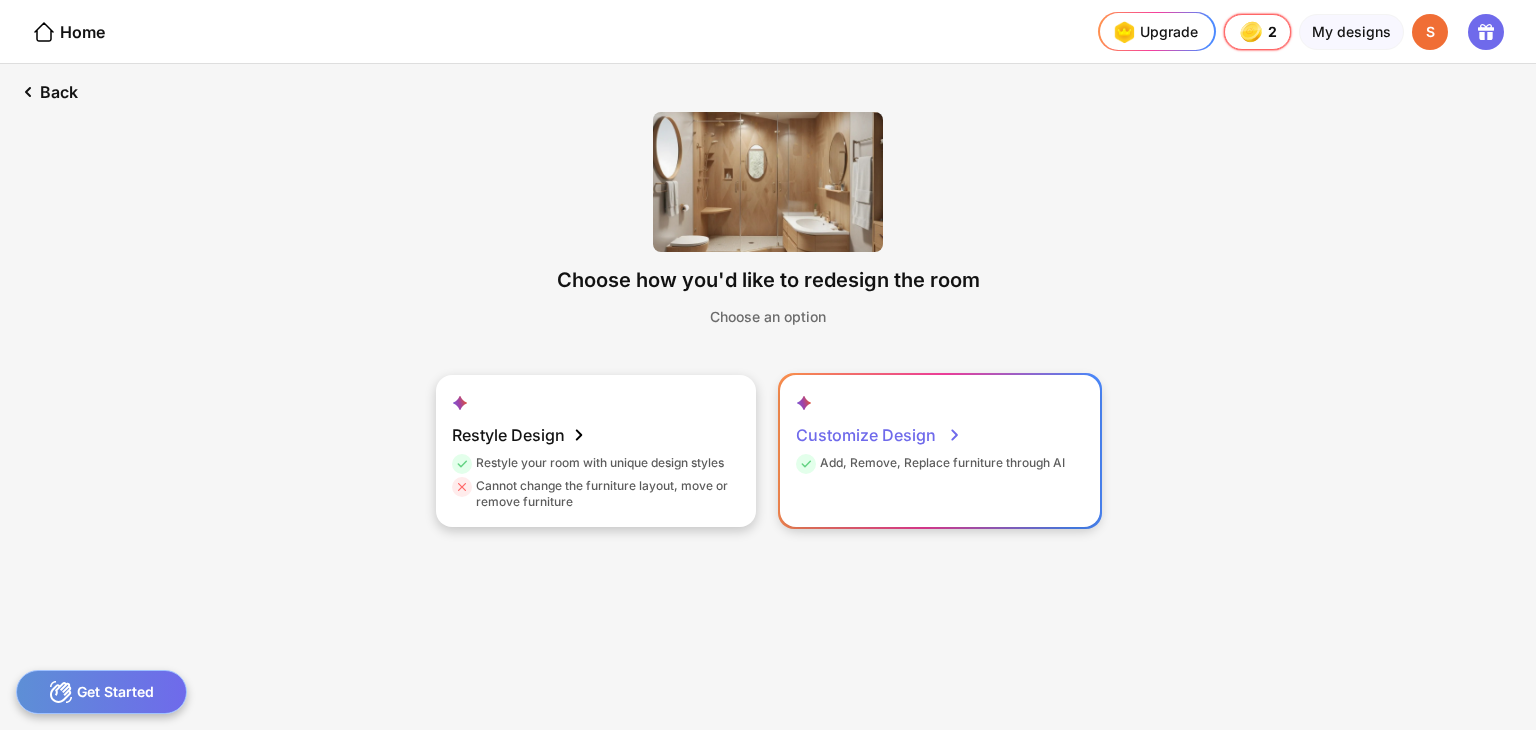 click on "Customize Design   Add, Remove, Replace furniture through AI" at bounding box center [940, 451] 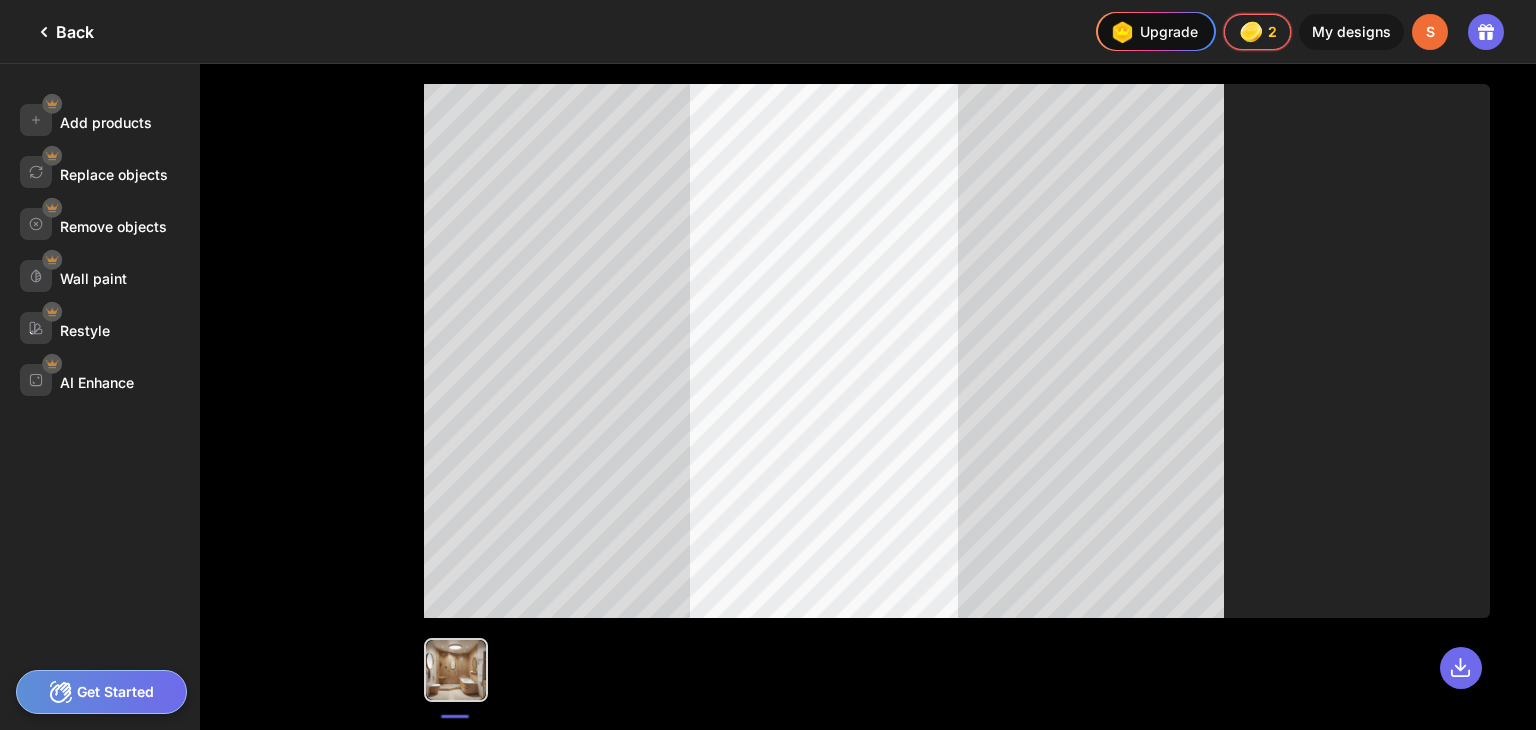 click on "Back" 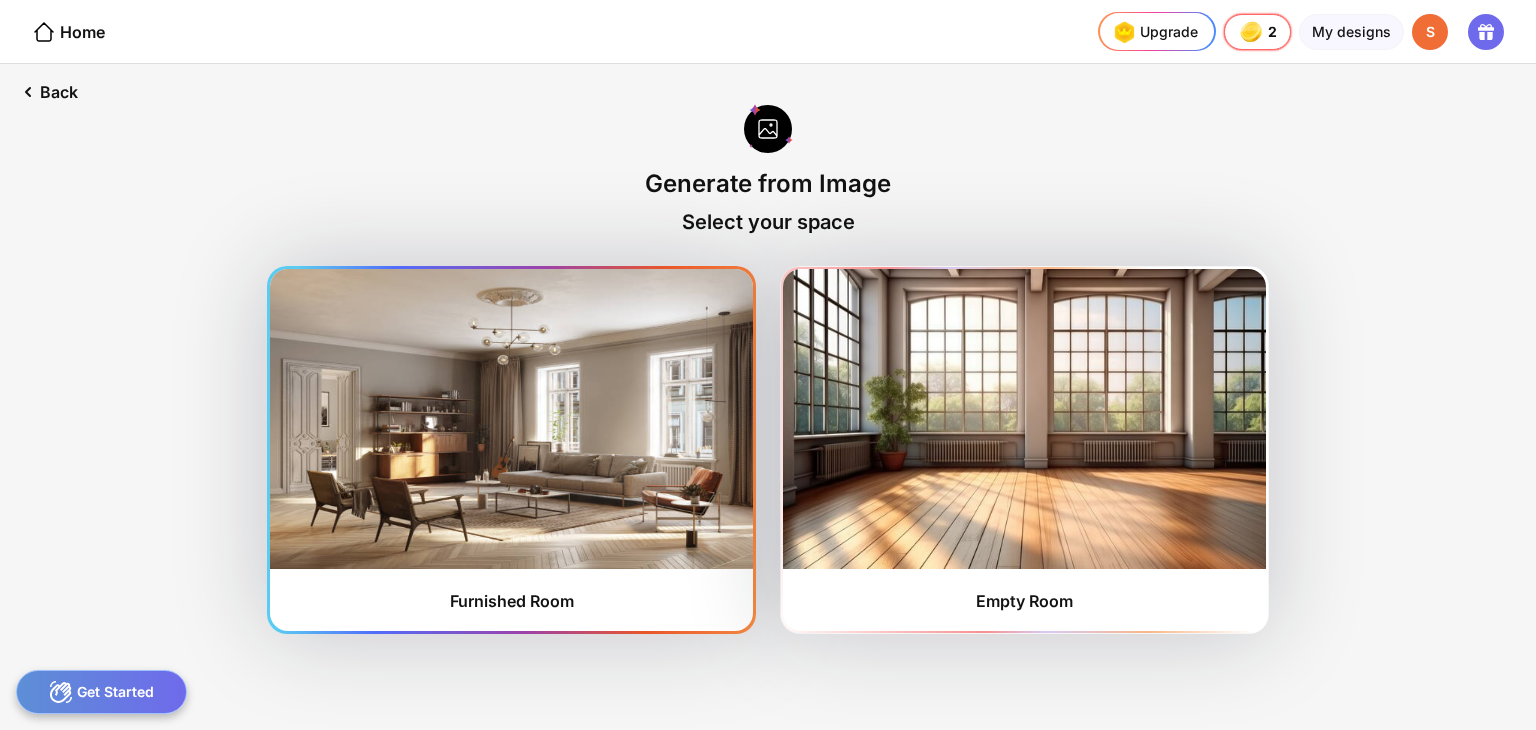 click at bounding box center [511, 419] 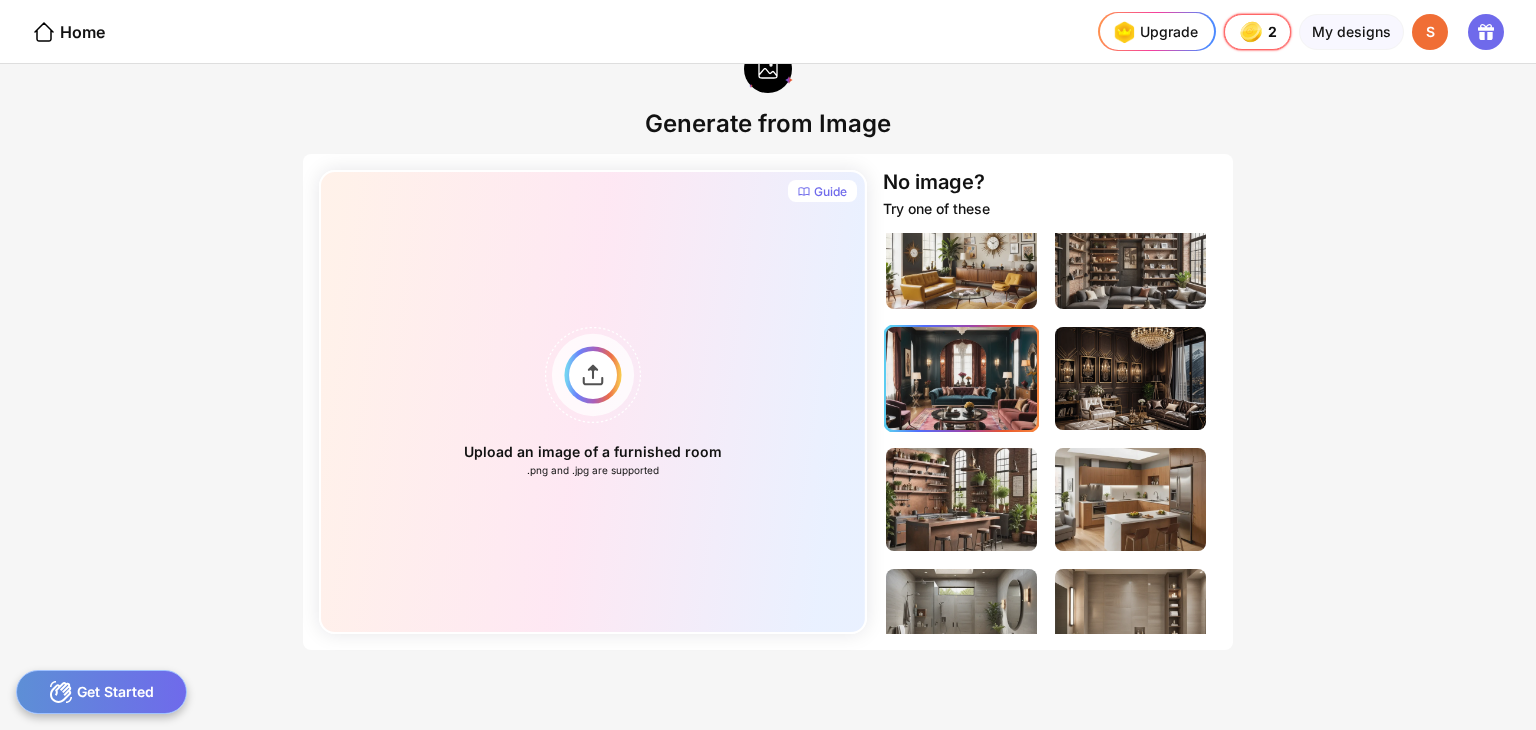 click at bounding box center (961, 378) 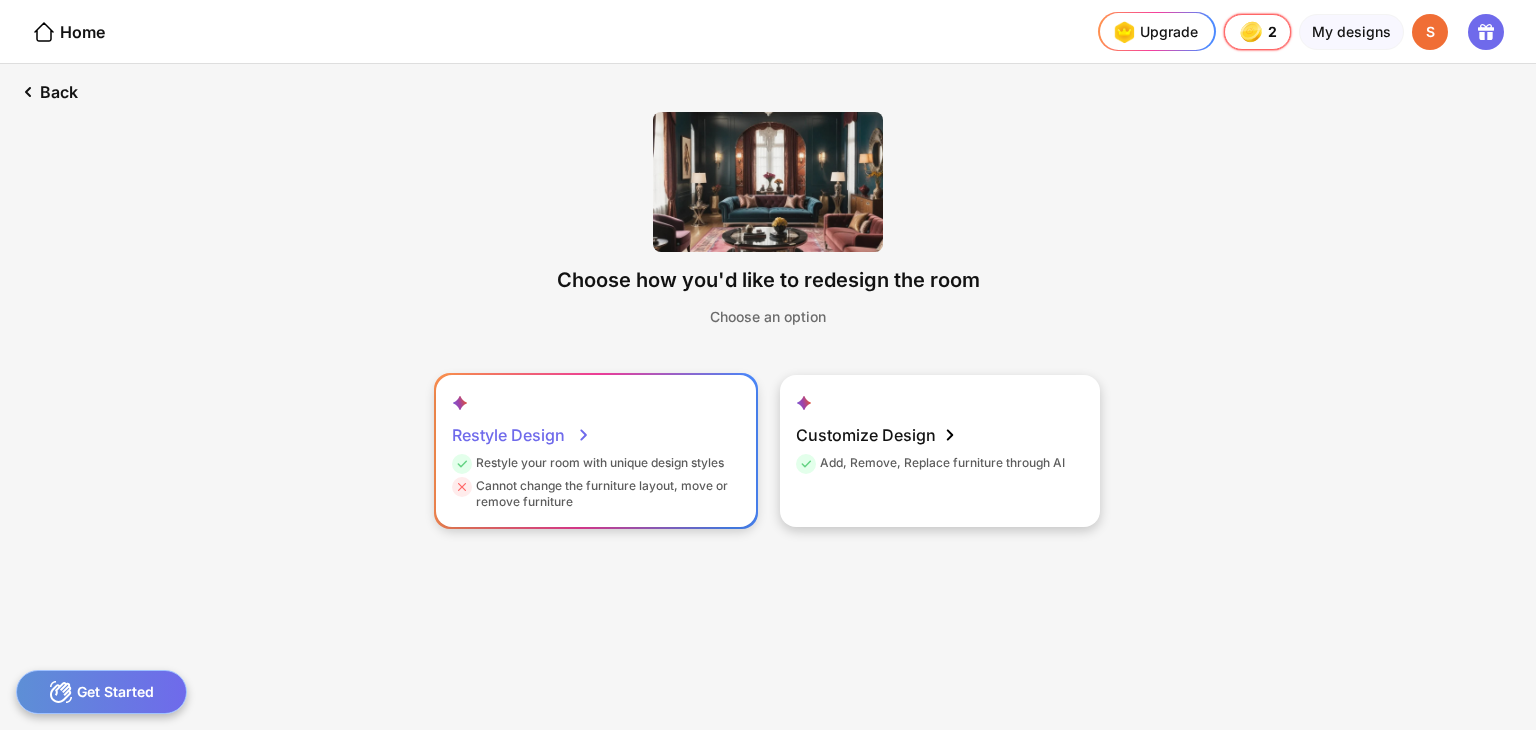 click on "Cannot change the furniture layout, move or remove furniture" at bounding box center [593, 494] 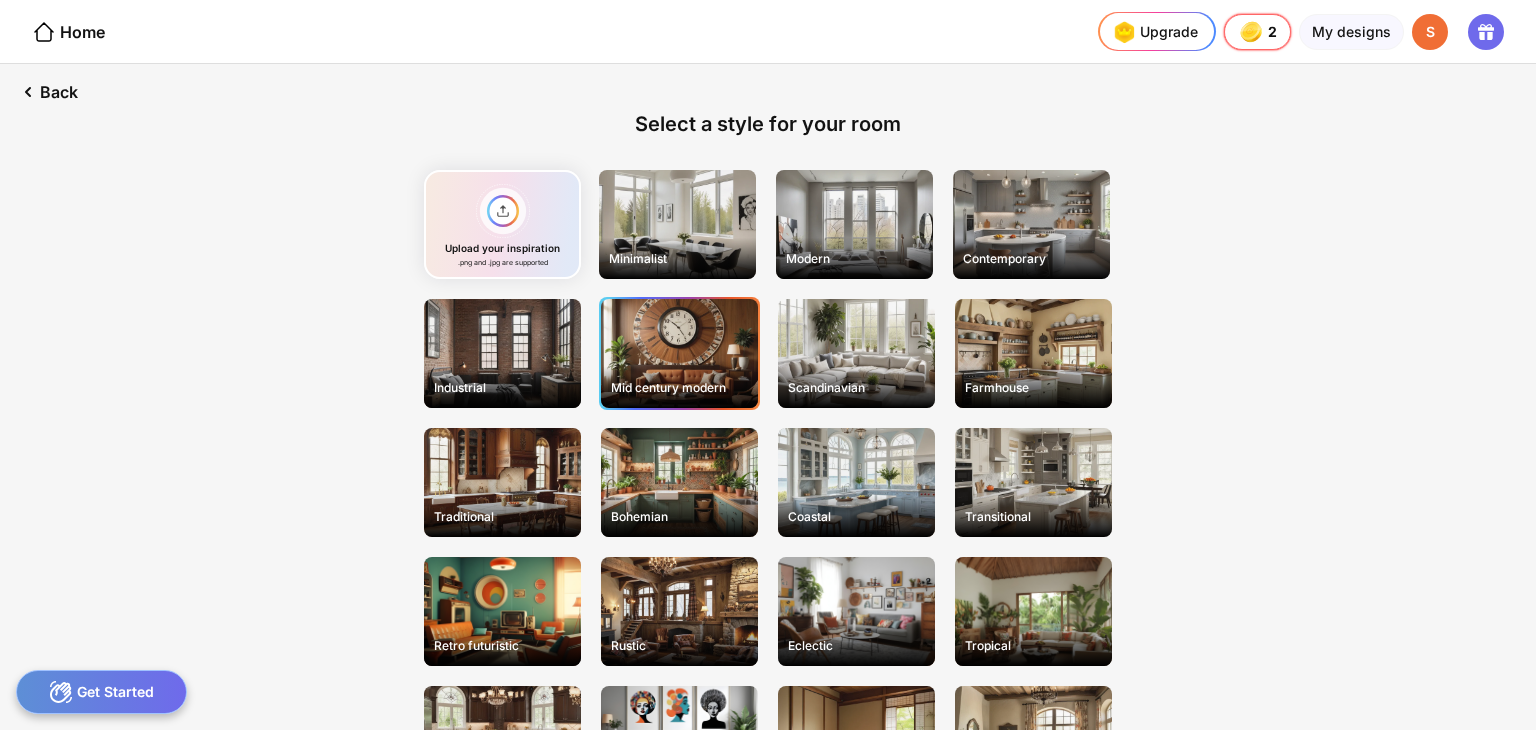 click on "Mid century modern" at bounding box center (679, 353) 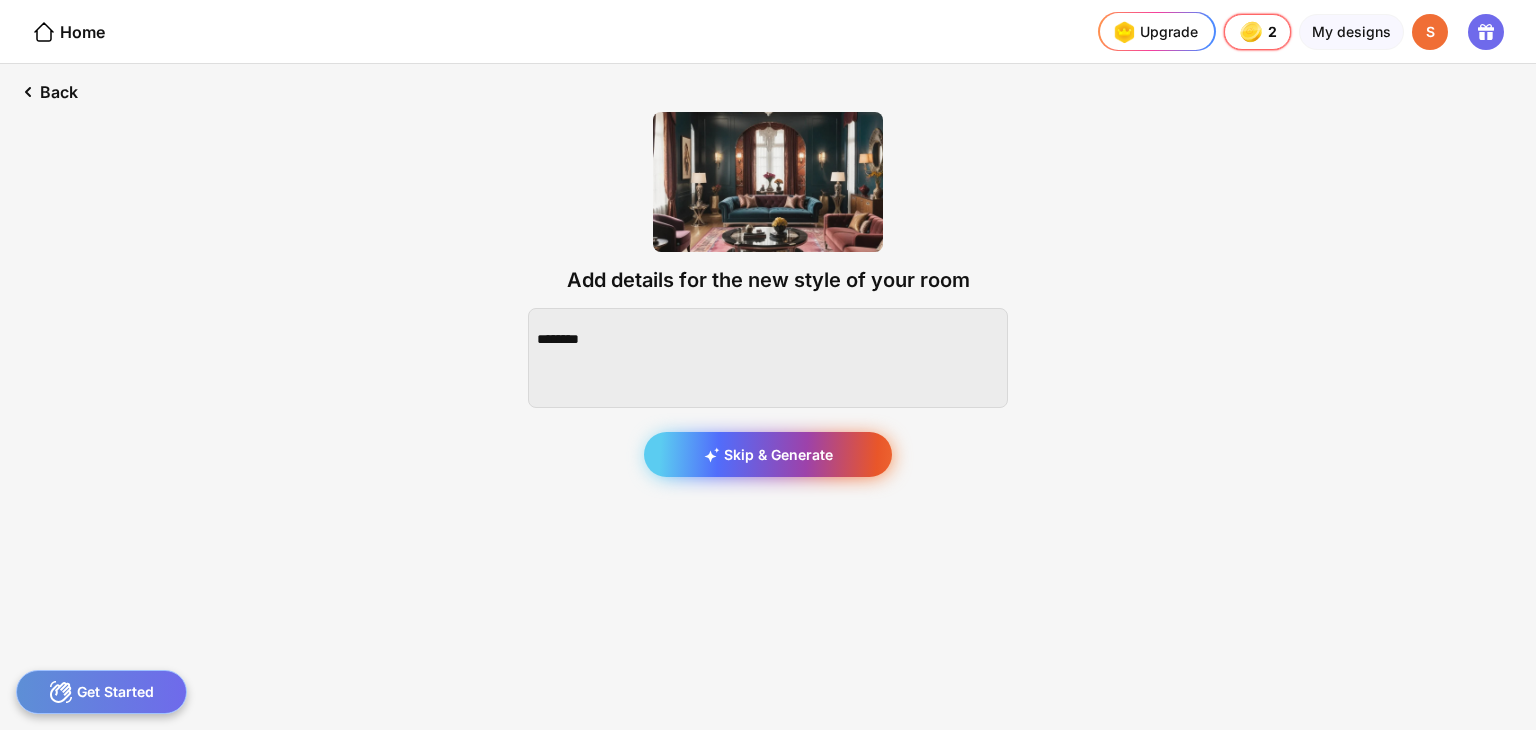 click on "Skip & Generate" at bounding box center [768, 454] 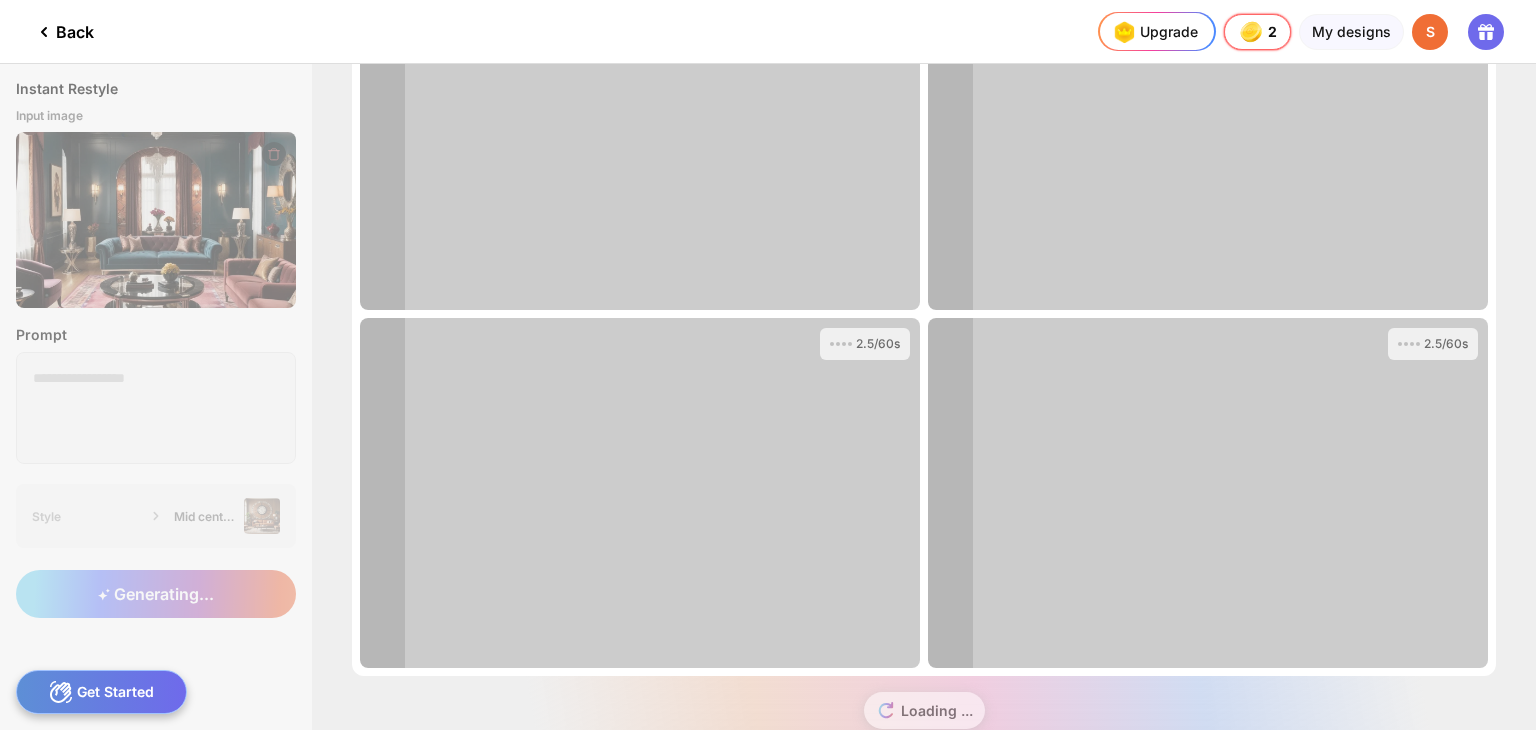 click on "Back" 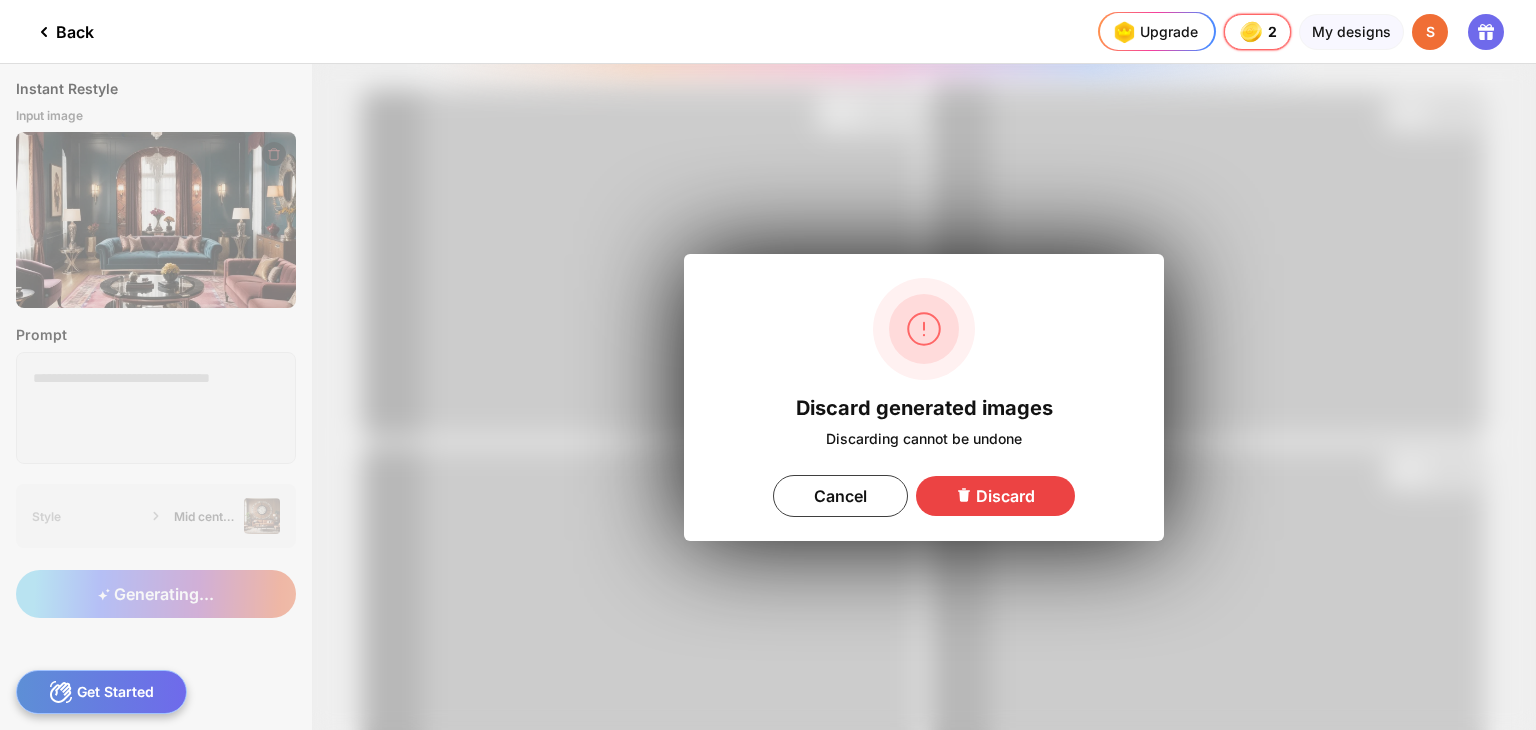 click on "Discard" at bounding box center [995, 496] 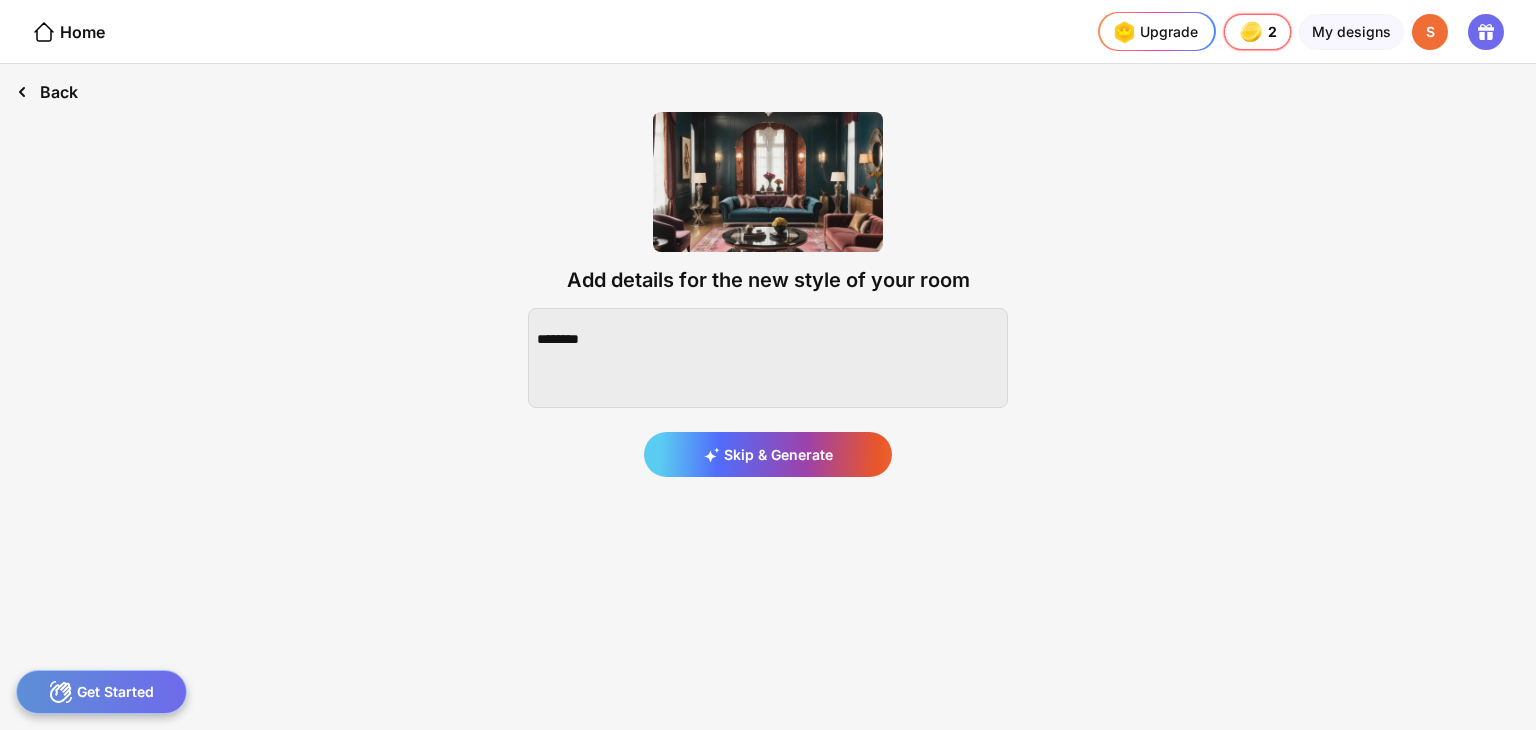 click on "Back" at bounding box center (47, 92) 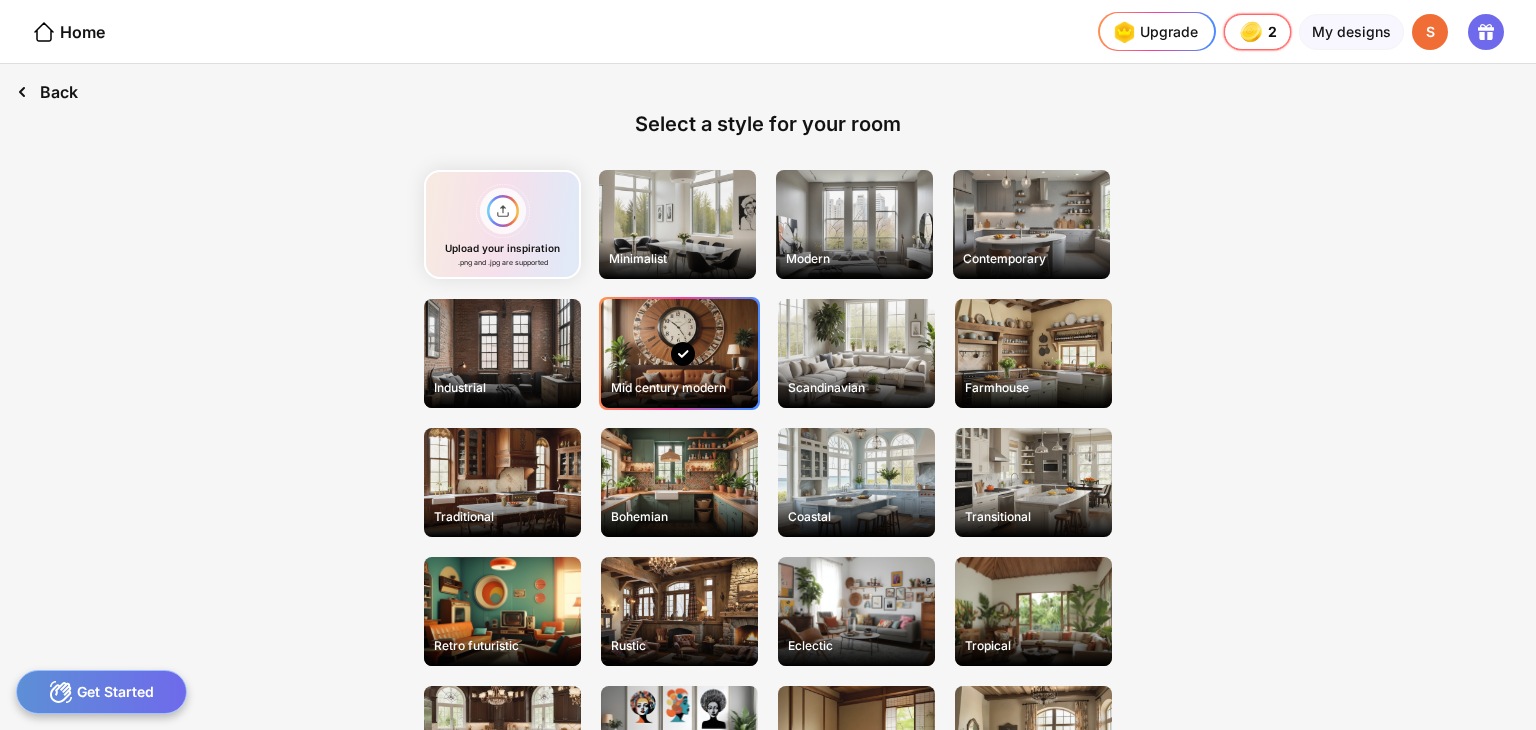 click on "Back" at bounding box center (47, 92) 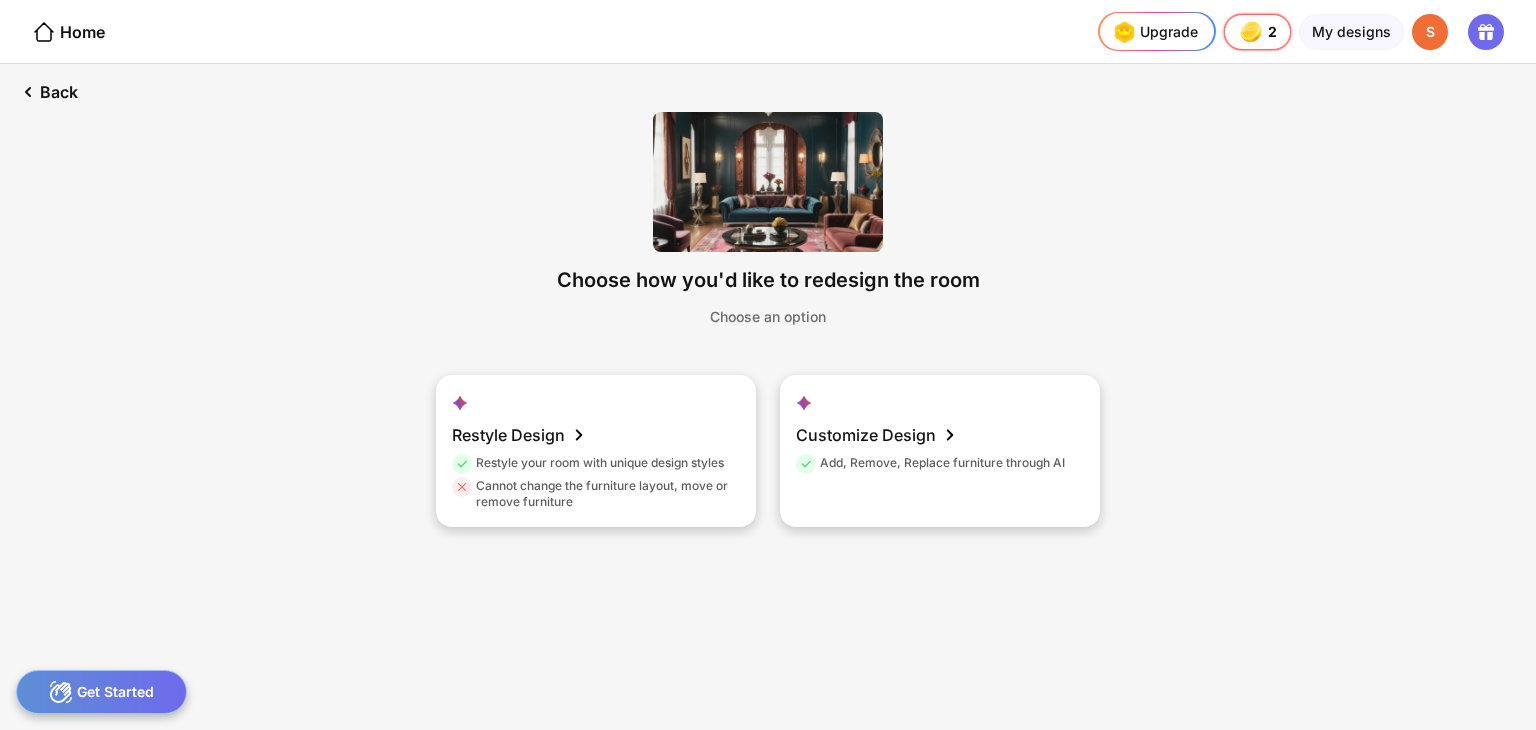 click on "Home" at bounding box center [52, 31] 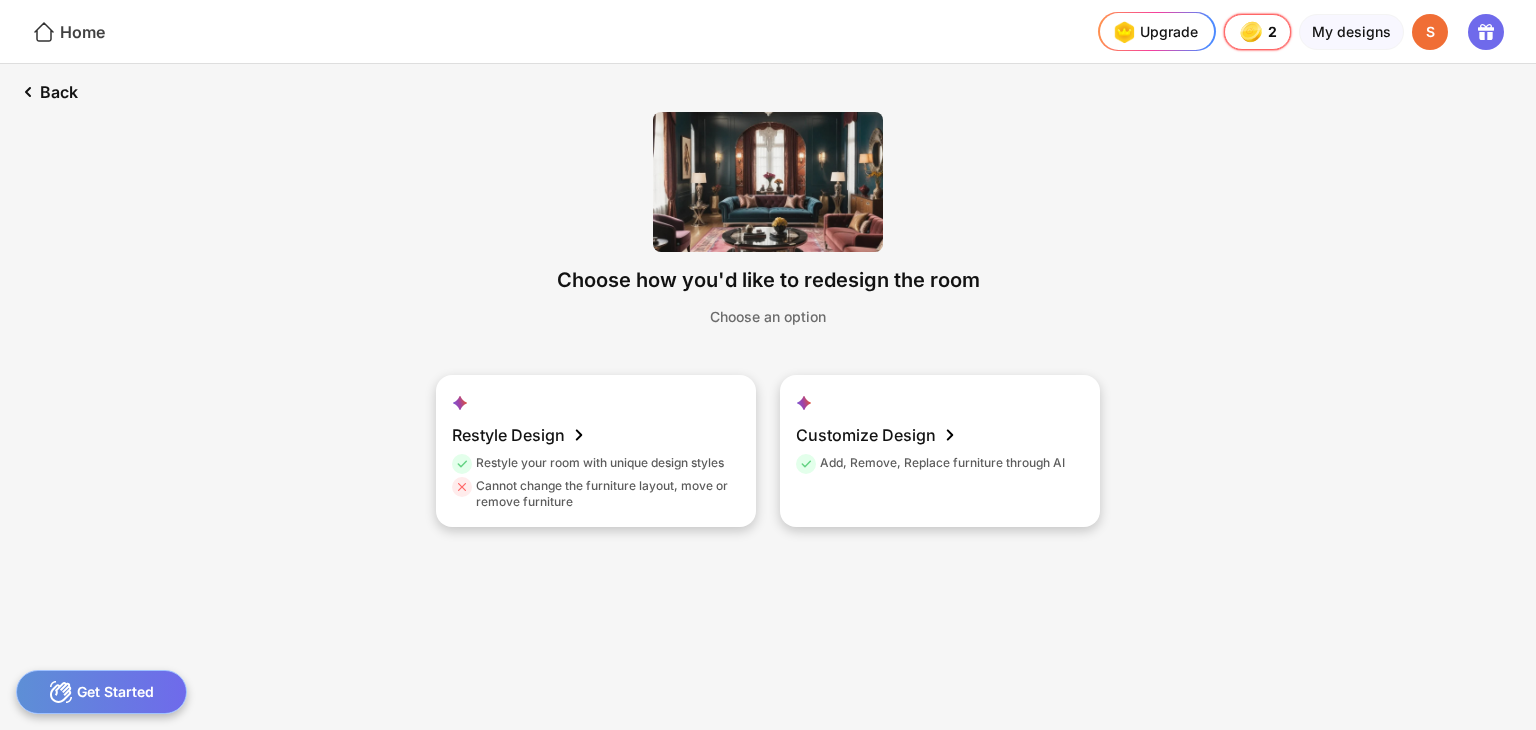 click on "Home" 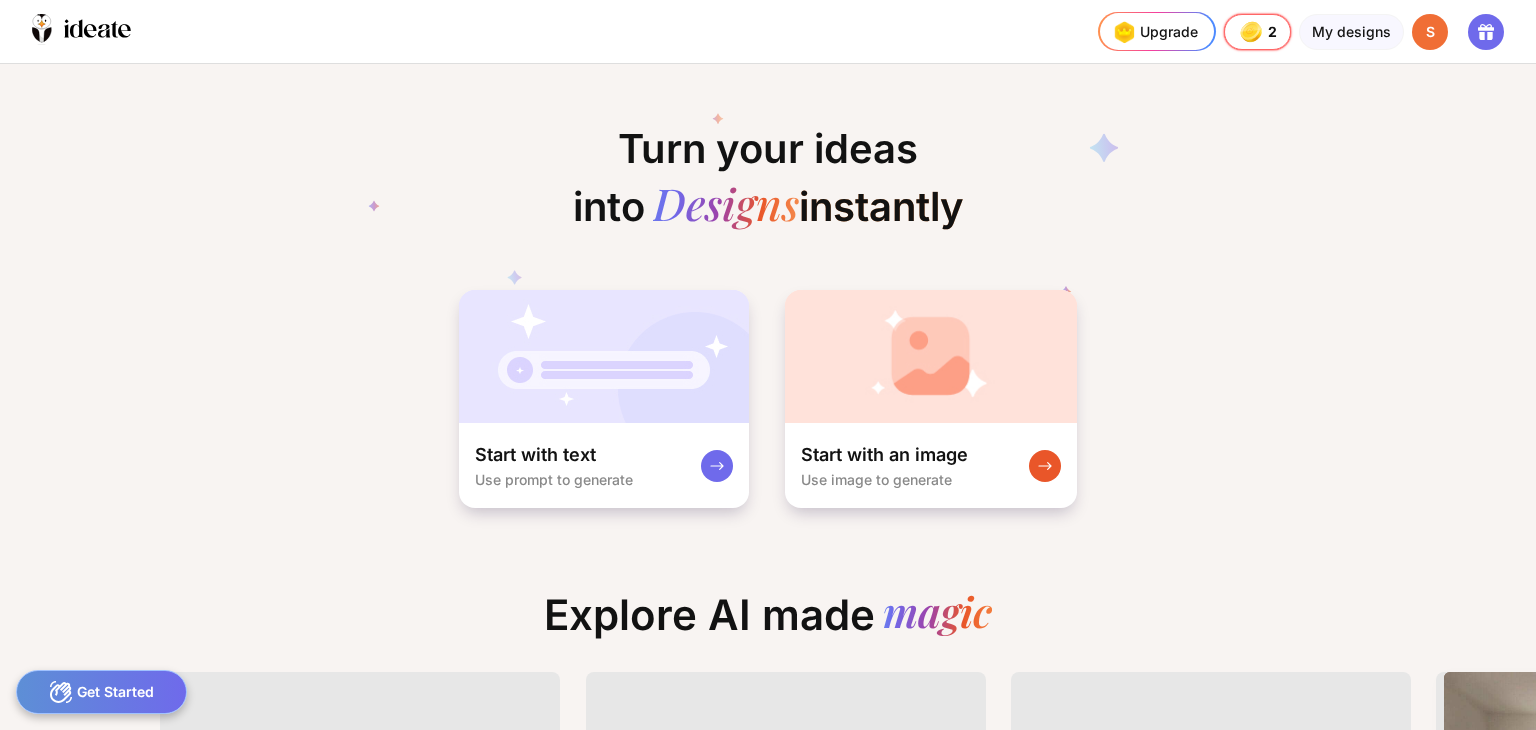 scroll, scrollTop: 0, scrollLeft: 4, axis: horizontal 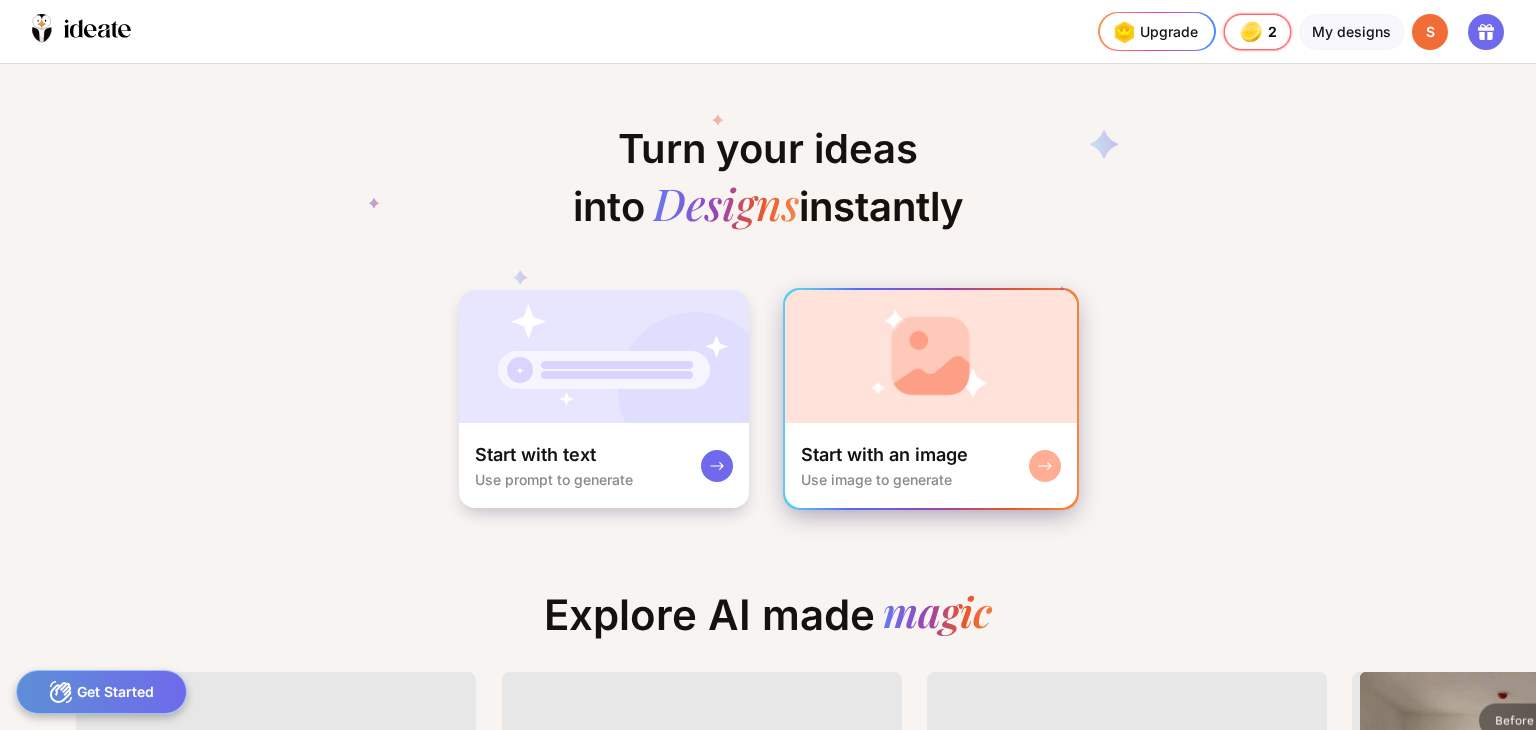 click at bounding box center [931, 356] 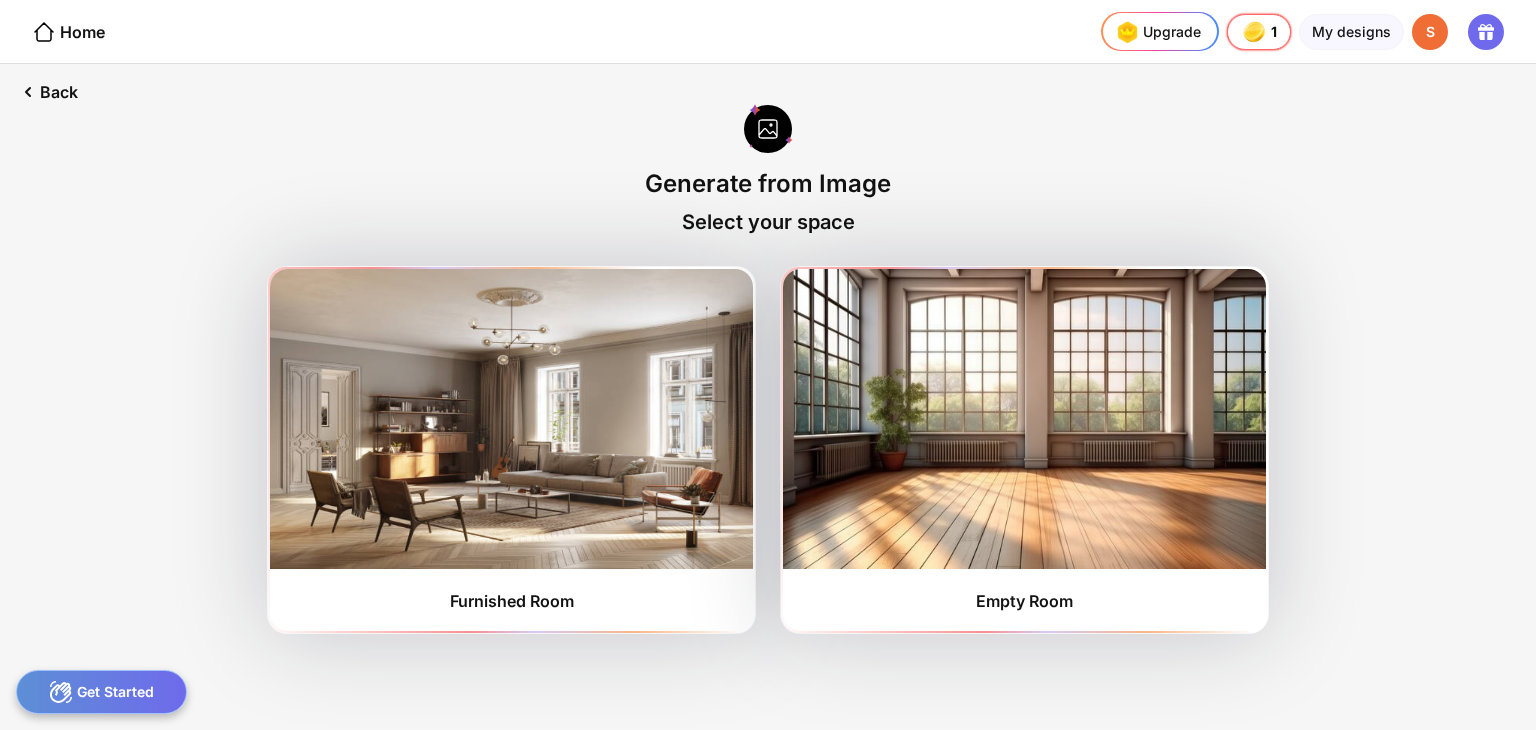 click at bounding box center [1024, 419] 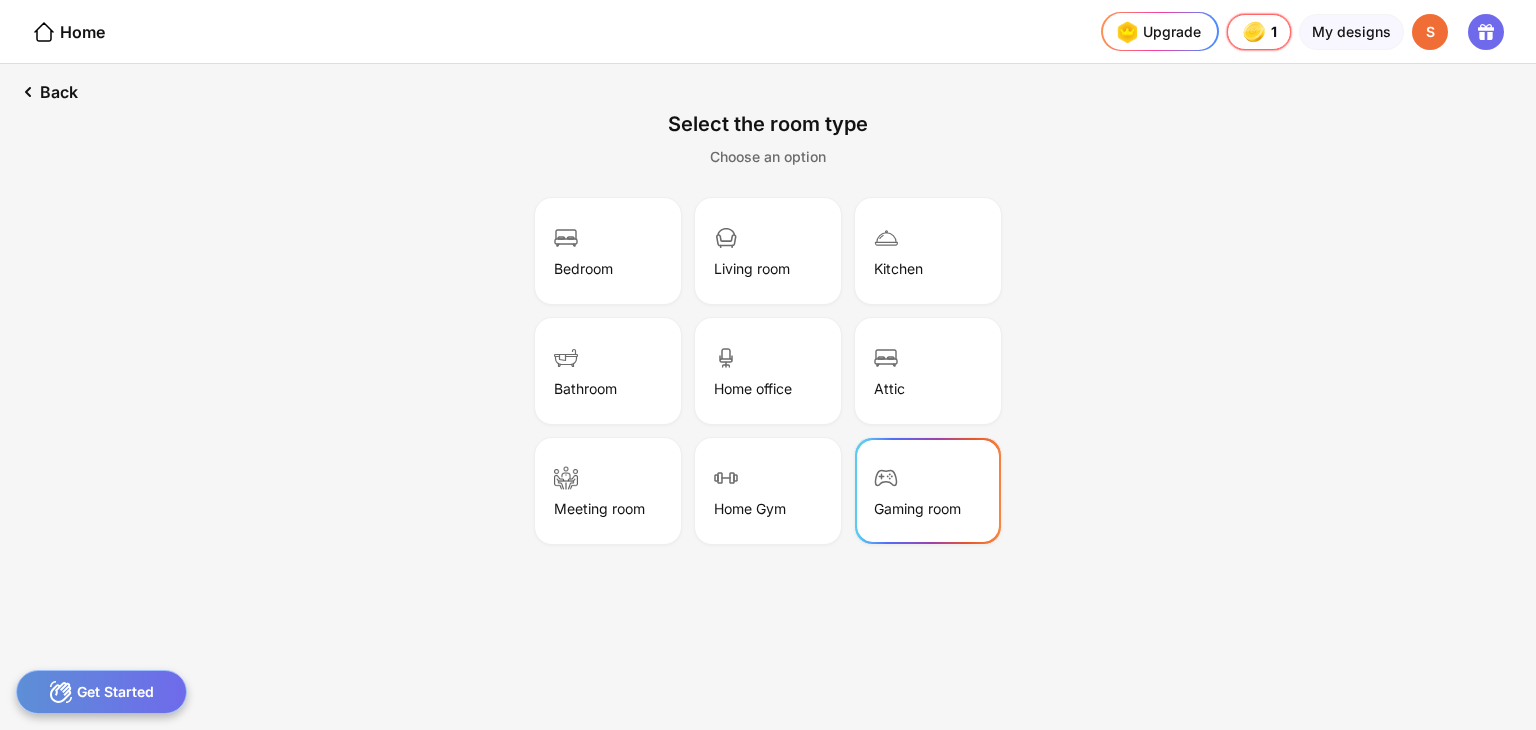 click on "Gaming room" at bounding box center (917, 508) 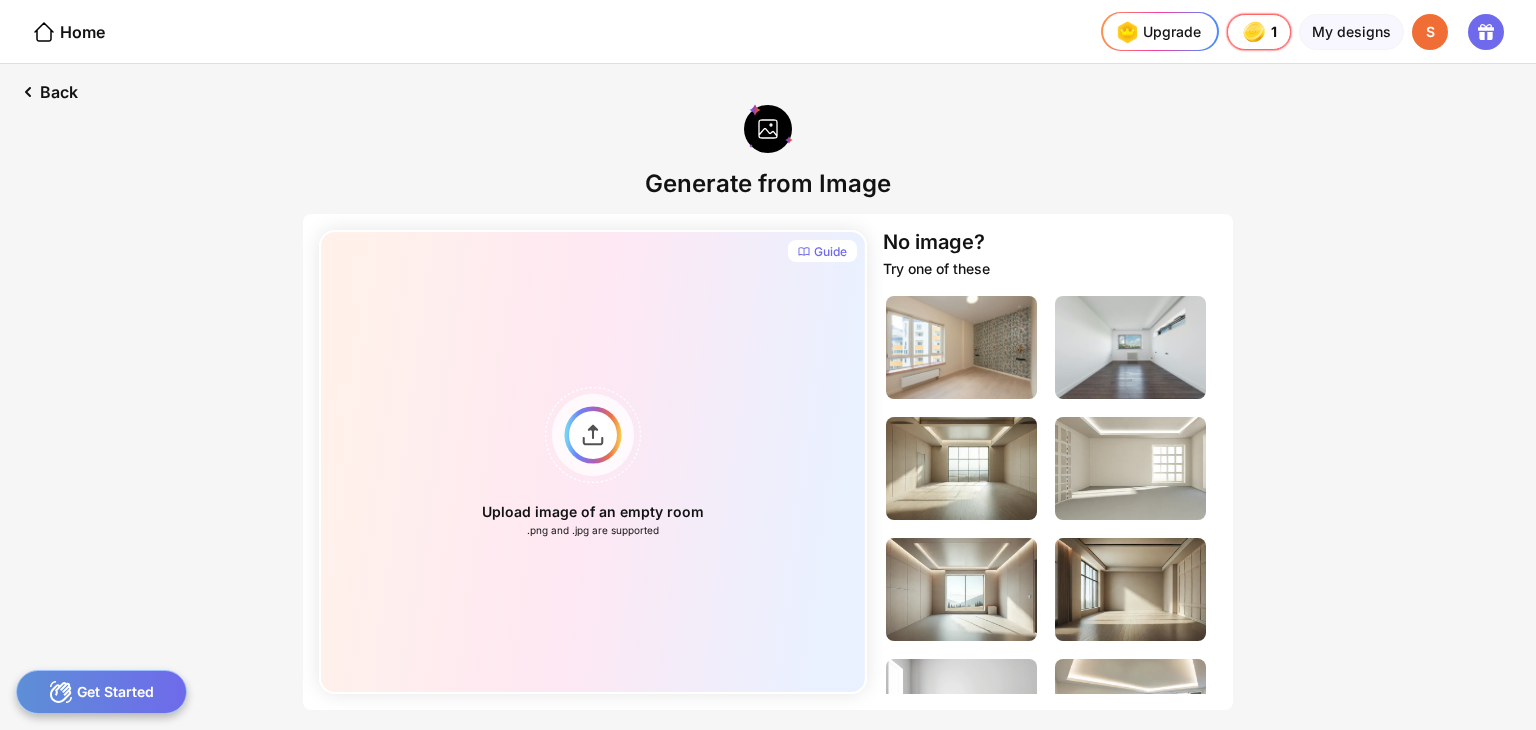 click at bounding box center [961, 468] 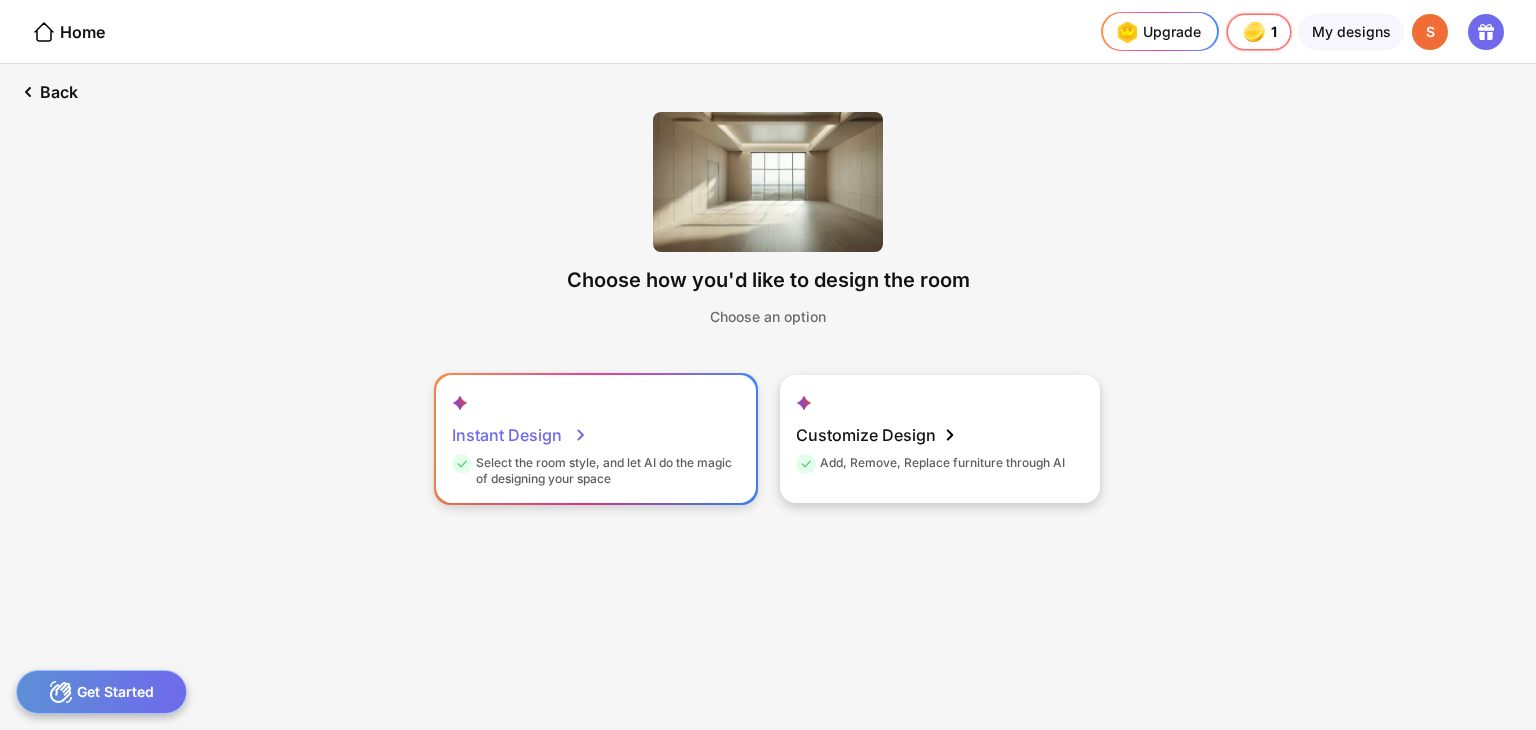 click on "Instant Design" at bounding box center [520, 435] 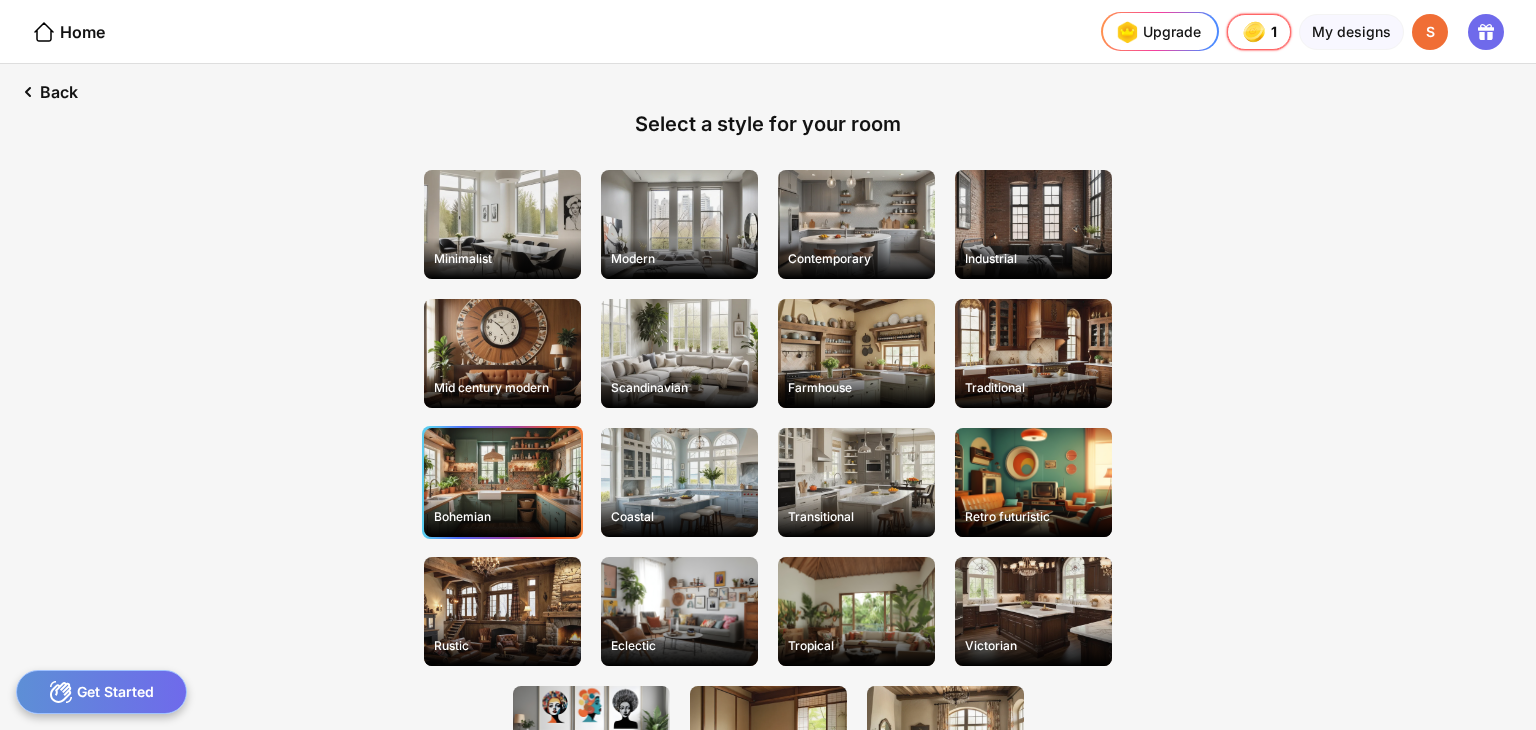 click on "Bohemian" at bounding box center (502, 482) 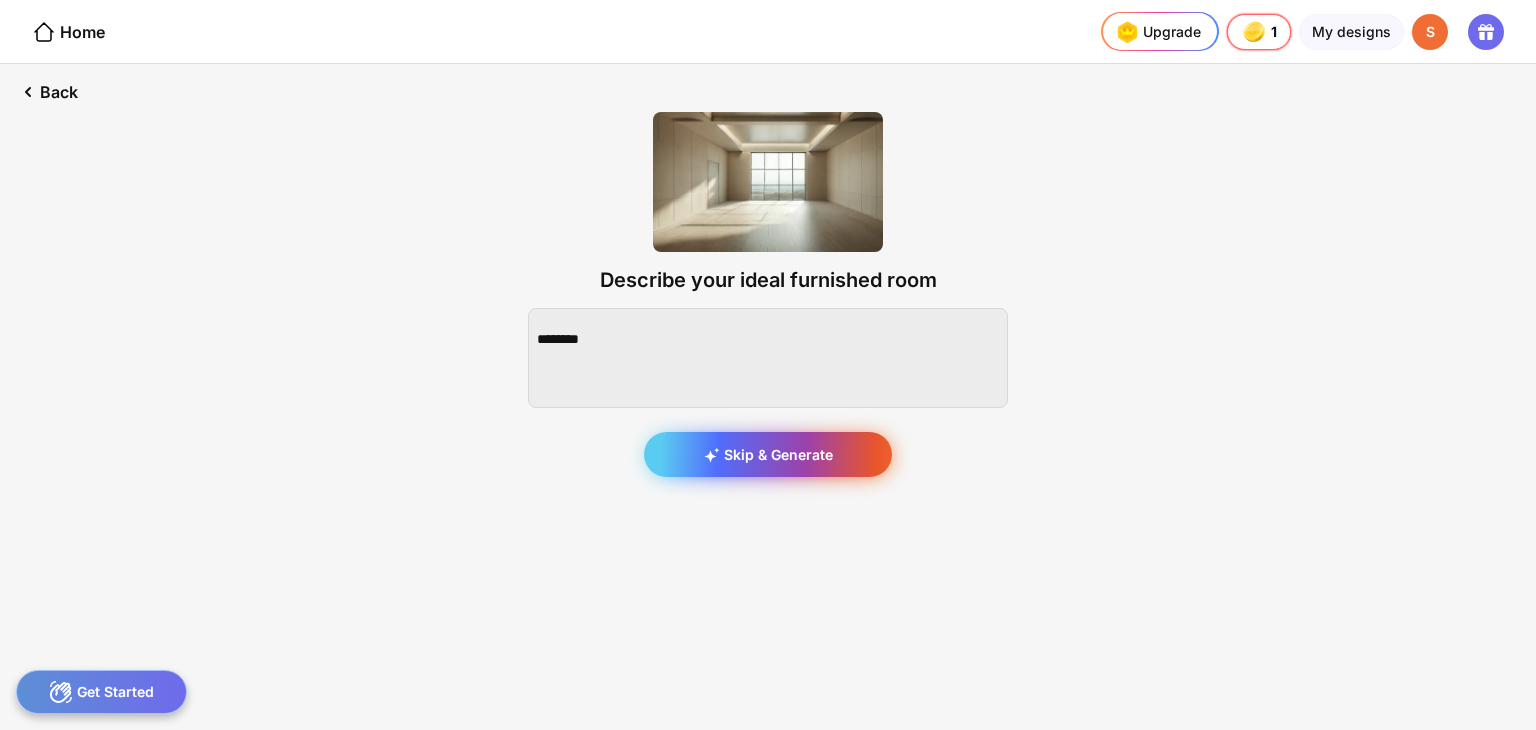 click on "Skip & Generate" at bounding box center [768, 454] 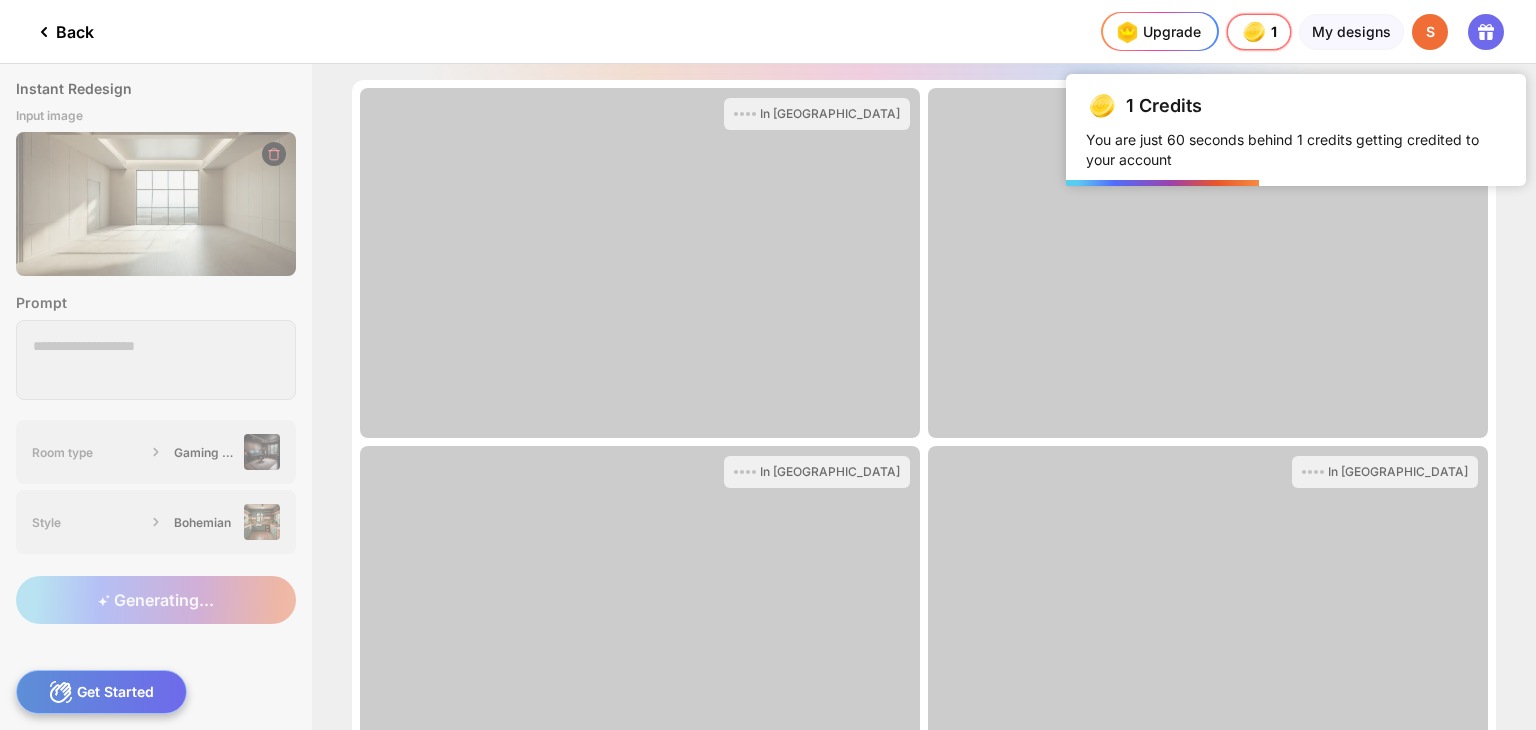 click 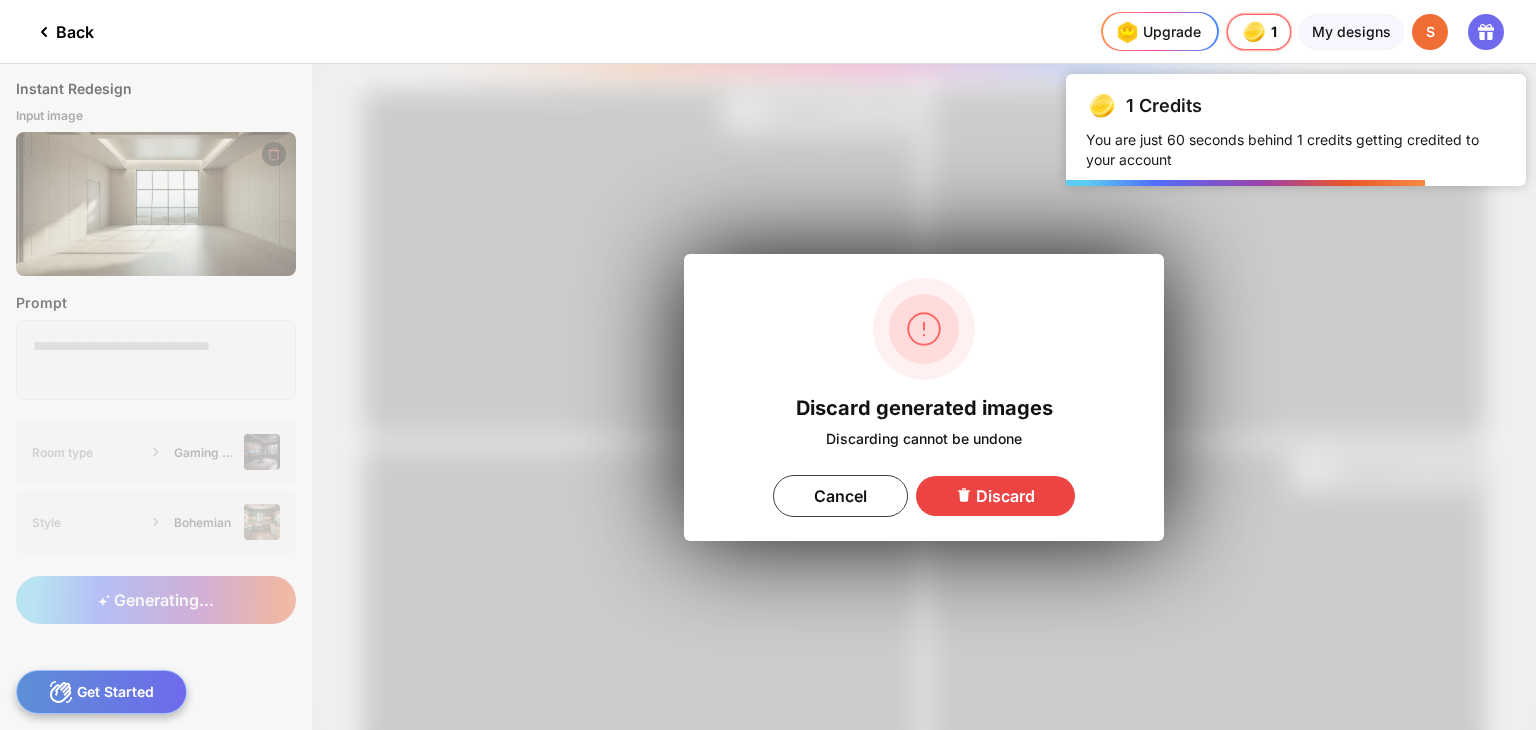 click 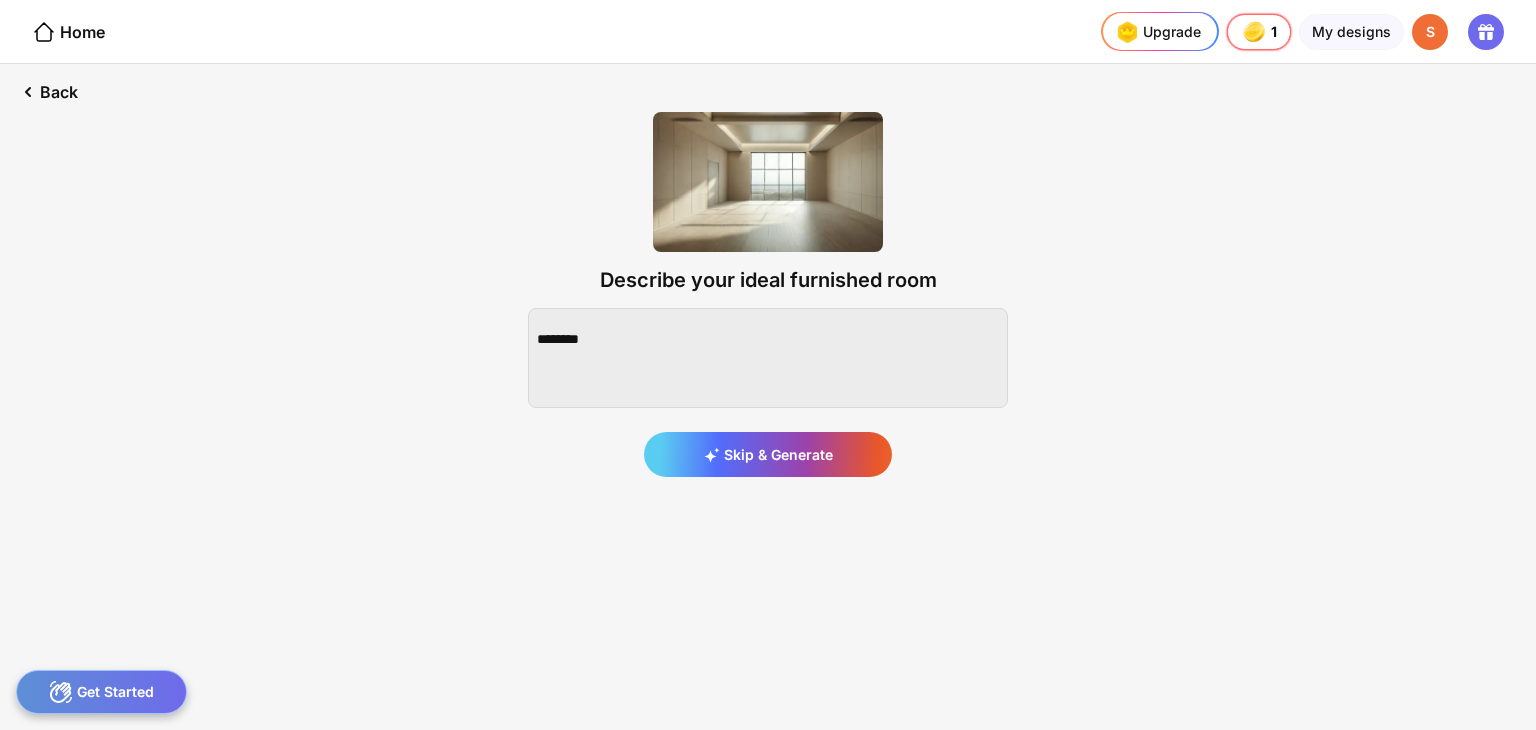 click on "Home" at bounding box center (52, 31) 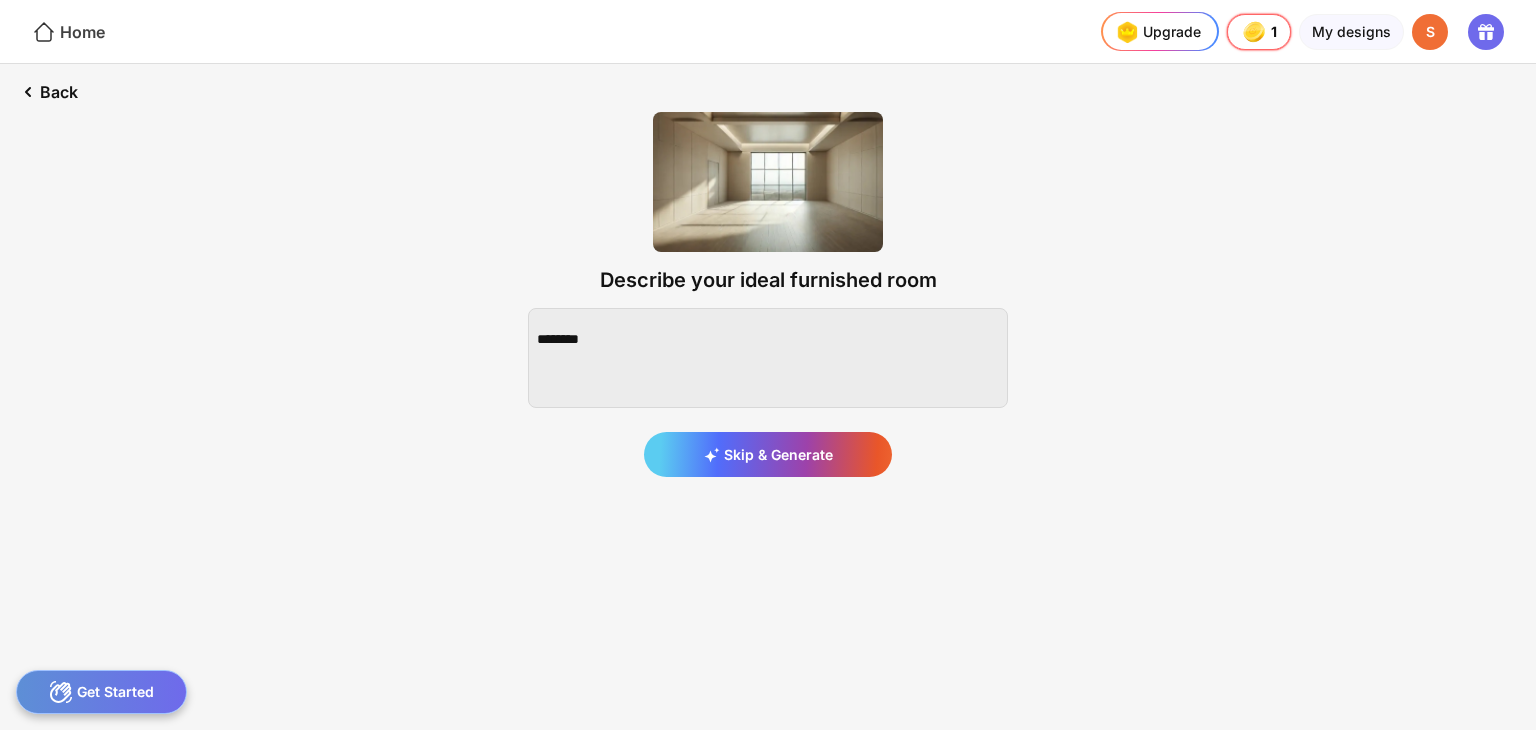 click on "Home" 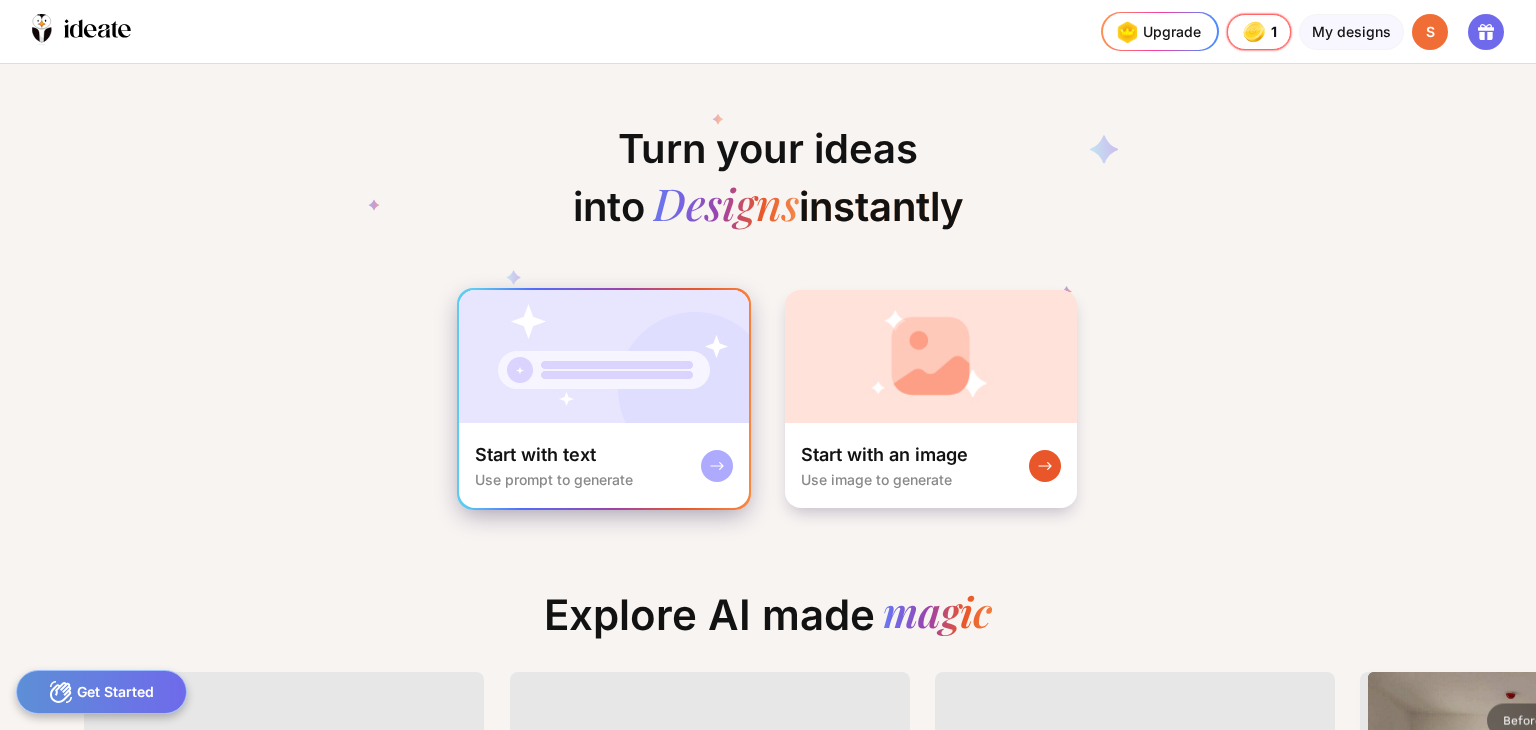 click on "Start with text" at bounding box center (535, 455) 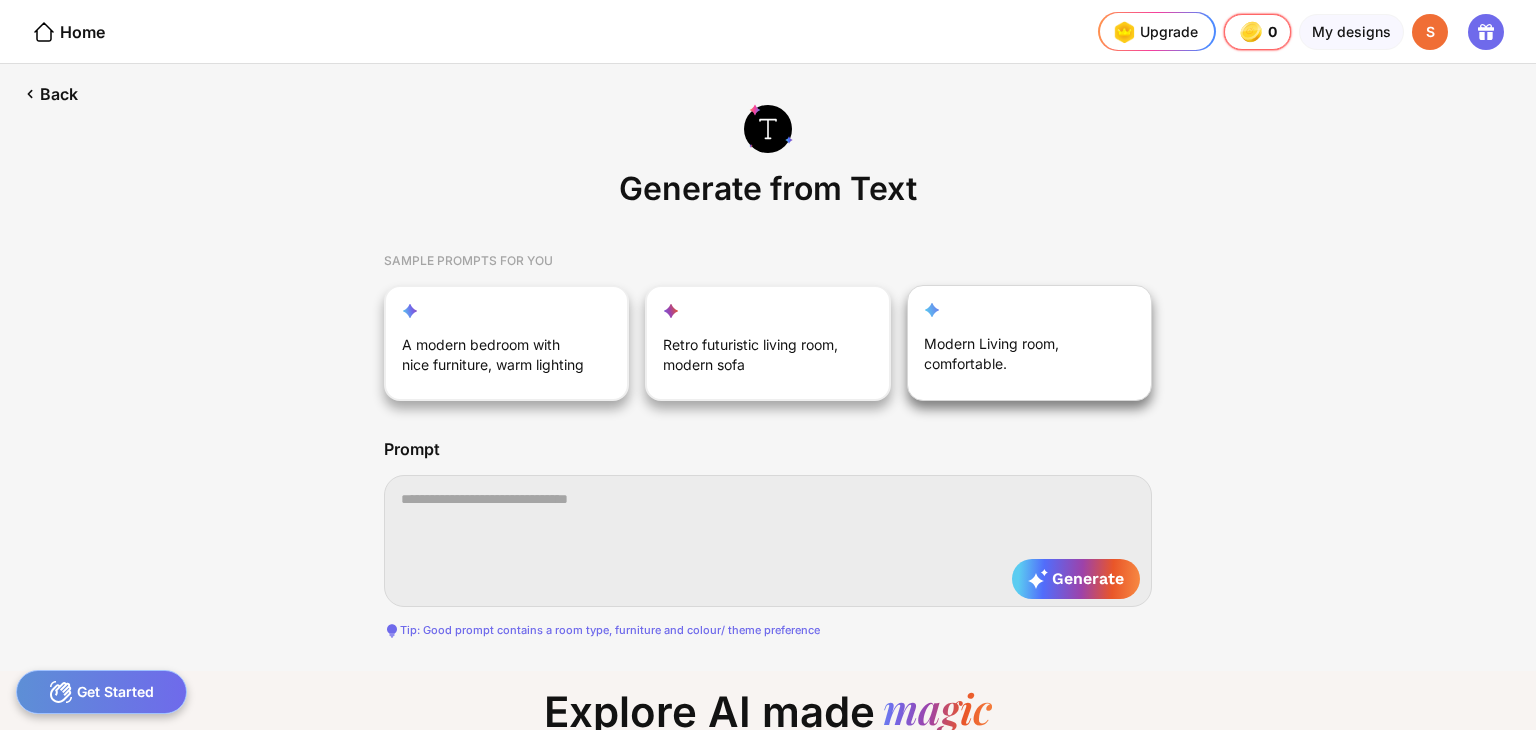 click on "Modern Living room, comfortable." at bounding box center (1019, 358) 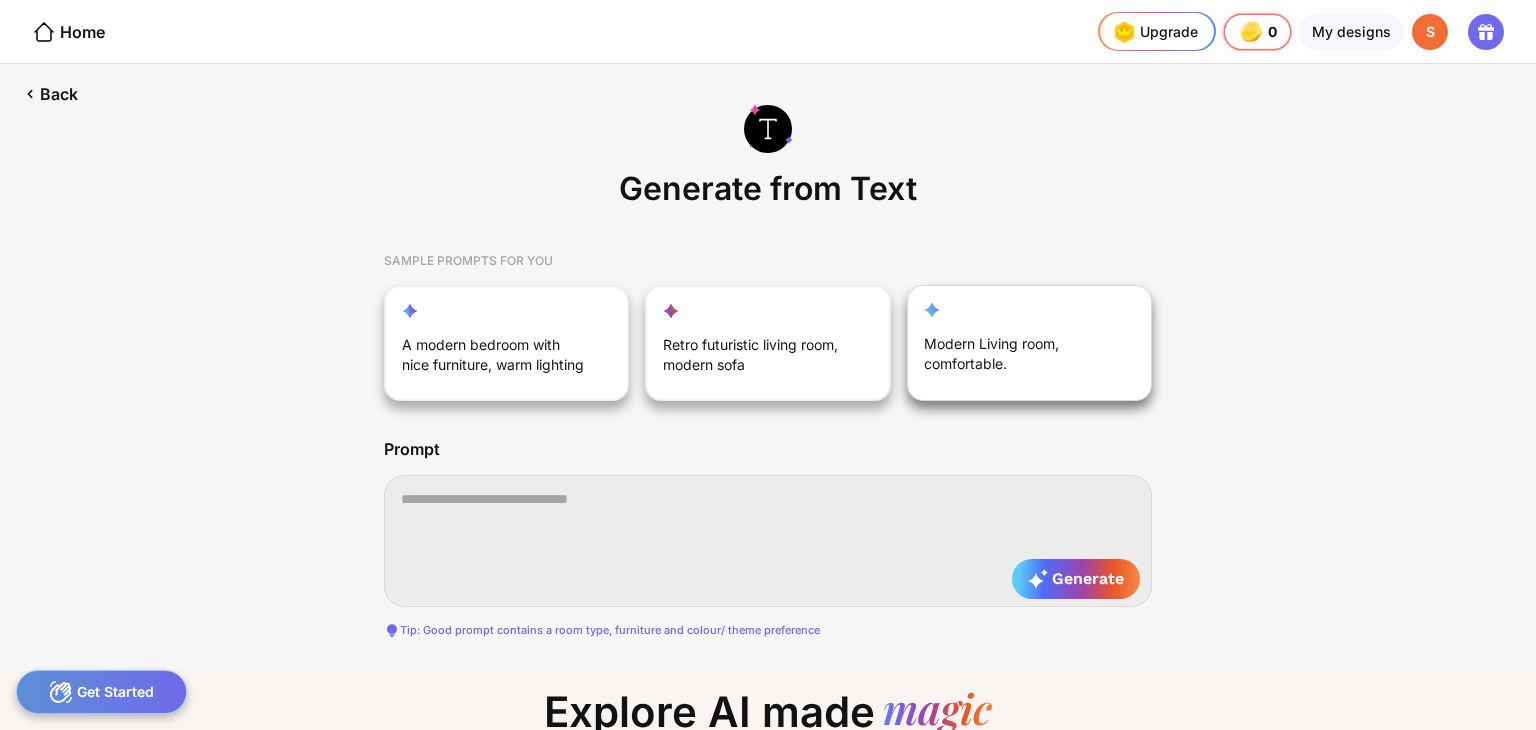 type on "**********" 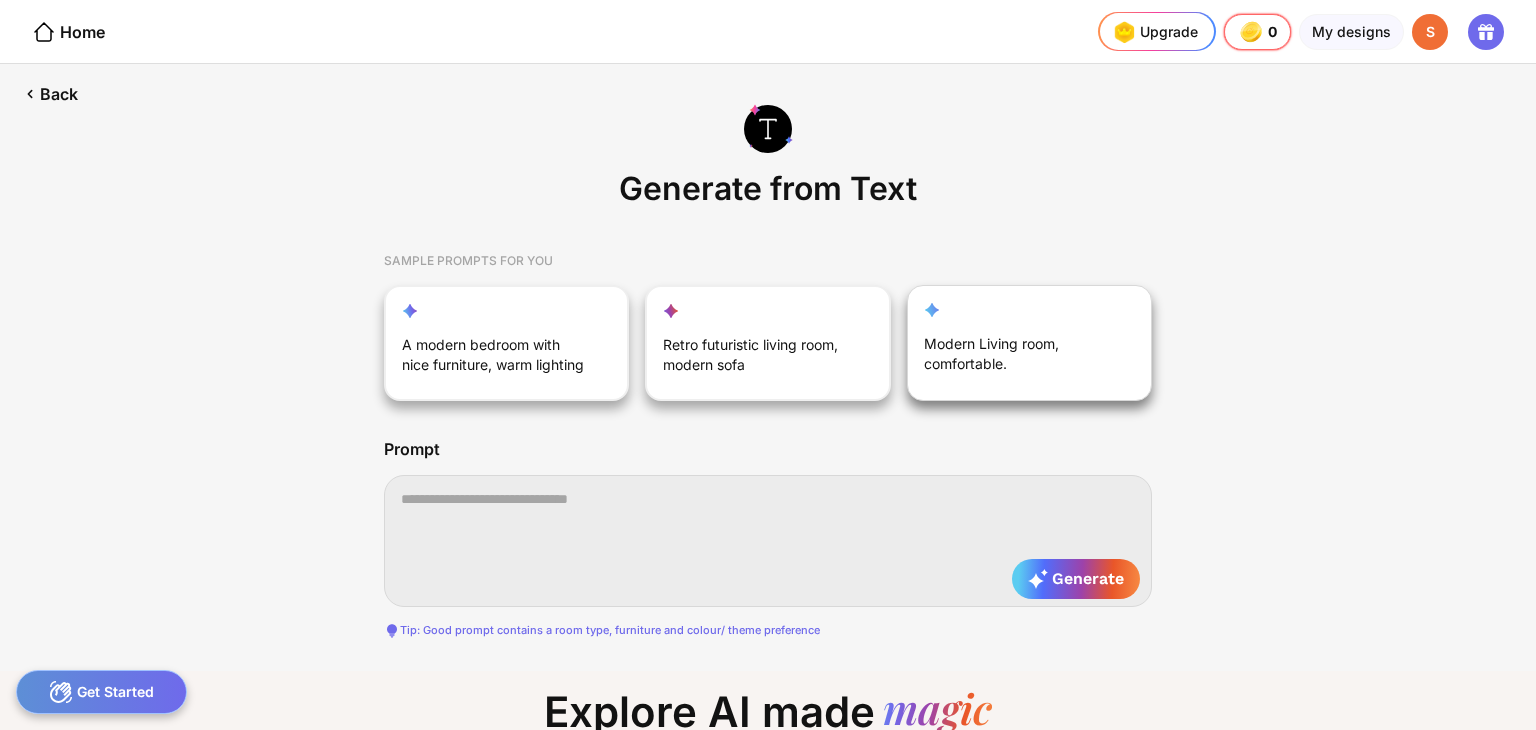 type on "**********" 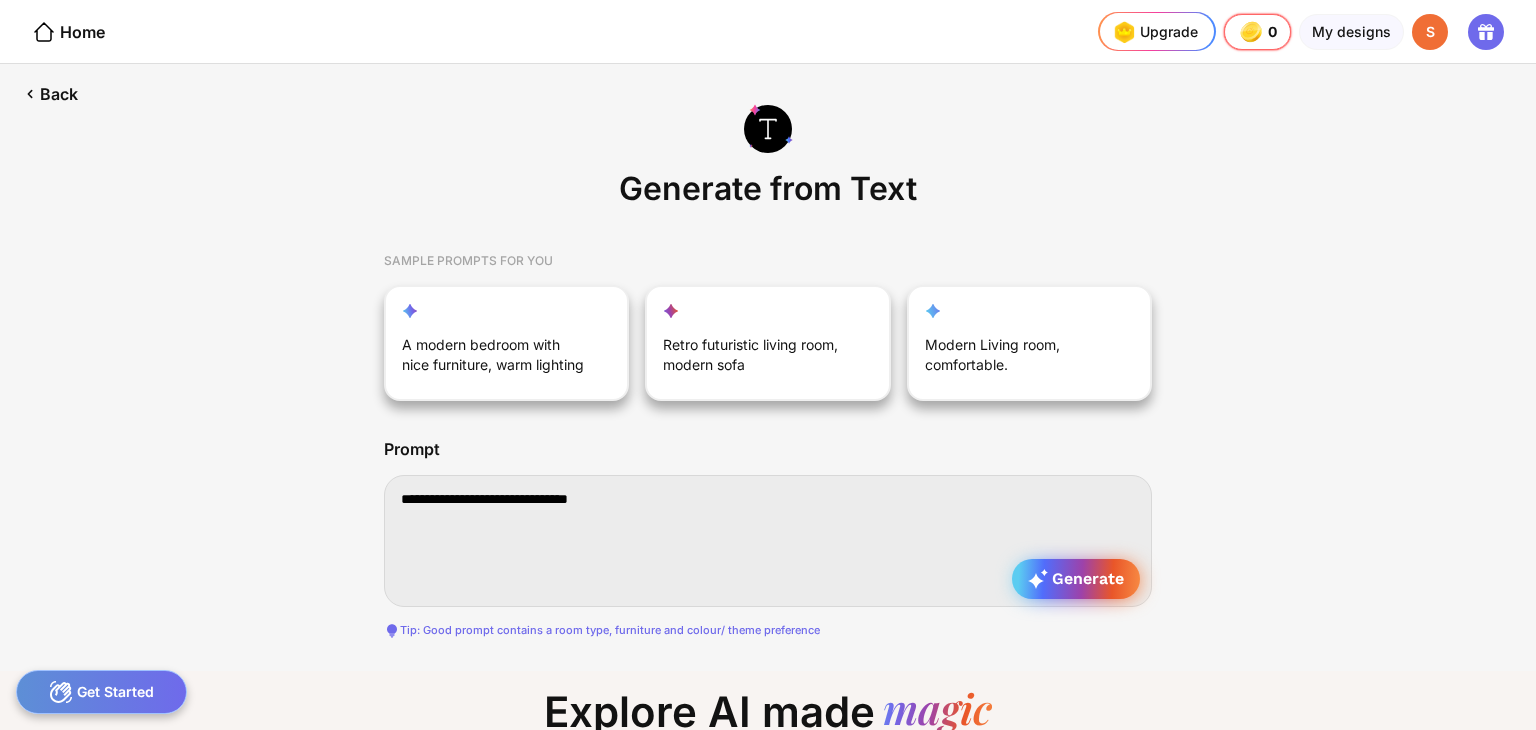 click on "Generate" at bounding box center [1076, 579] 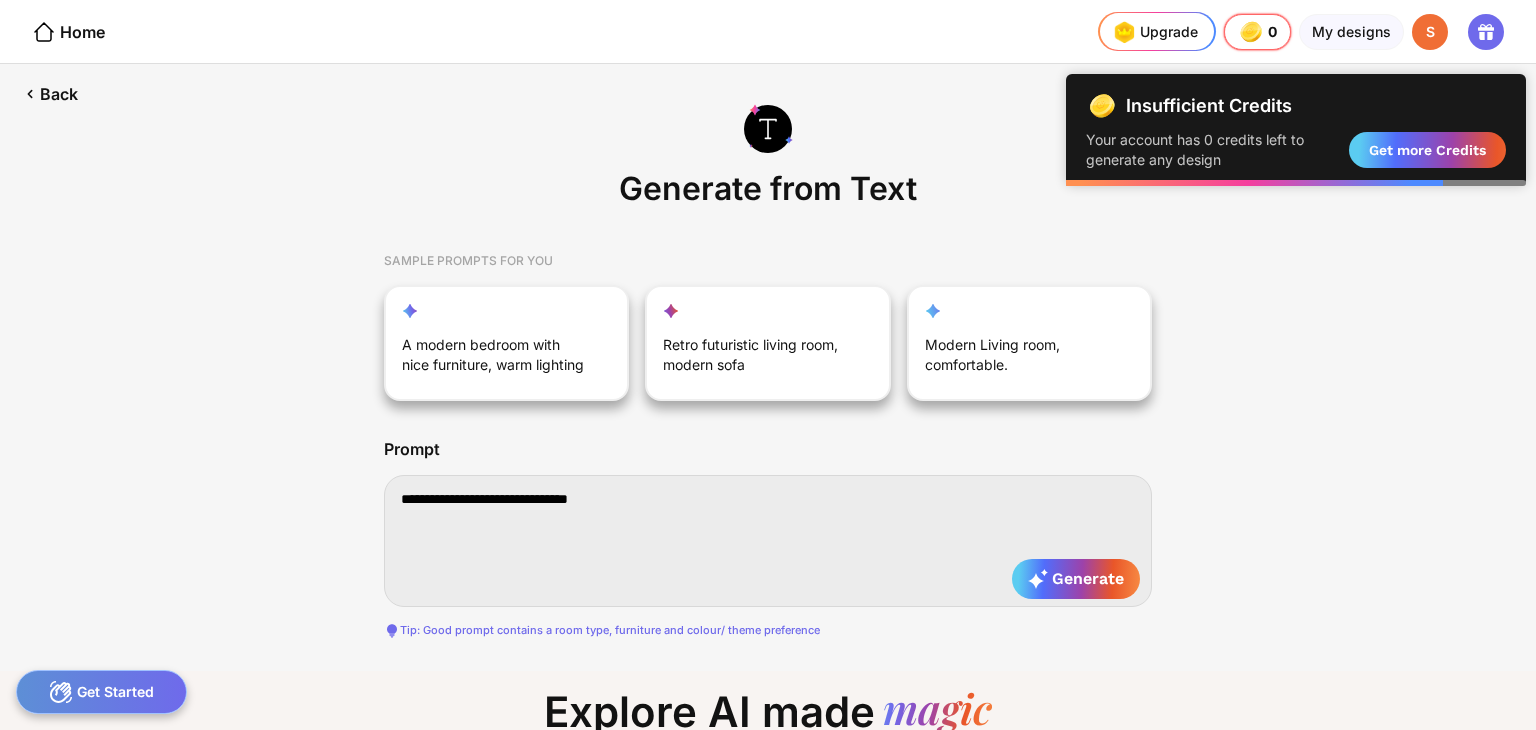 click on "S" at bounding box center (1430, 32) 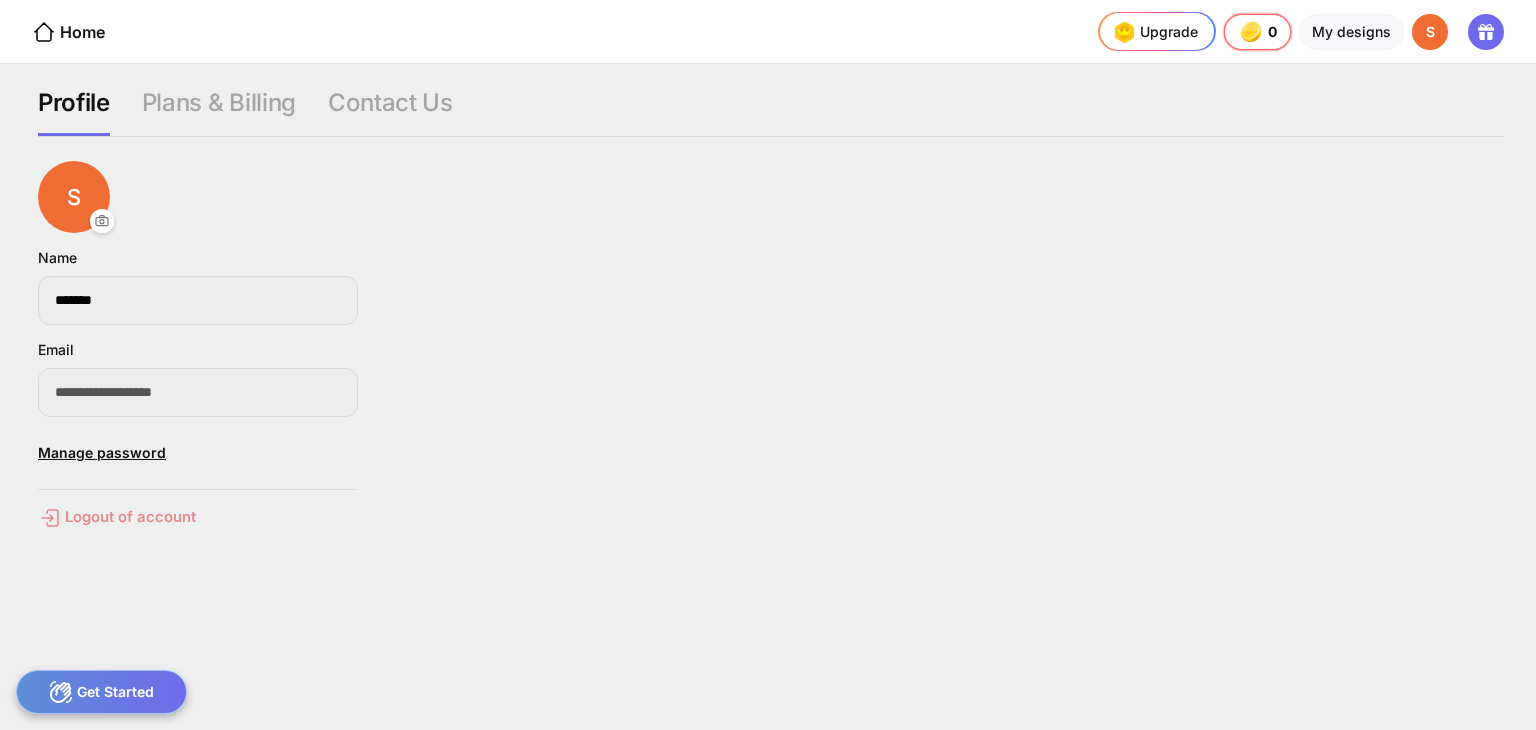 click on "Logout of account" at bounding box center (198, 518) 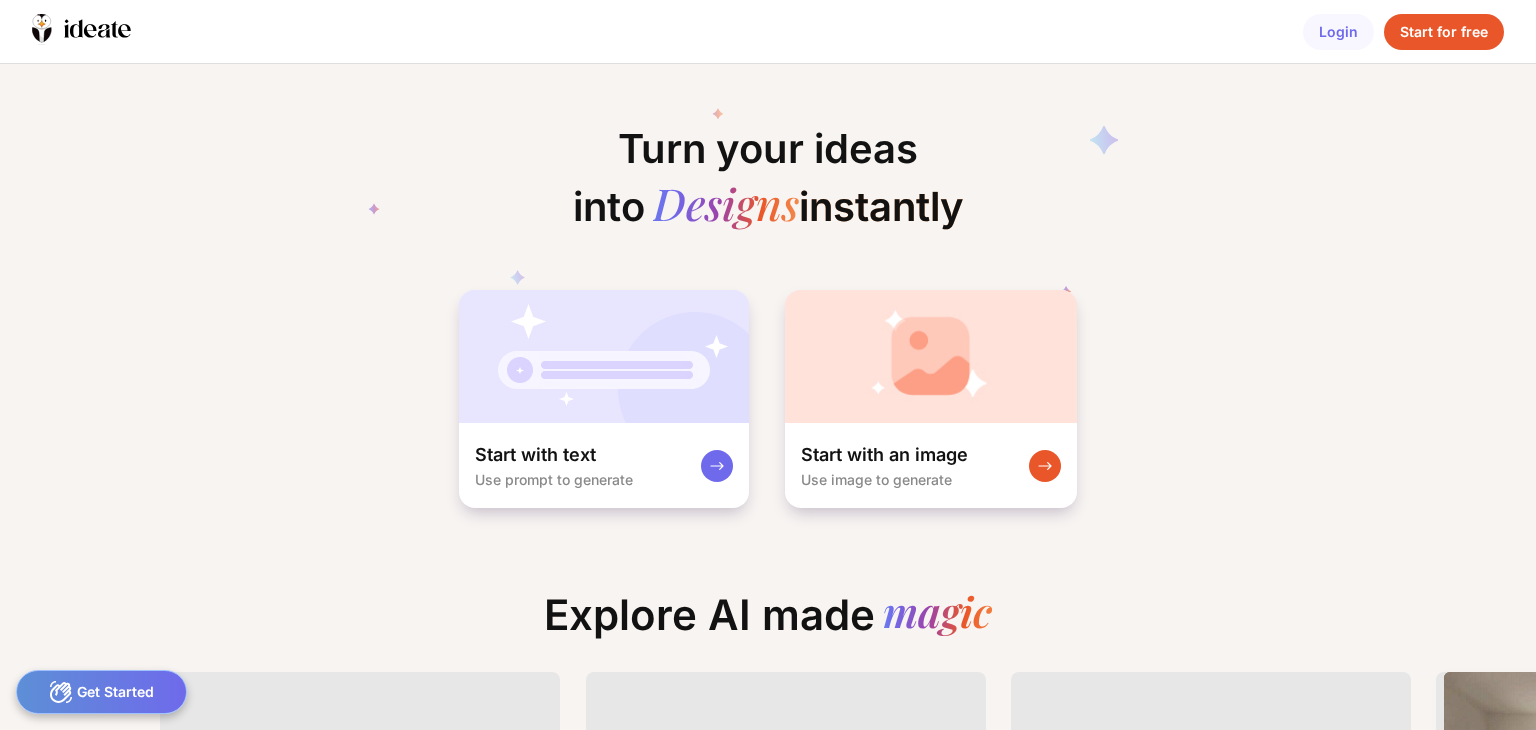 scroll, scrollTop: 0, scrollLeft: 0, axis: both 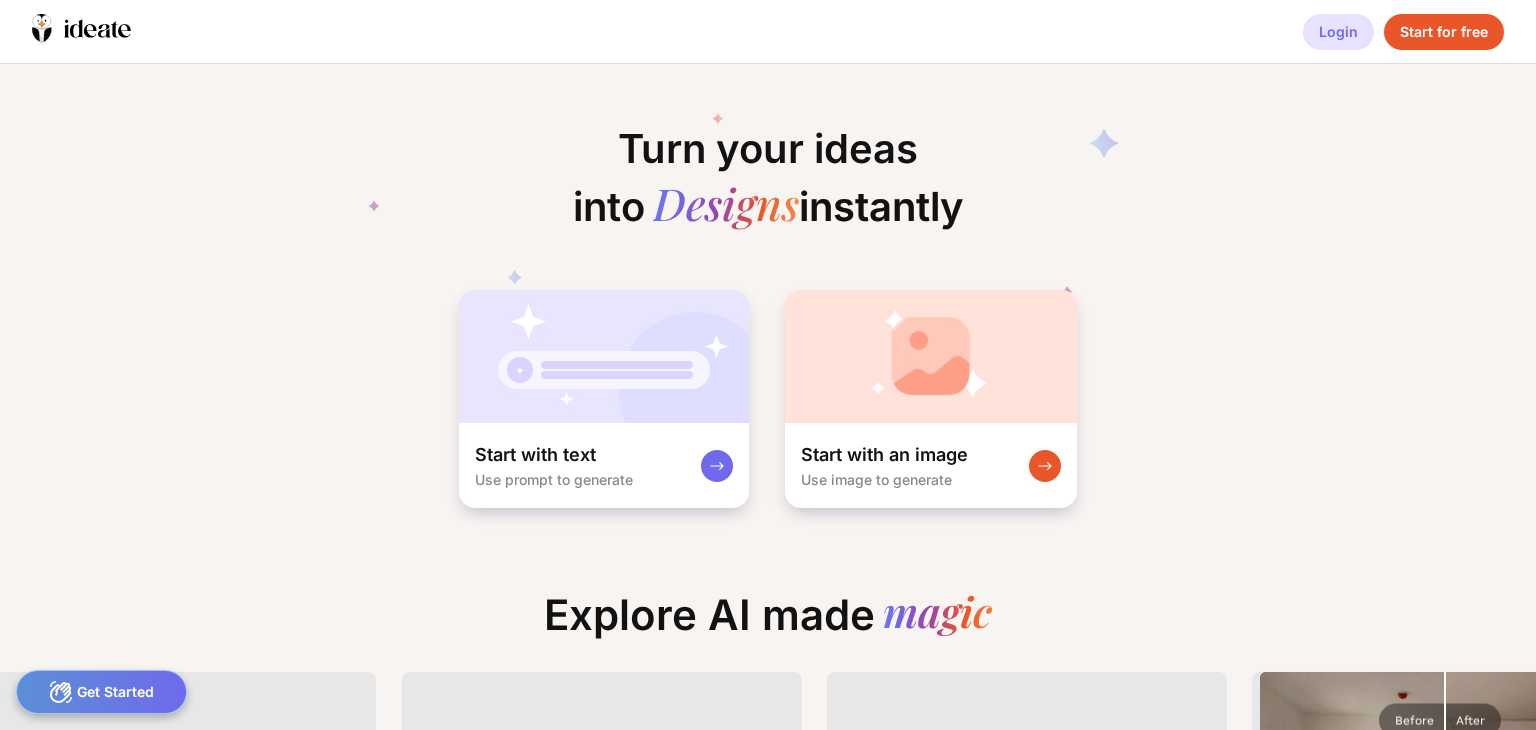 click on "Login" at bounding box center [1338, 32] 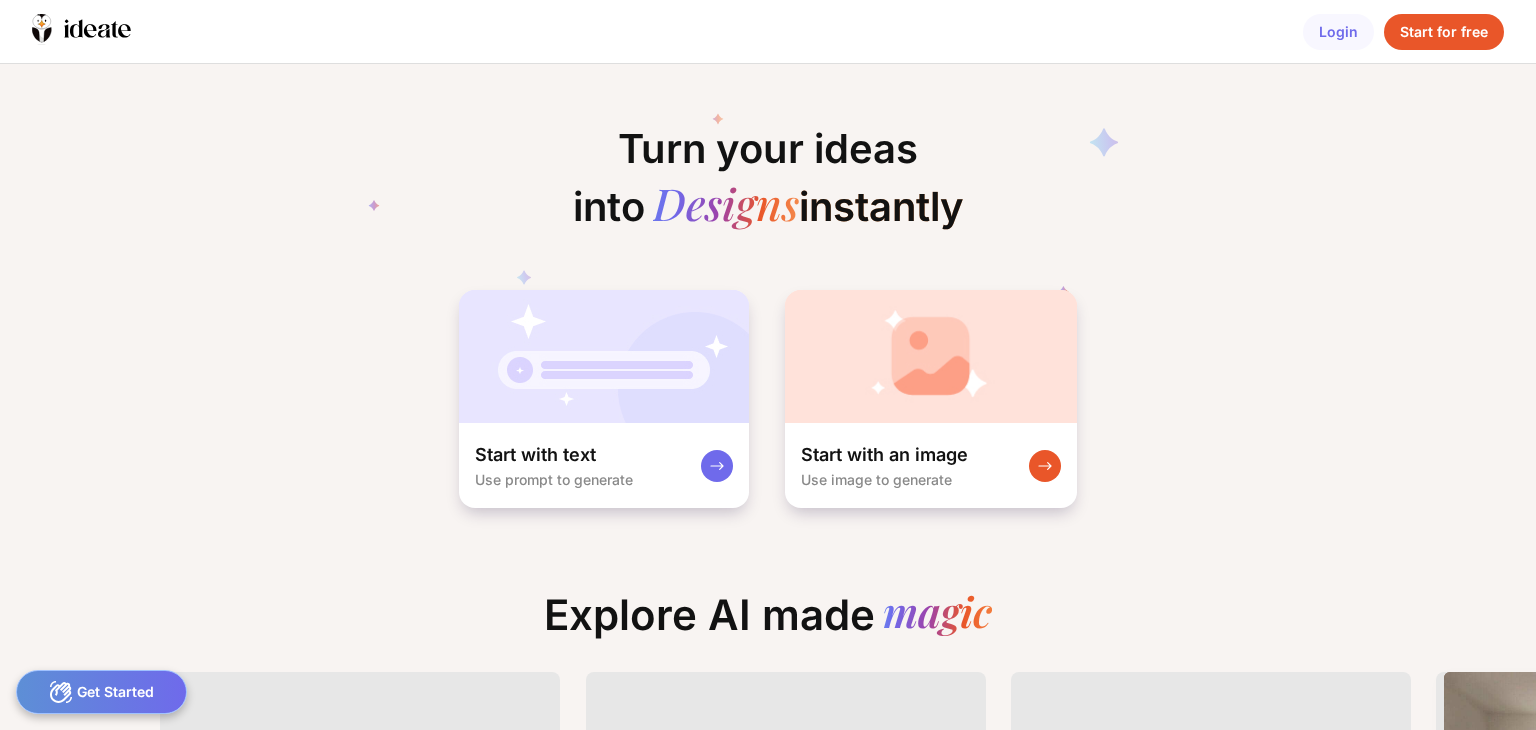 scroll, scrollTop: 0, scrollLeft: 0, axis: both 